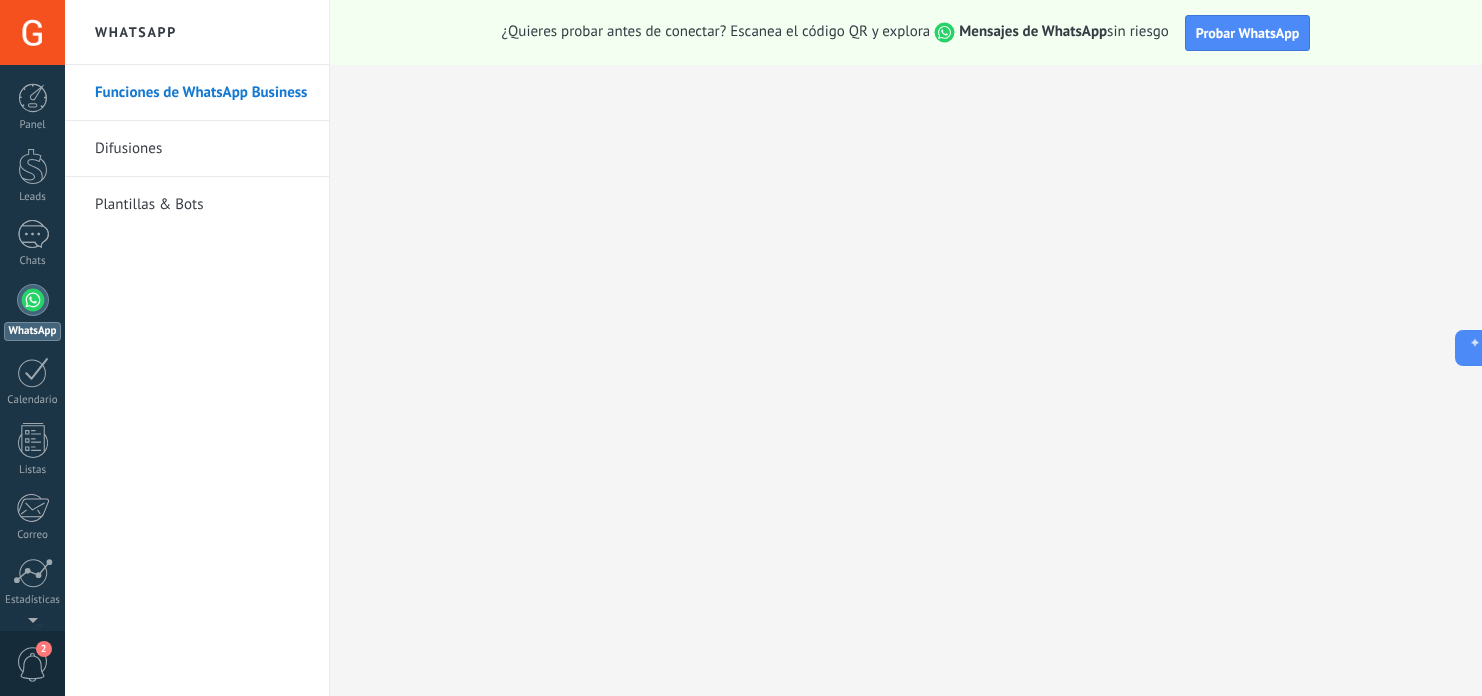 scroll, scrollTop: 0, scrollLeft: 0, axis: both 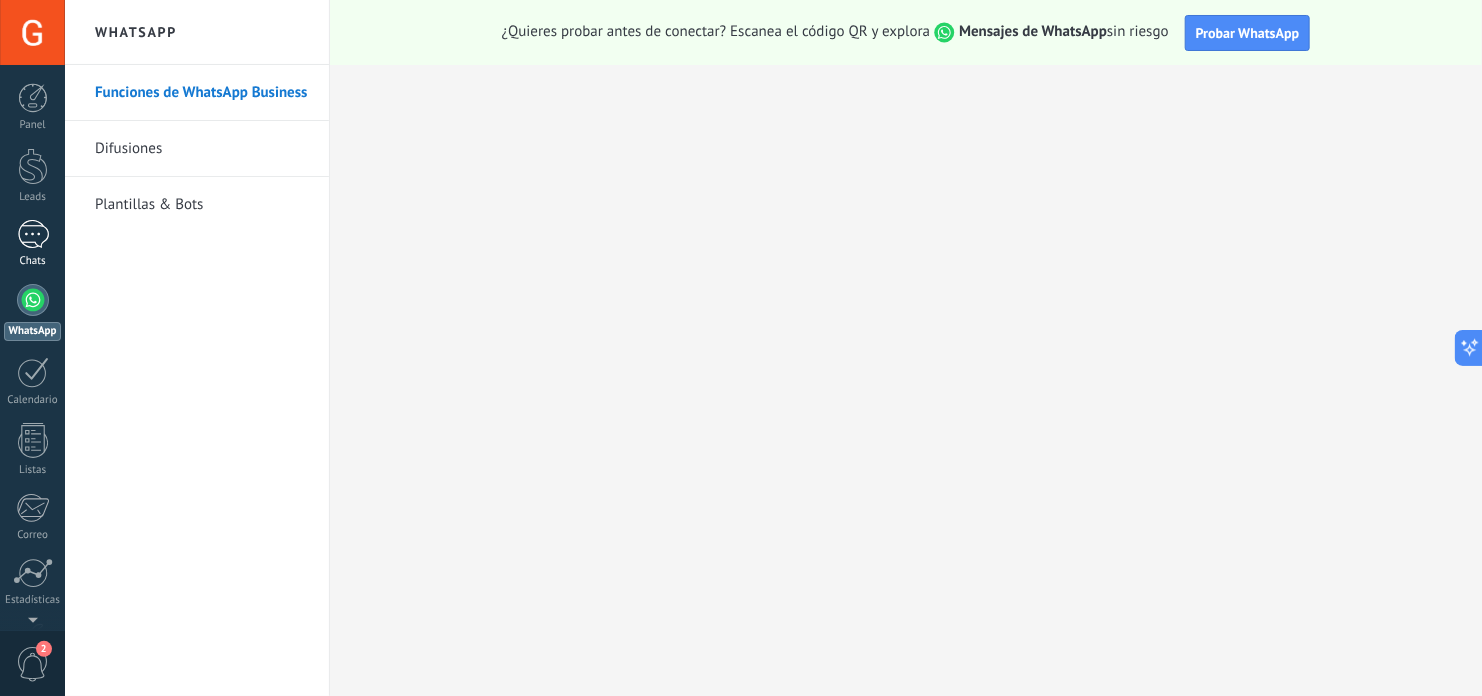 click on "Chats" at bounding box center [32, 244] 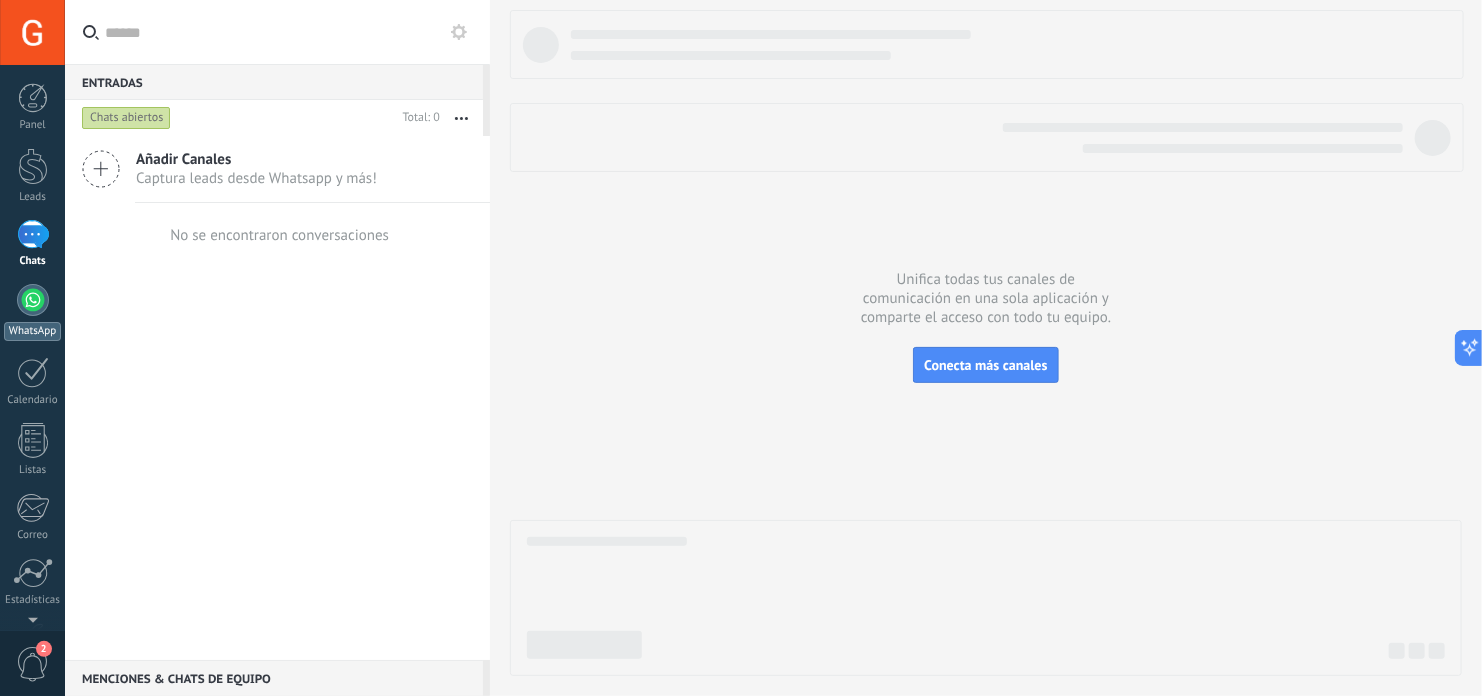 click at bounding box center (33, 300) 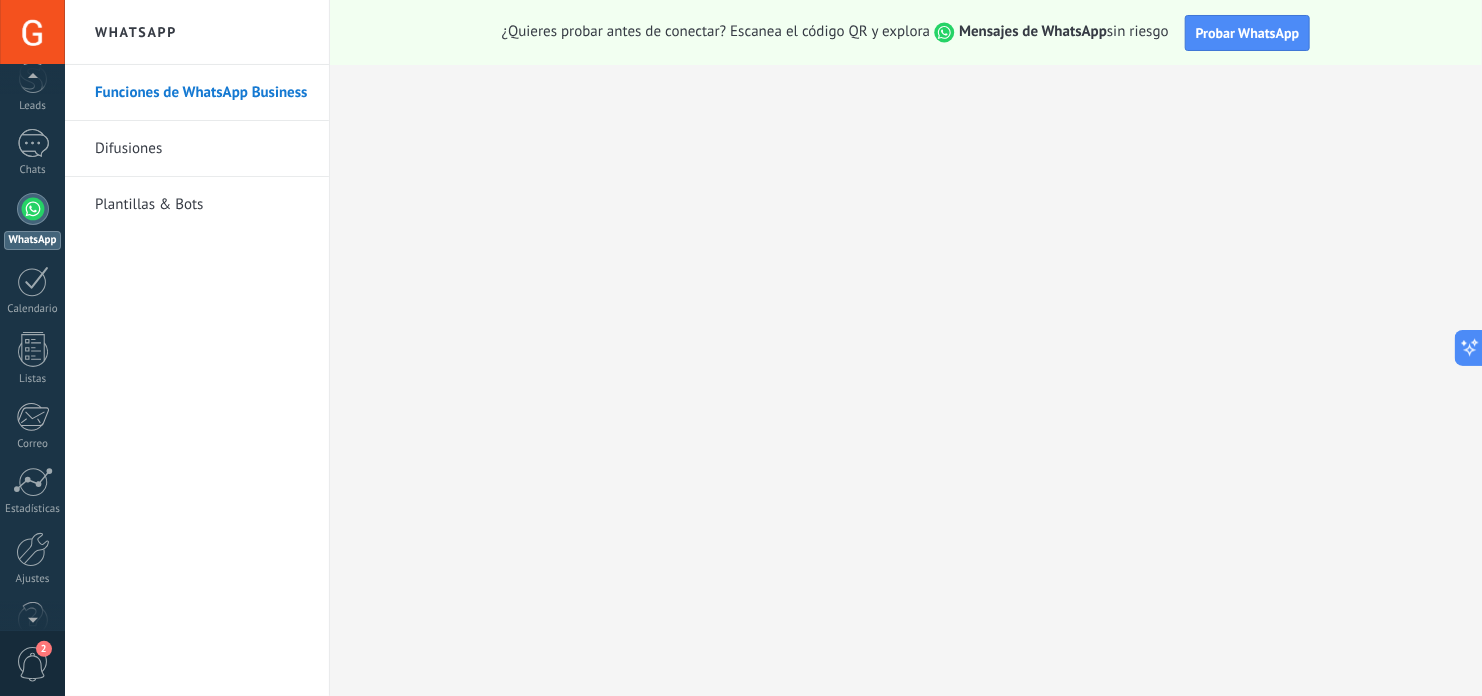 scroll, scrollTop: 134, scrollLeft: 0, axis: vertical 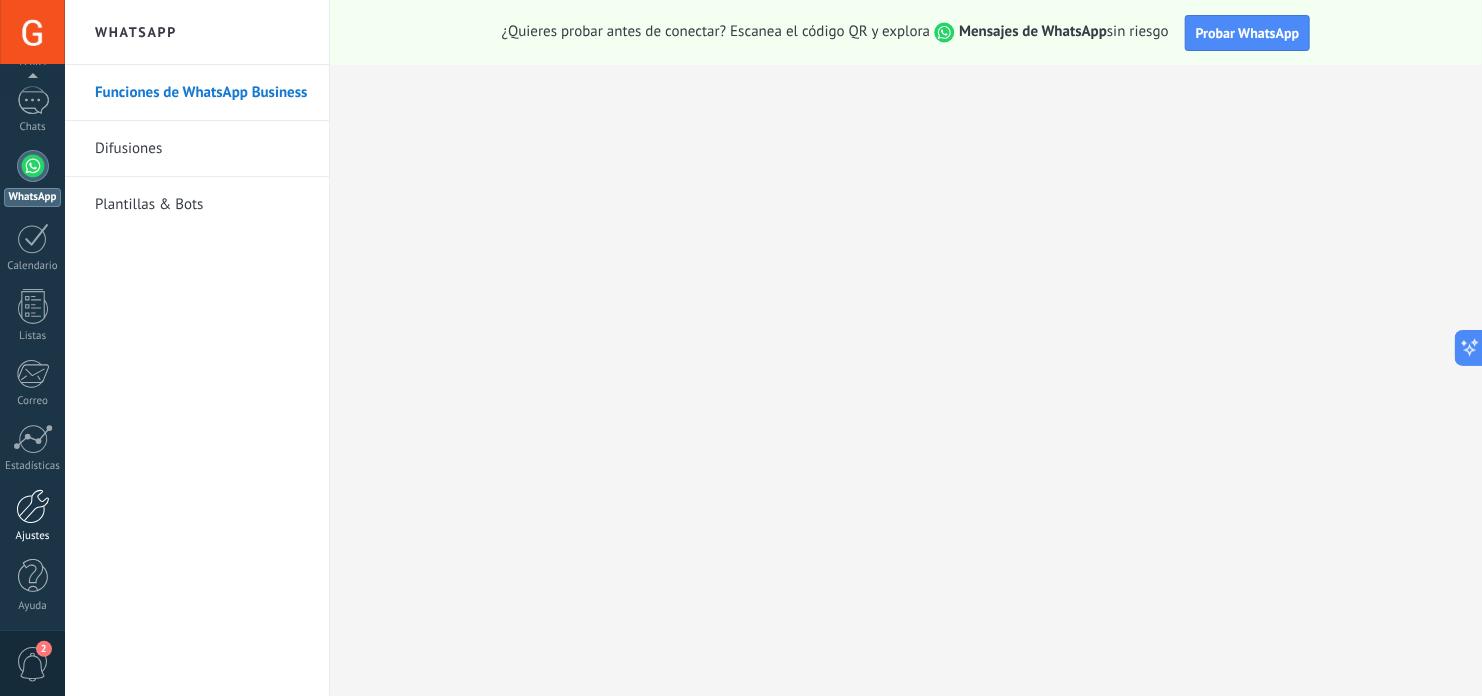 click at bounding box center [33, 506] 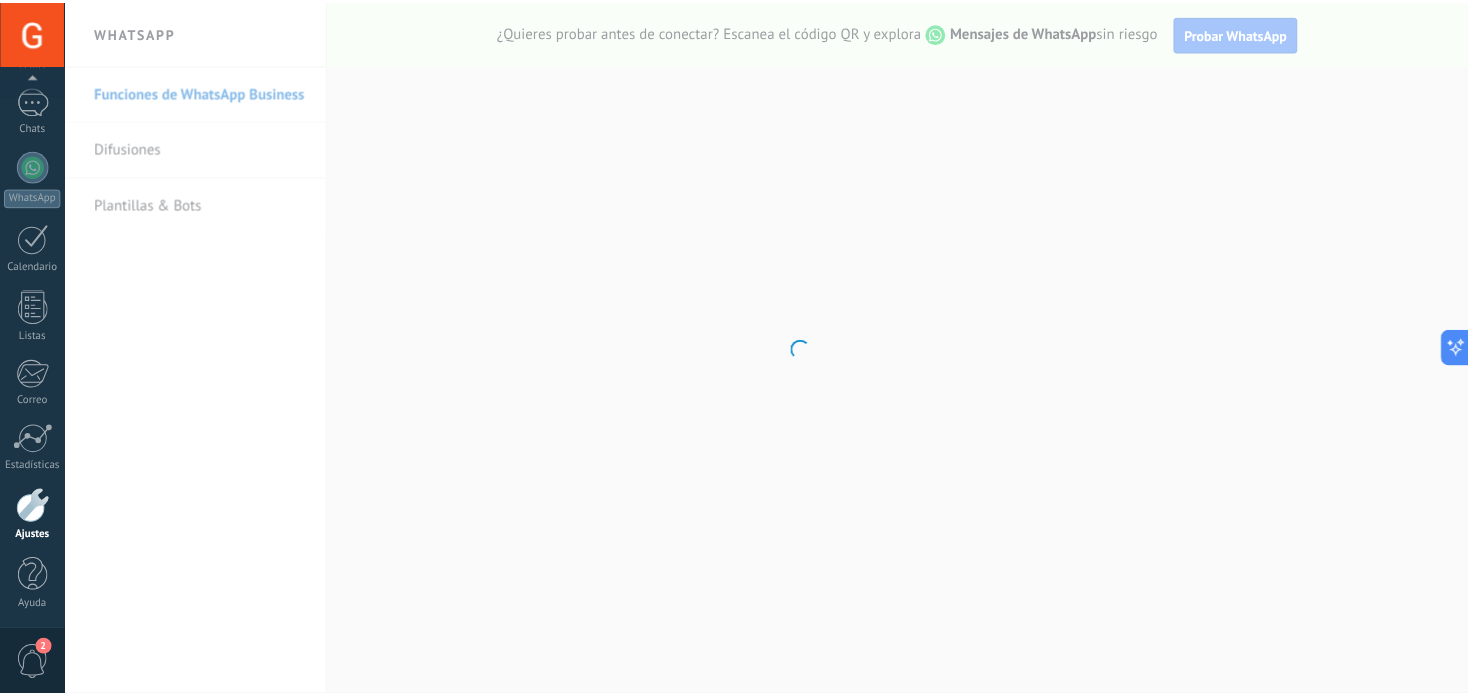 scroll, scrollTop: 135, scrollLeft: 0, axis: vertical 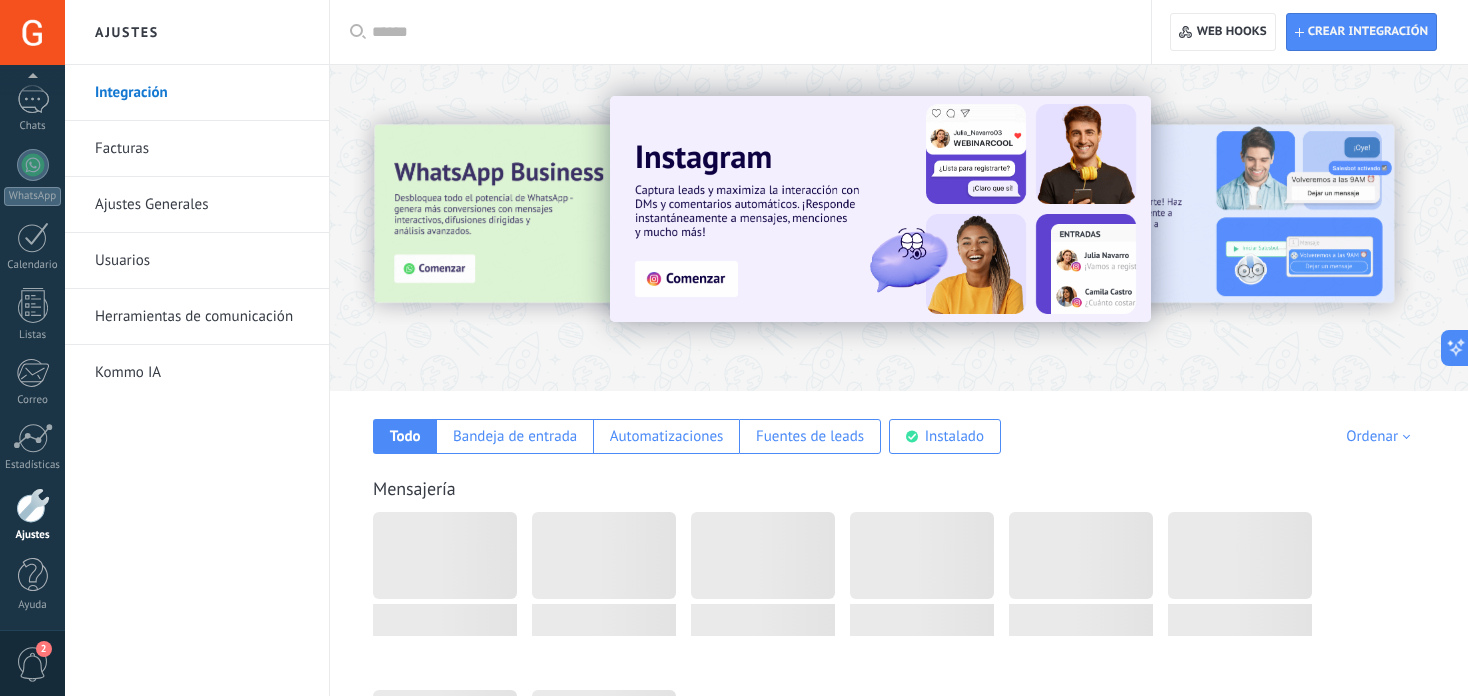 click on "Ajustes Generales" at bounding box center (202, 205) 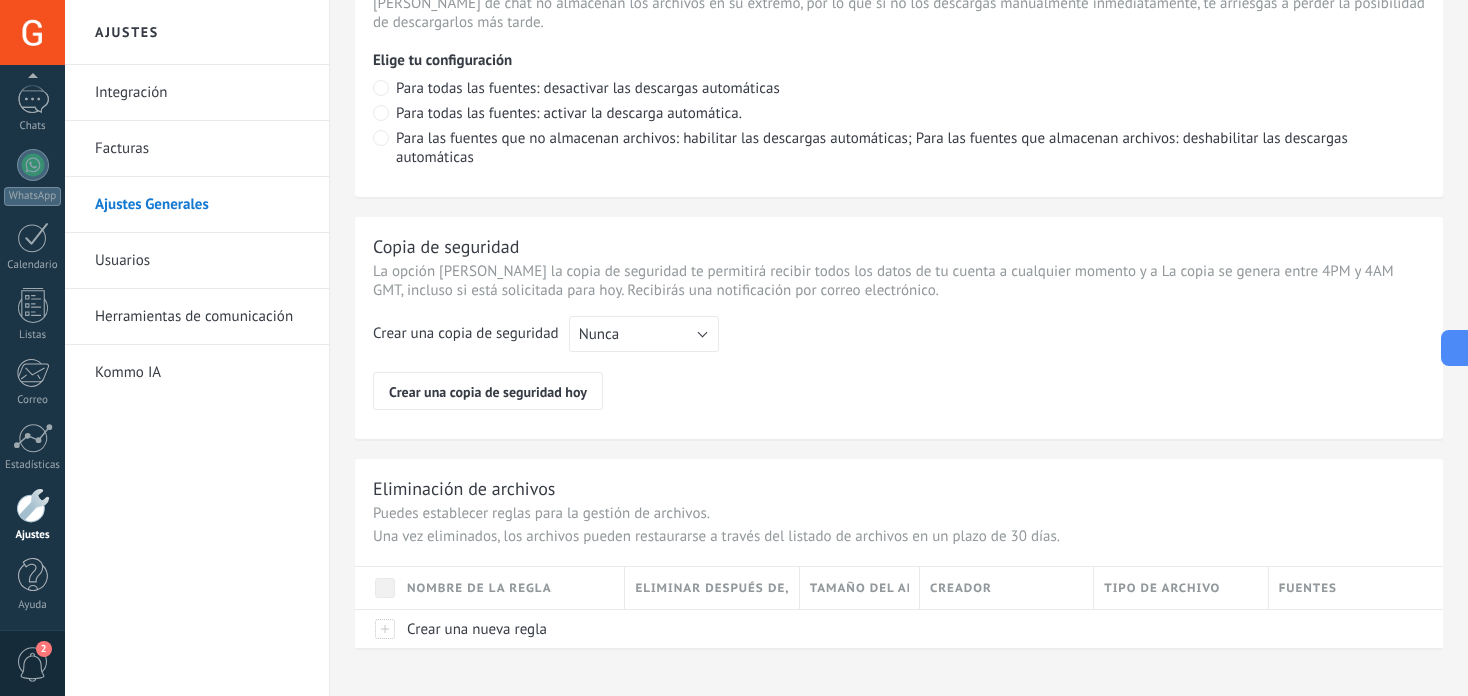 scroll, scrollTop: 1529, scrollLeft: 0, axis: vertical 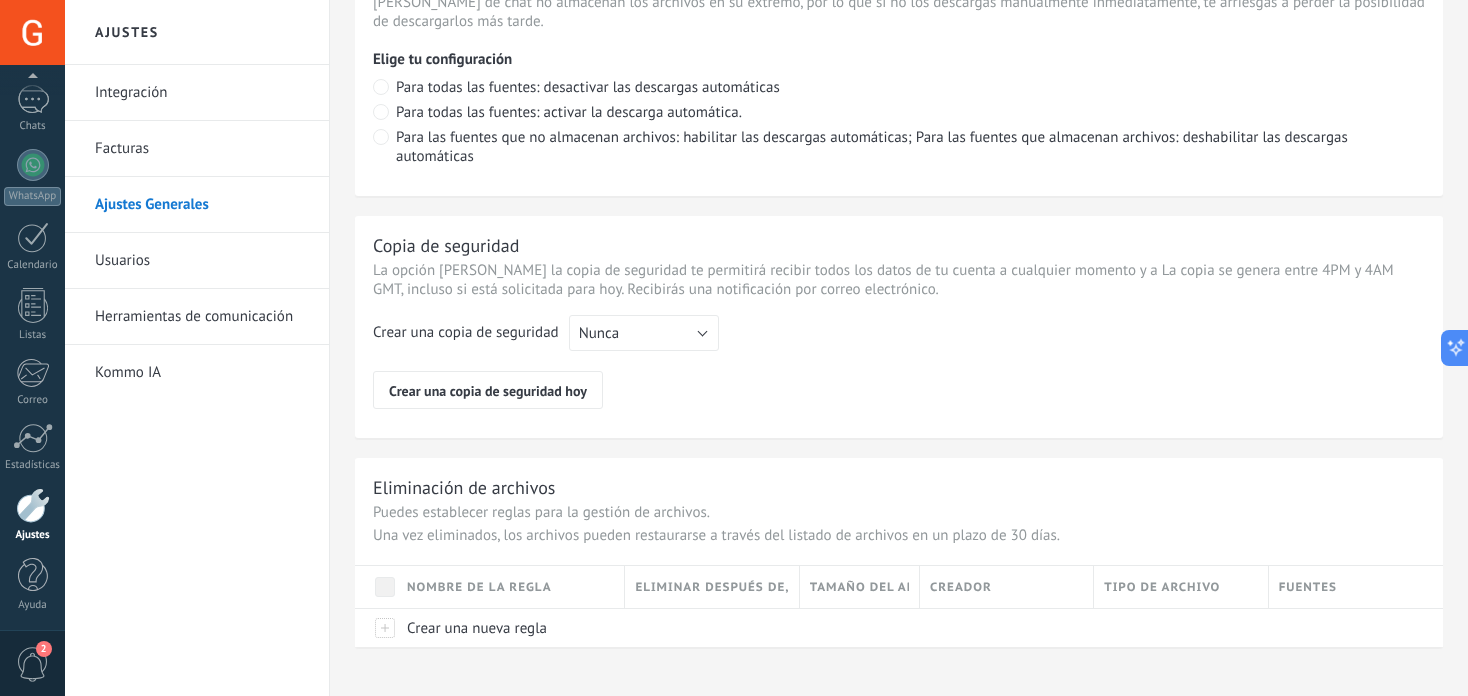click on "Herramientas de comunicación" at bounding box center (202, 317) 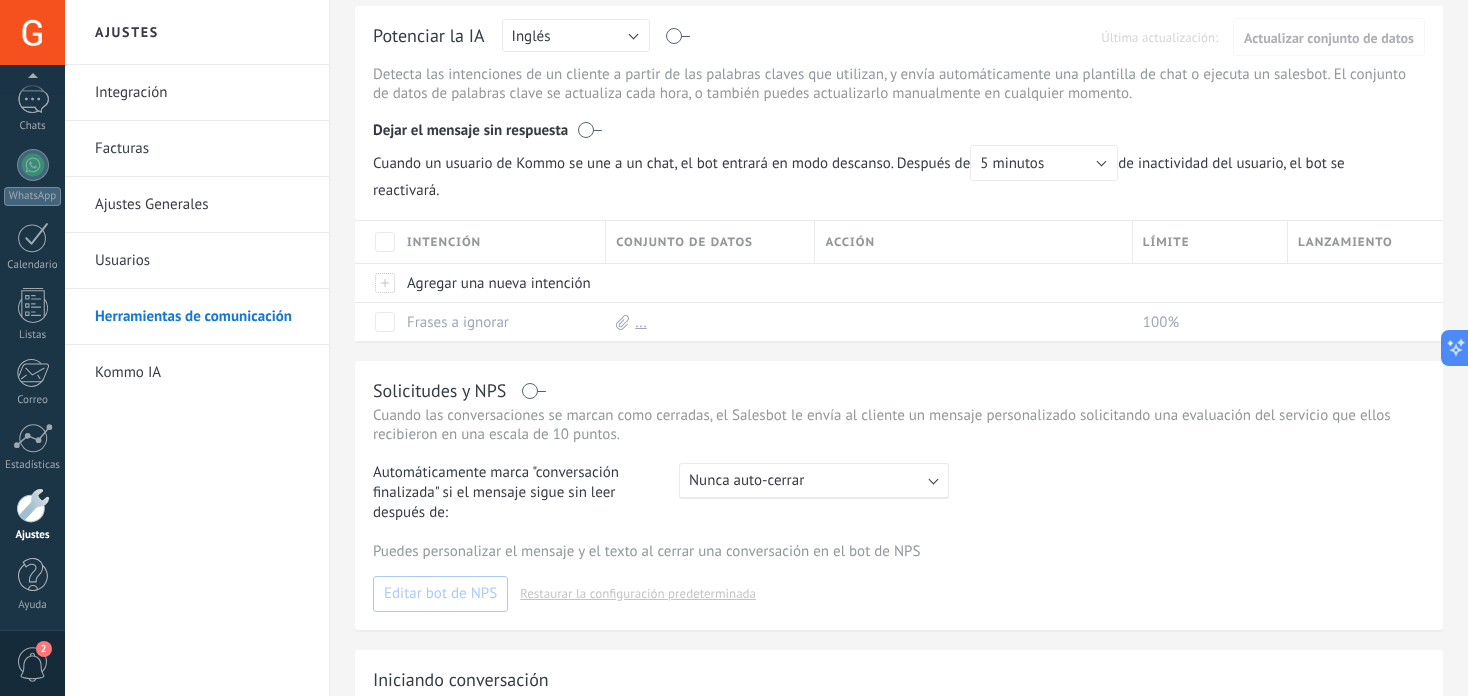 scroll, scrollTop: 652, scrollLeft: 0, axis: vertical 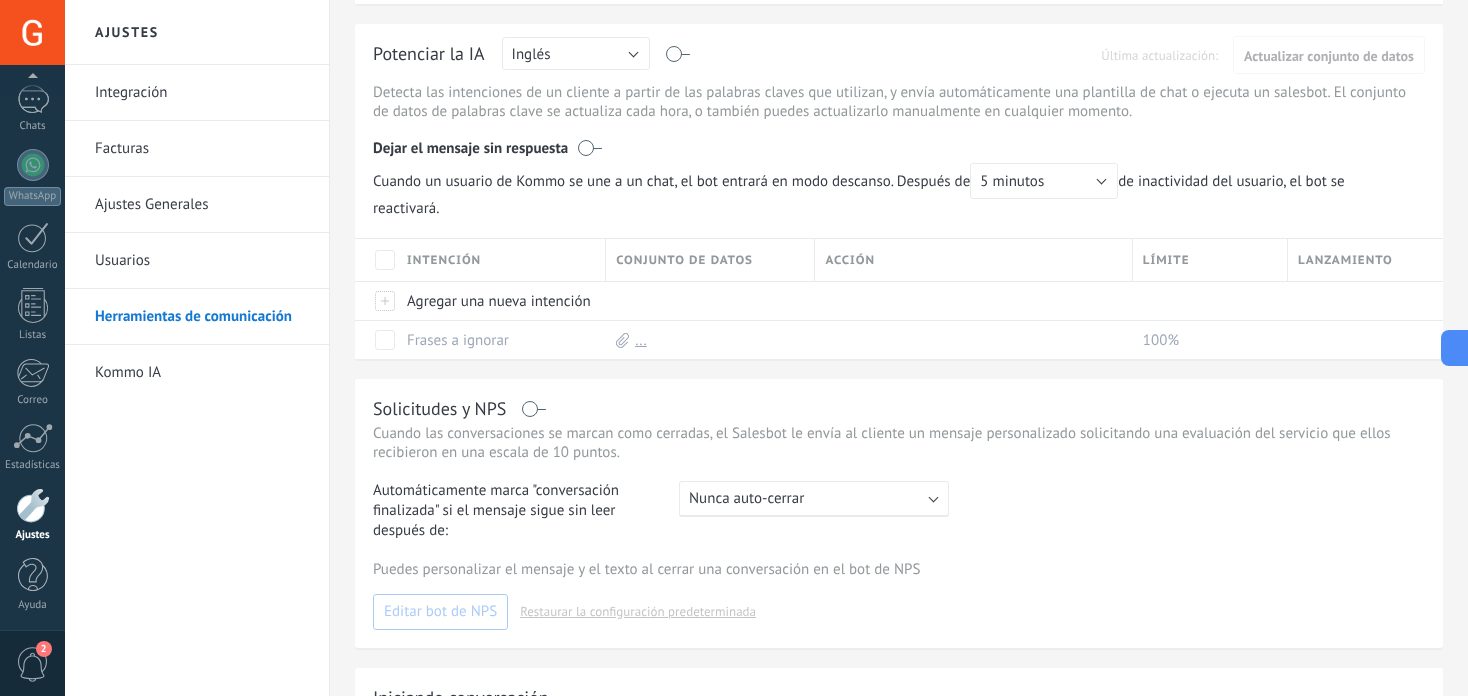 click on "Integración" at bounding box center [202, 93] 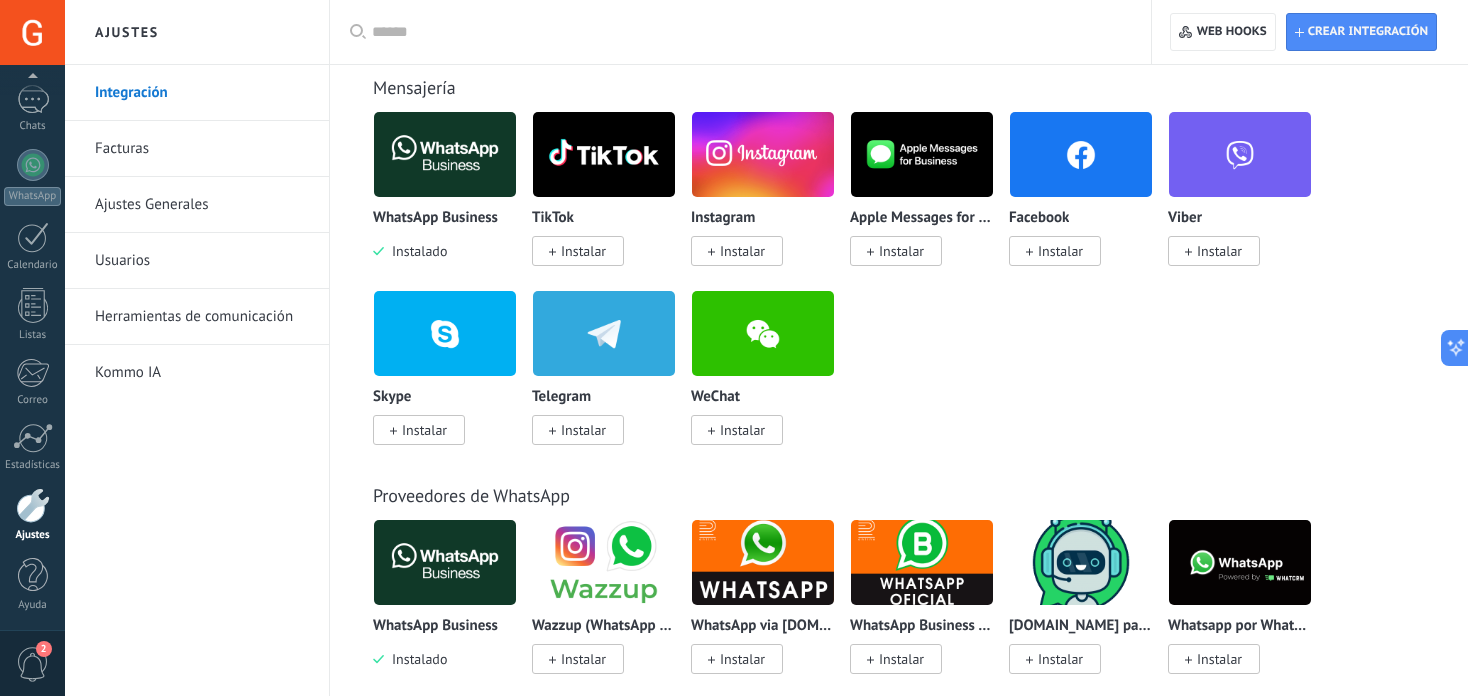 scroll, scrollTop: 300, scrollLeft: 0, axis: vertical 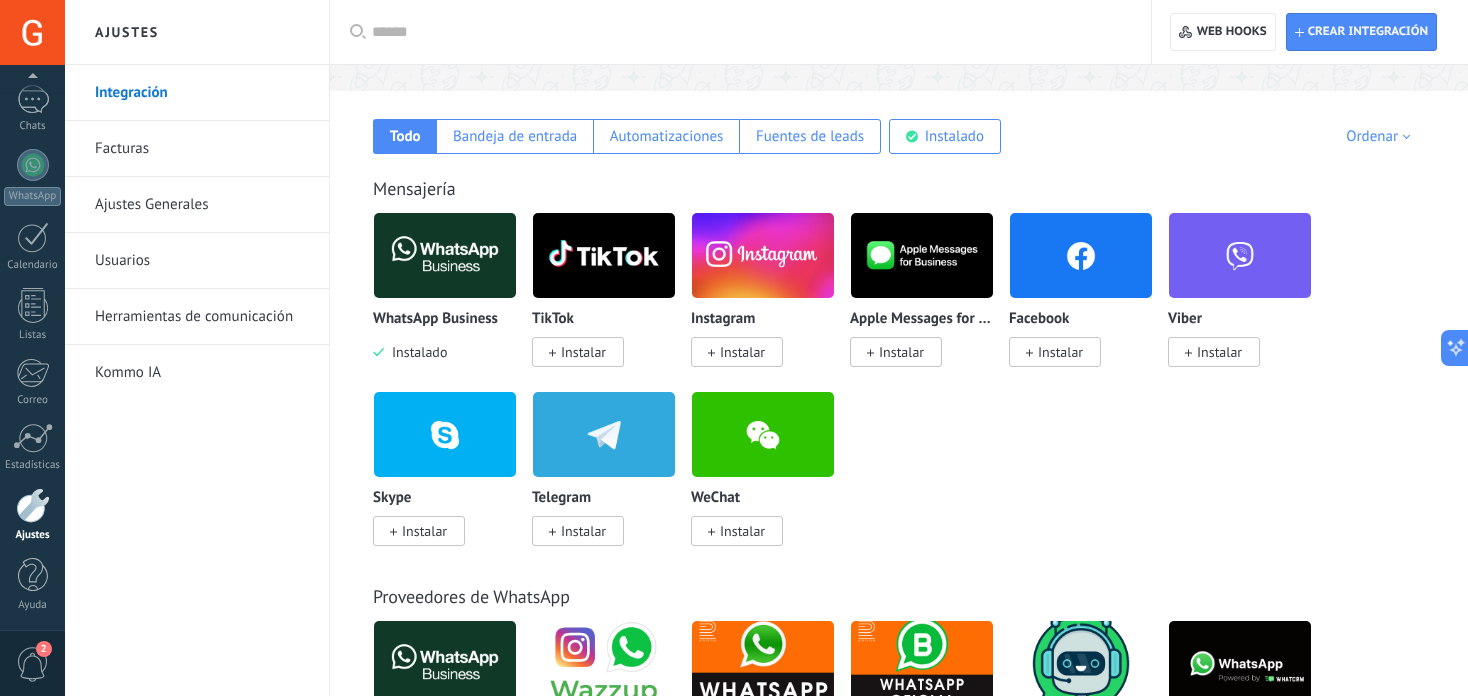 click on "Facturas" at bounding box center (202, 149) 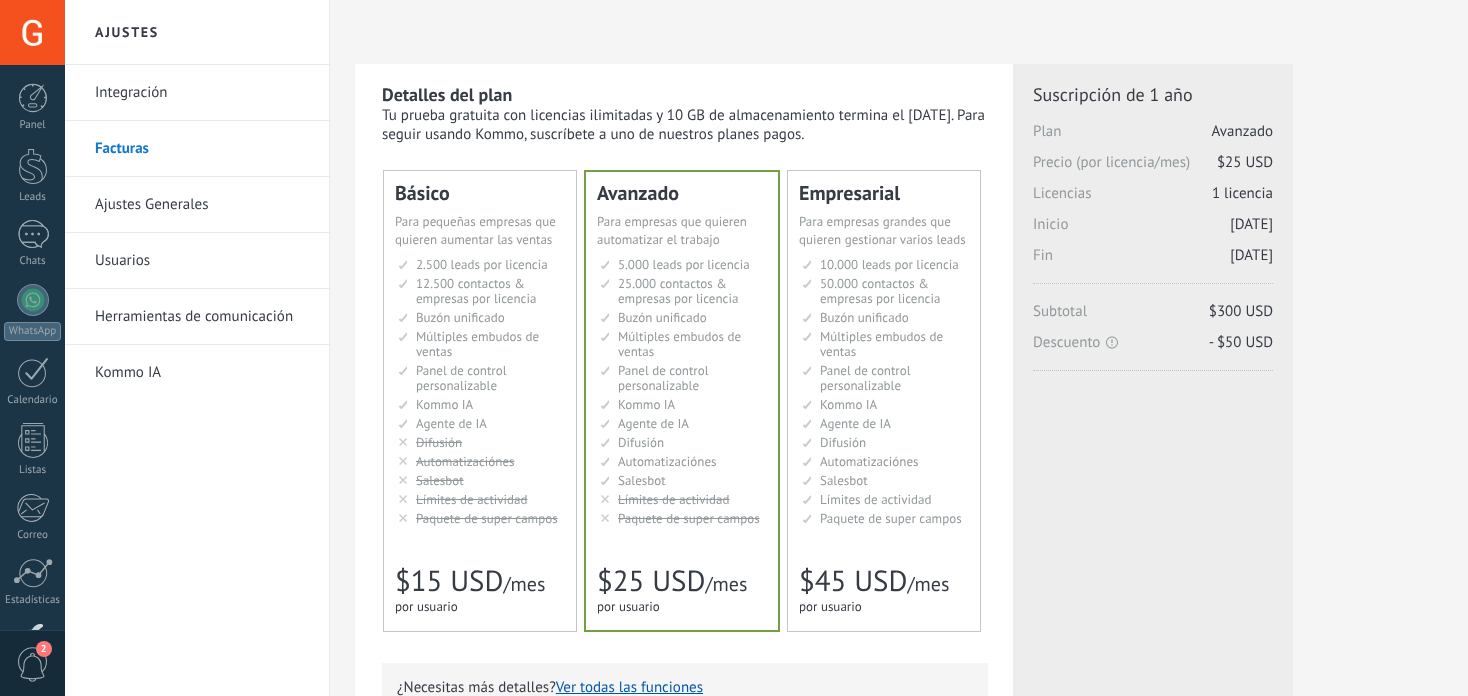 scroll, scrollTop: 0, scrollLeft: 0, axis: both 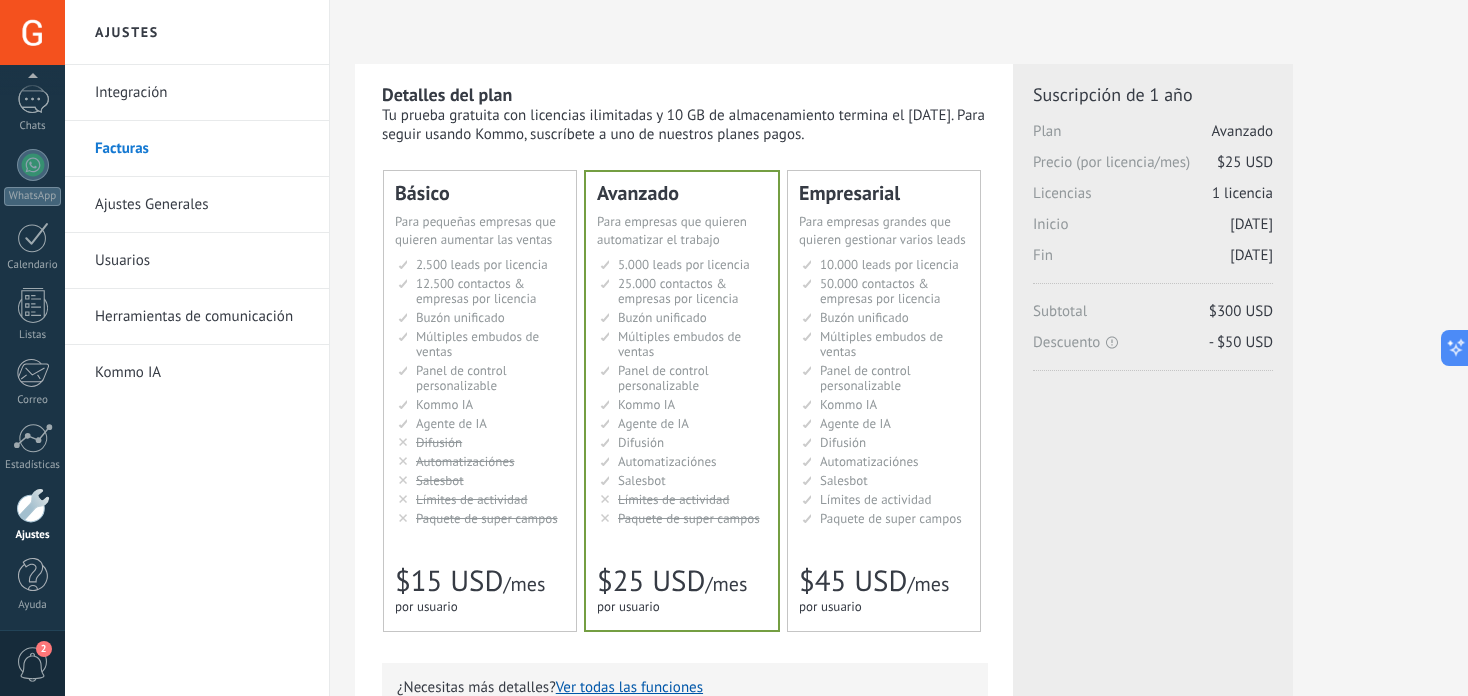 click on "Ajustes Generales" at bounding box center [202, 205] 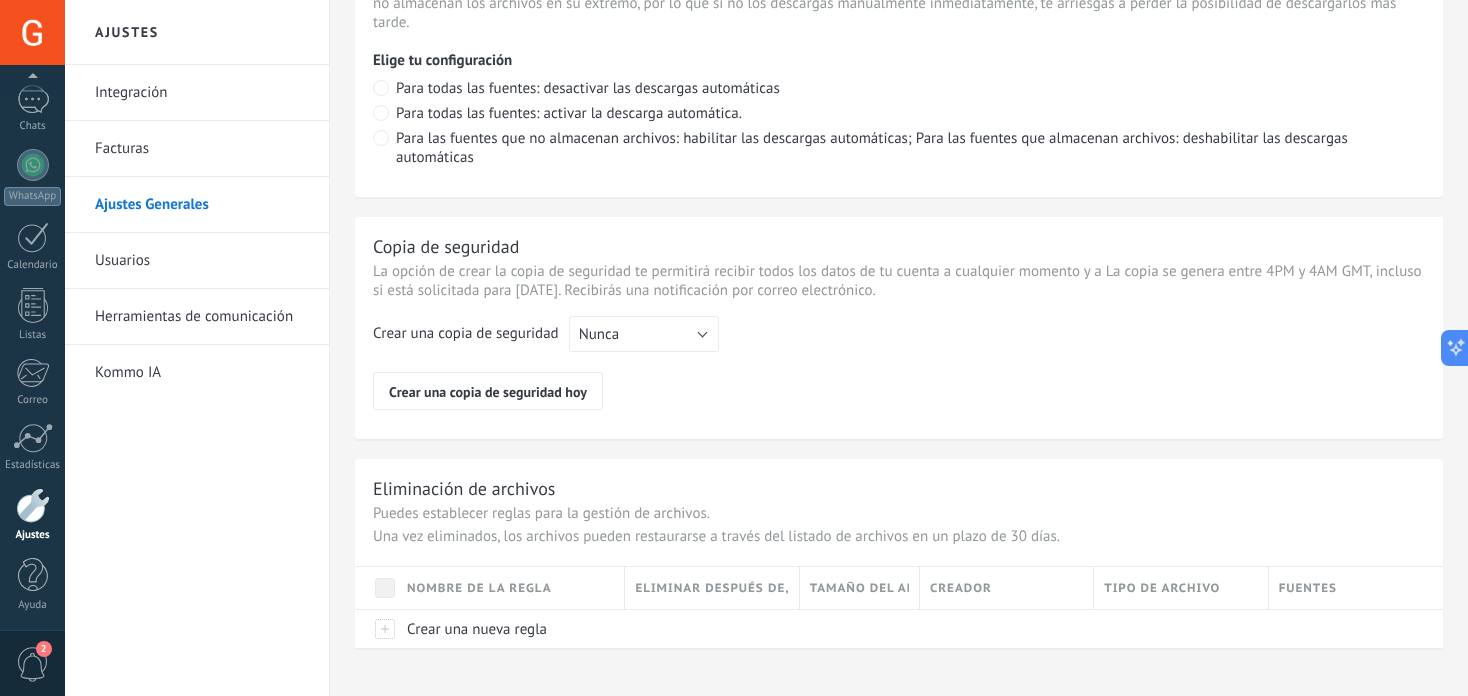 scroll, scrollTop: 1529, scrollLeft: 0, axis: vertical 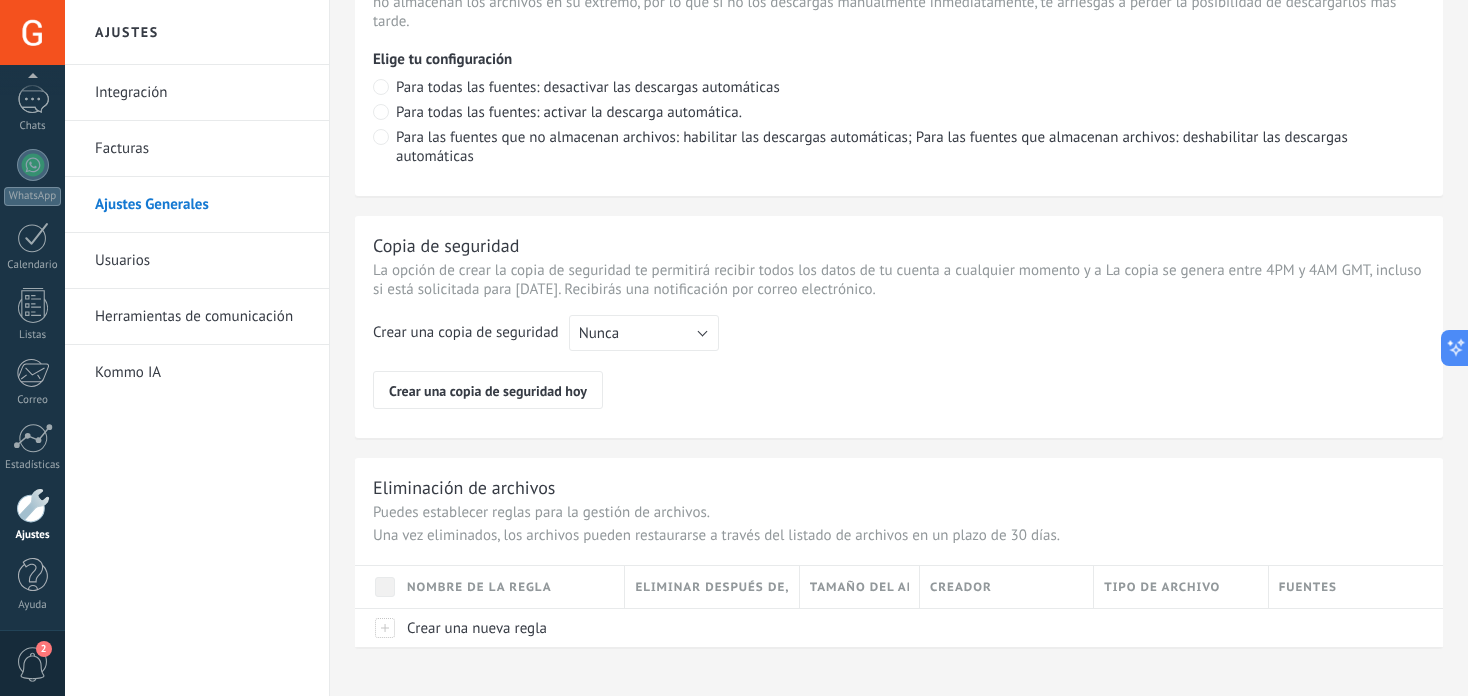 click on "Usuarios" at bounding box center [202, 261] 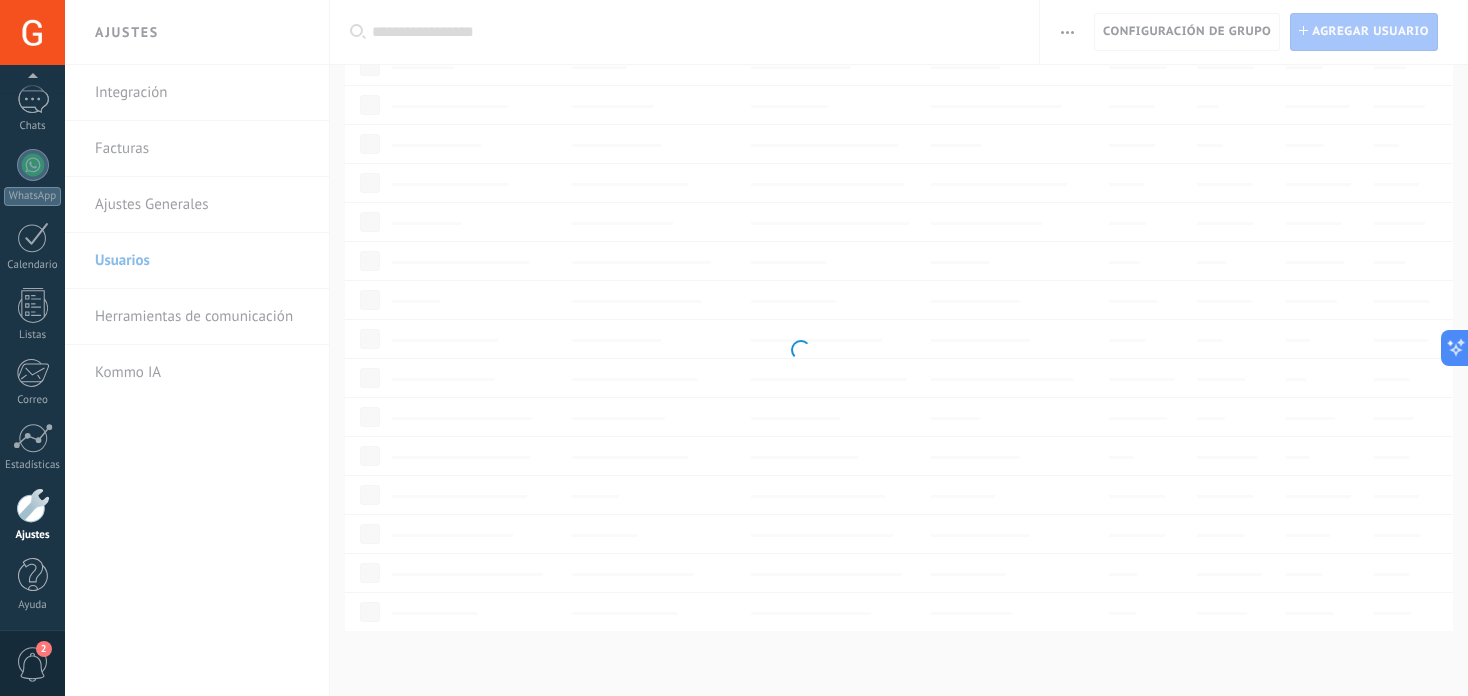 scroll, scrollTop: 0, scrollLeft: 0, axis: both 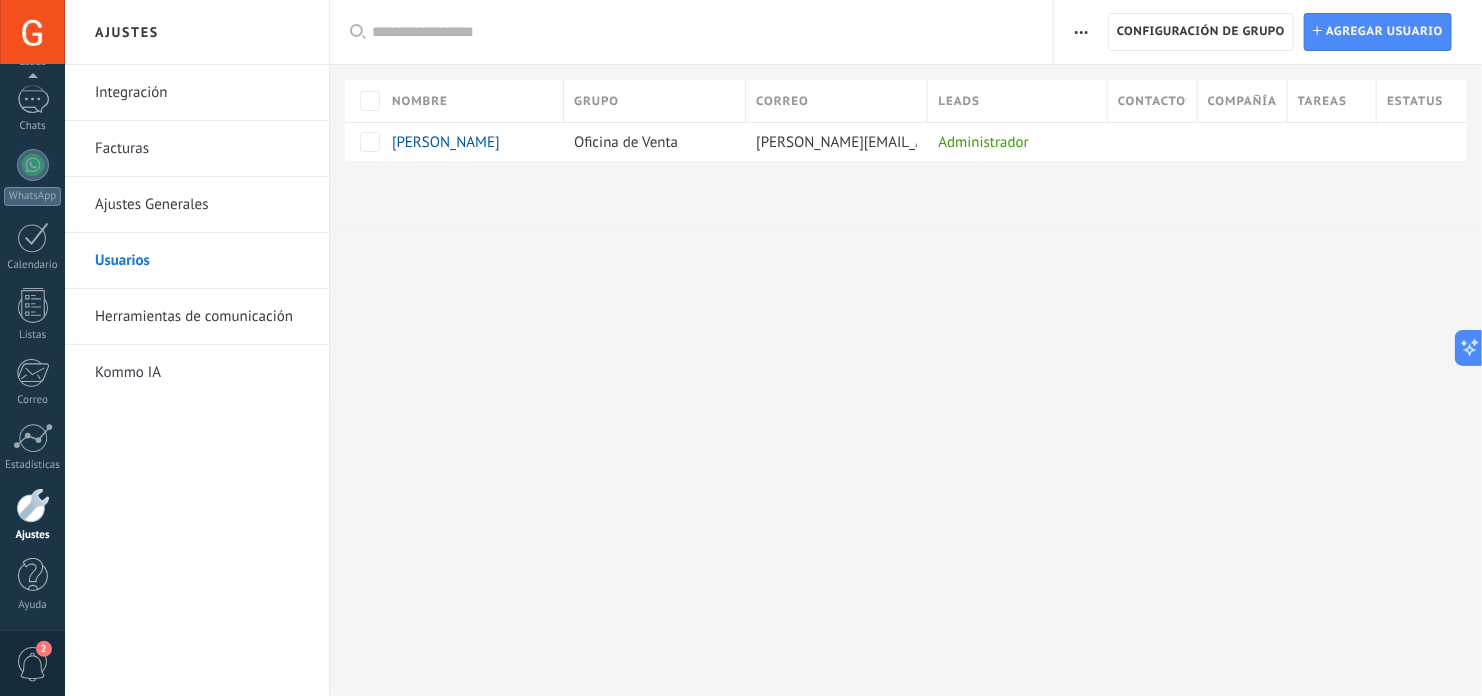 click on "Herramientas de comunicación" at bounding box center (202, 317) 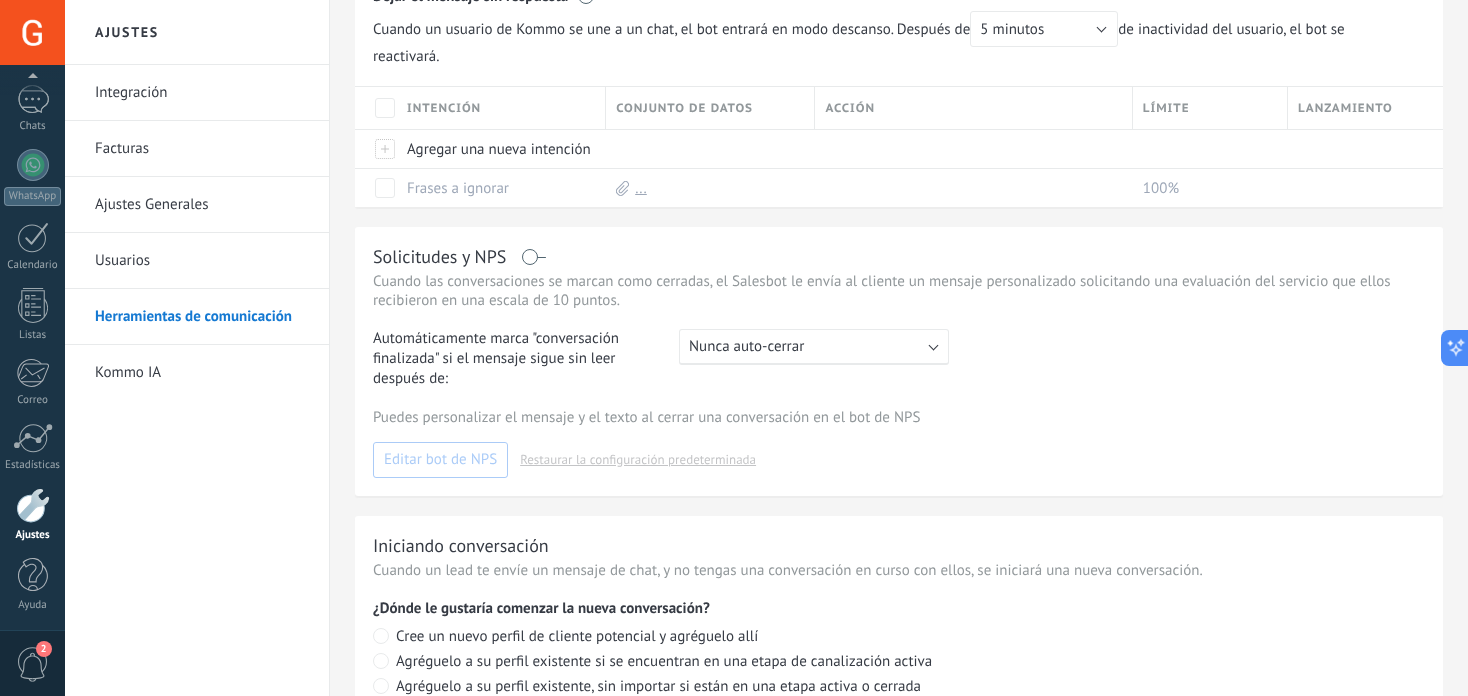 scroll, scrollTop: 800, scrollLeft: 0, axis: vertical 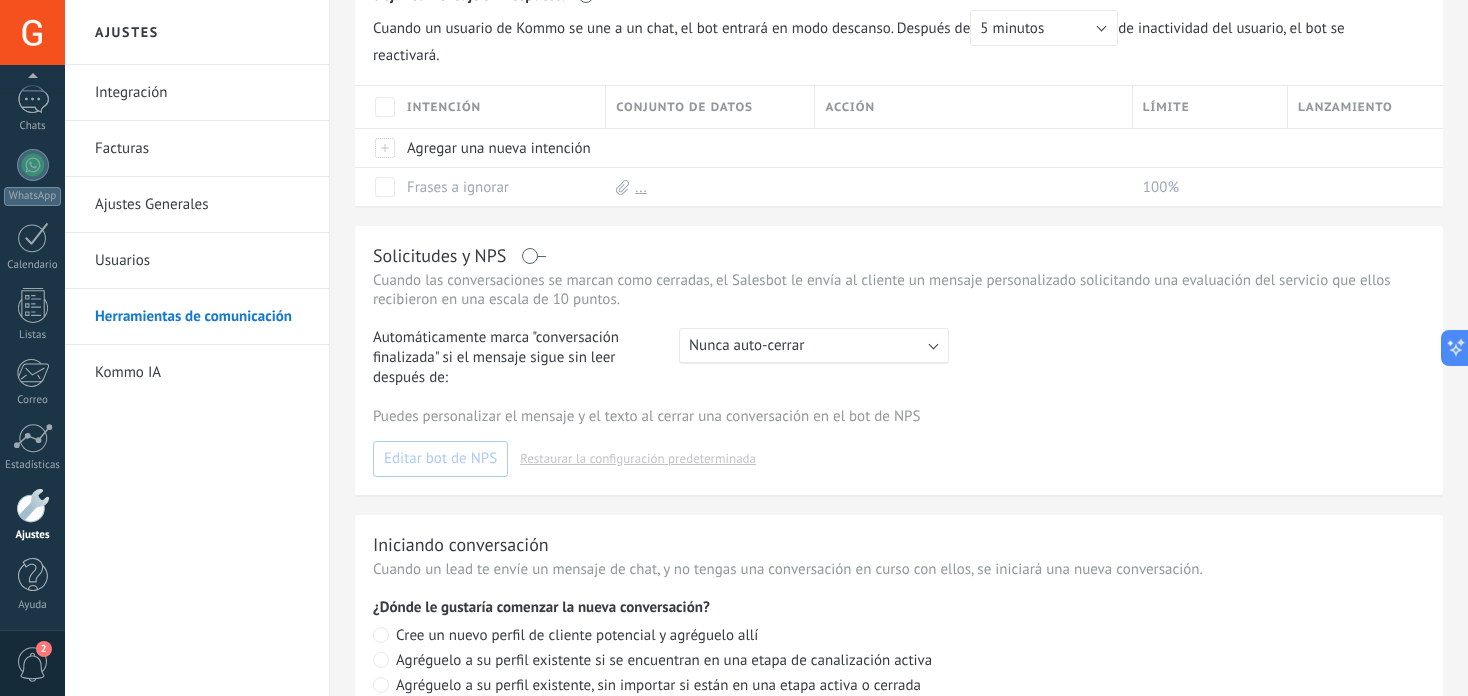 click on "Nunca auto-cerrar" at bounding box center (746, 345) 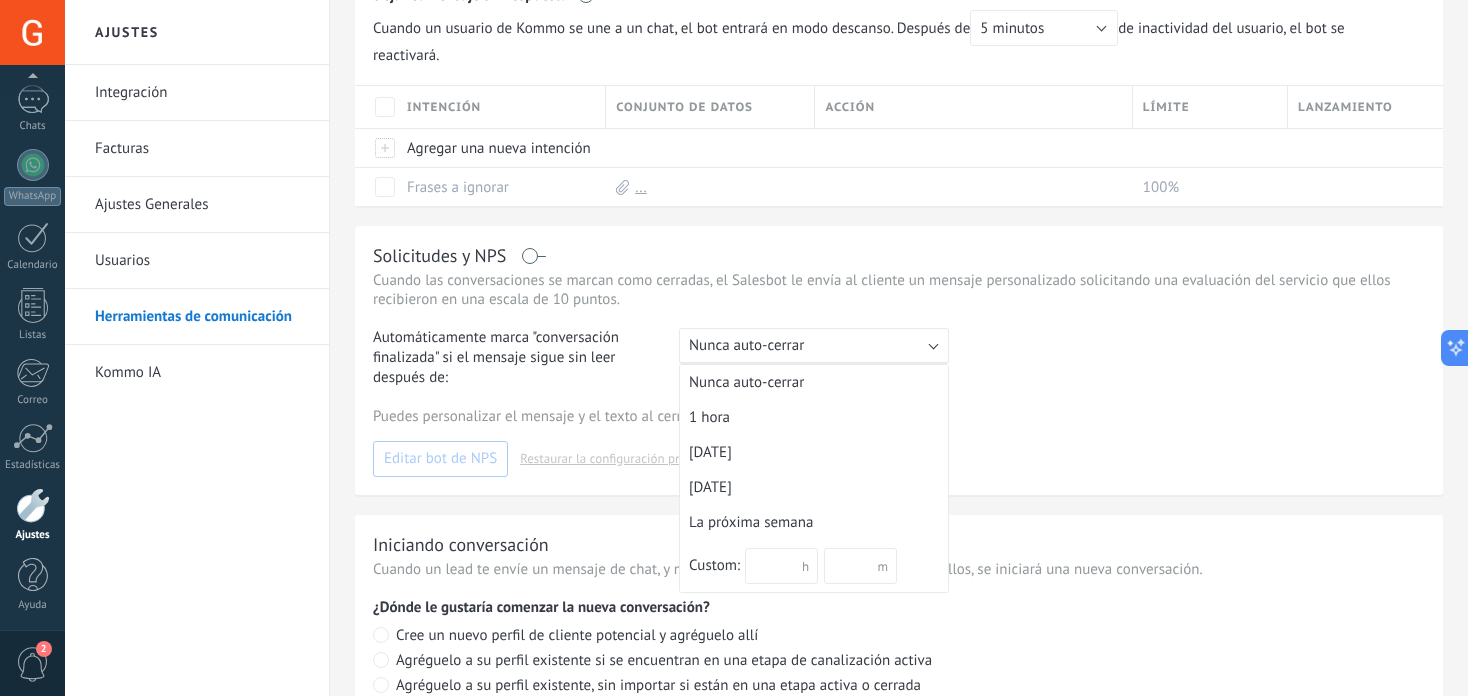click on "Nunca auto-cerrar" at bounding box center (746, 345) 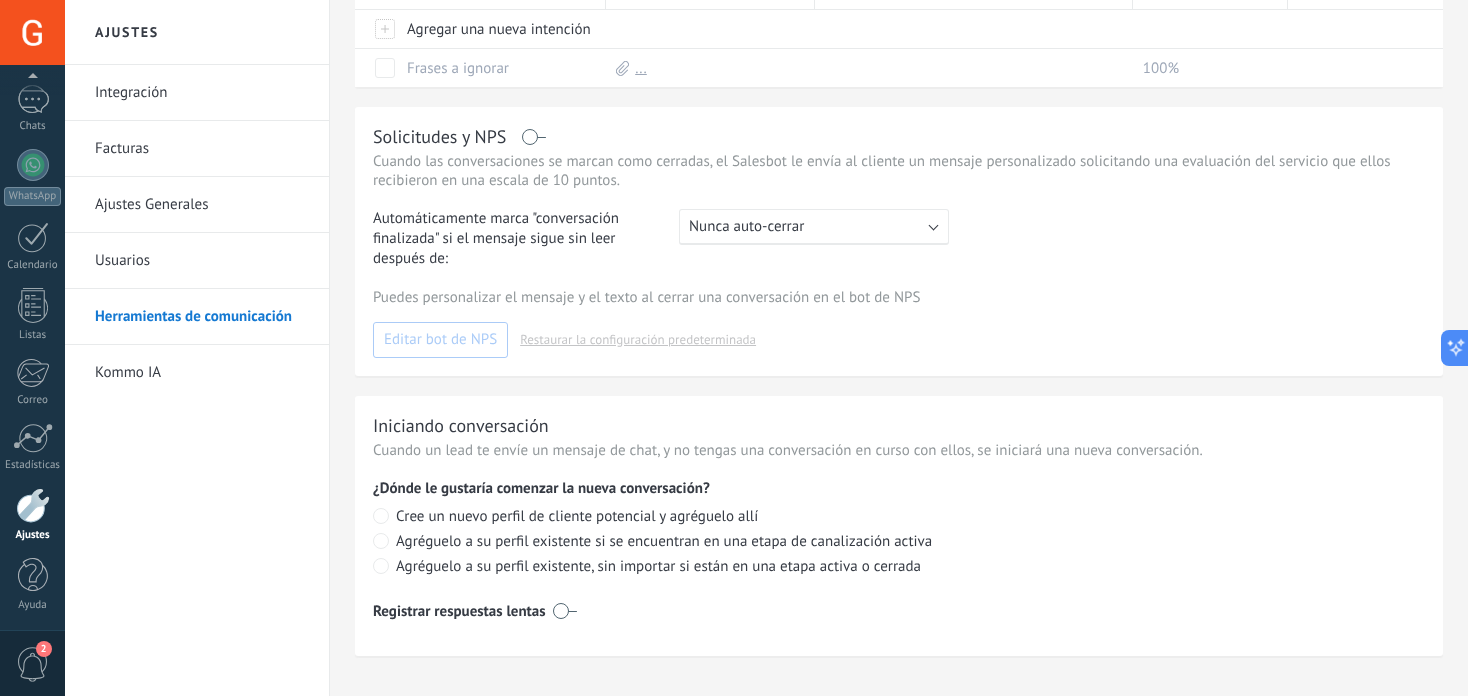 scroll, scrollTop: 947, scrollLeft: 0, axis: vertical 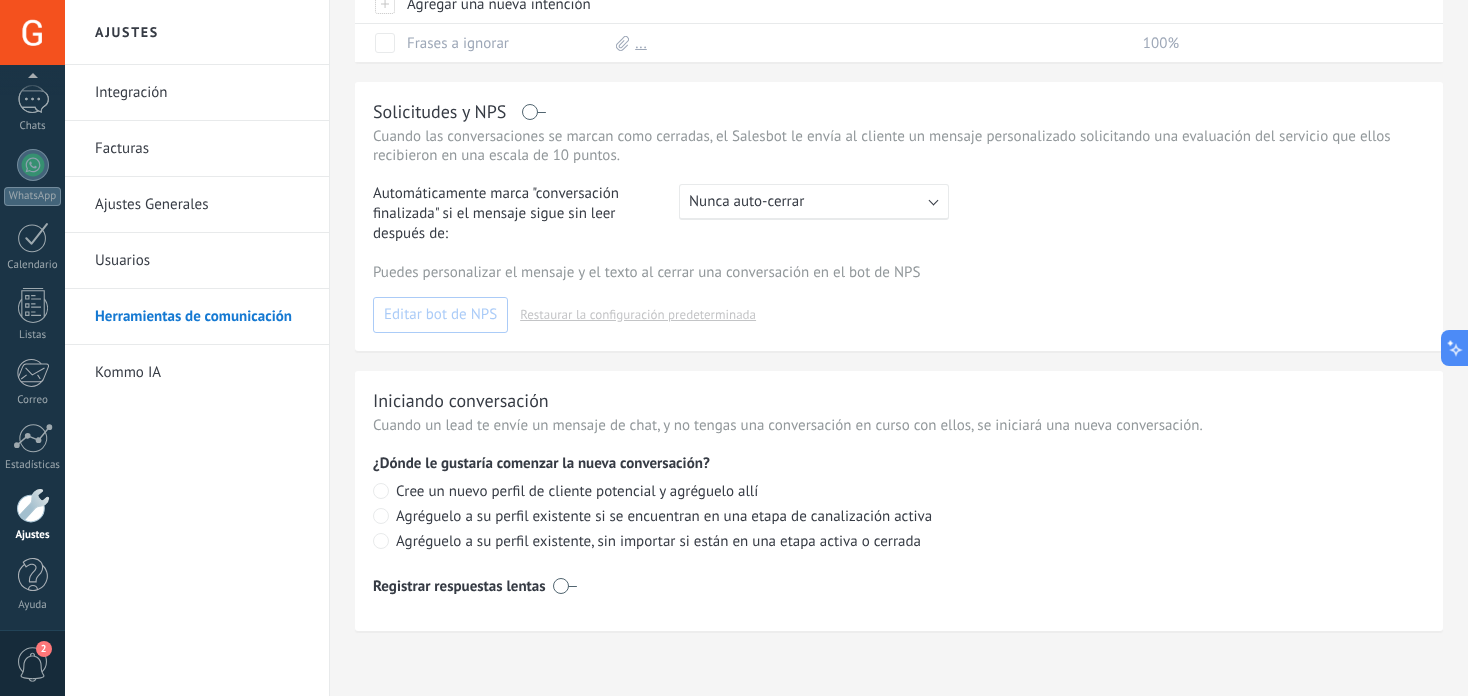 click on "Integración" at bounding box center [202, 93] 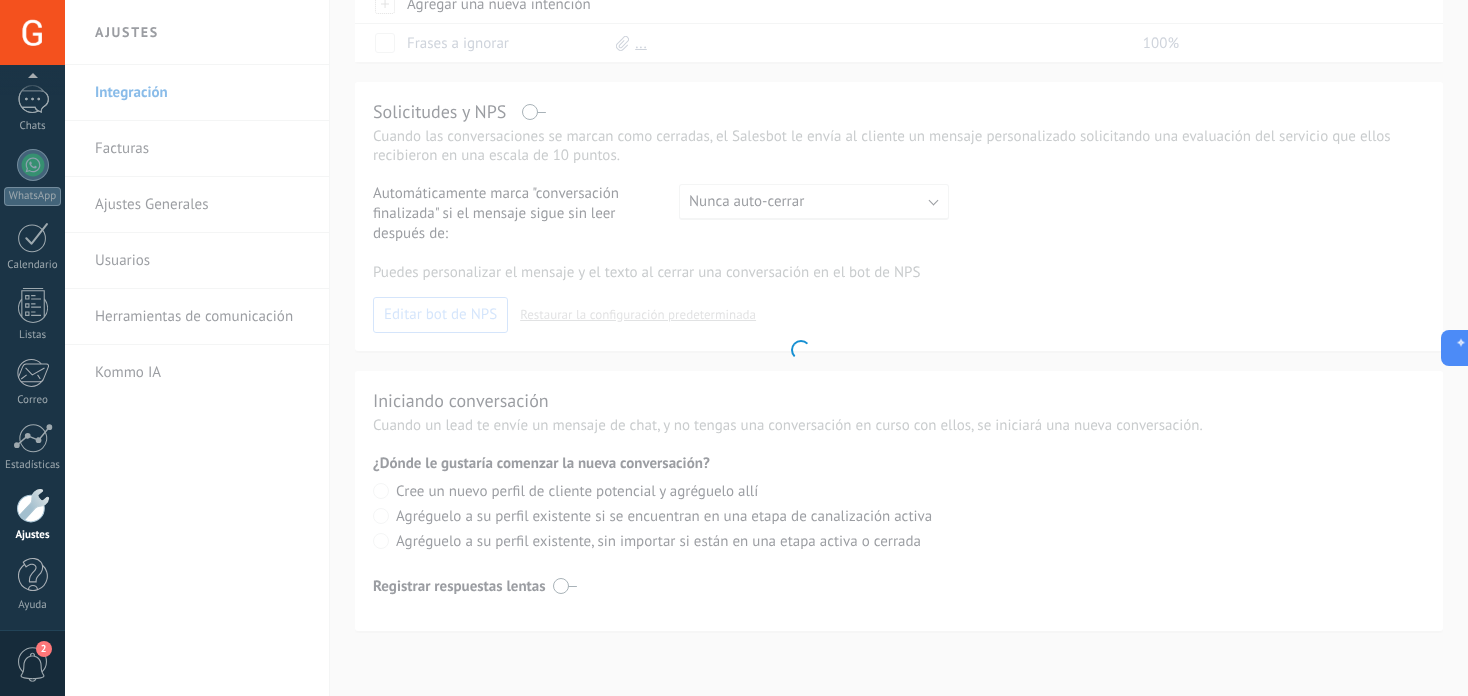 scroll, scrollTop: 0, scrollLeft: 0, axis: both 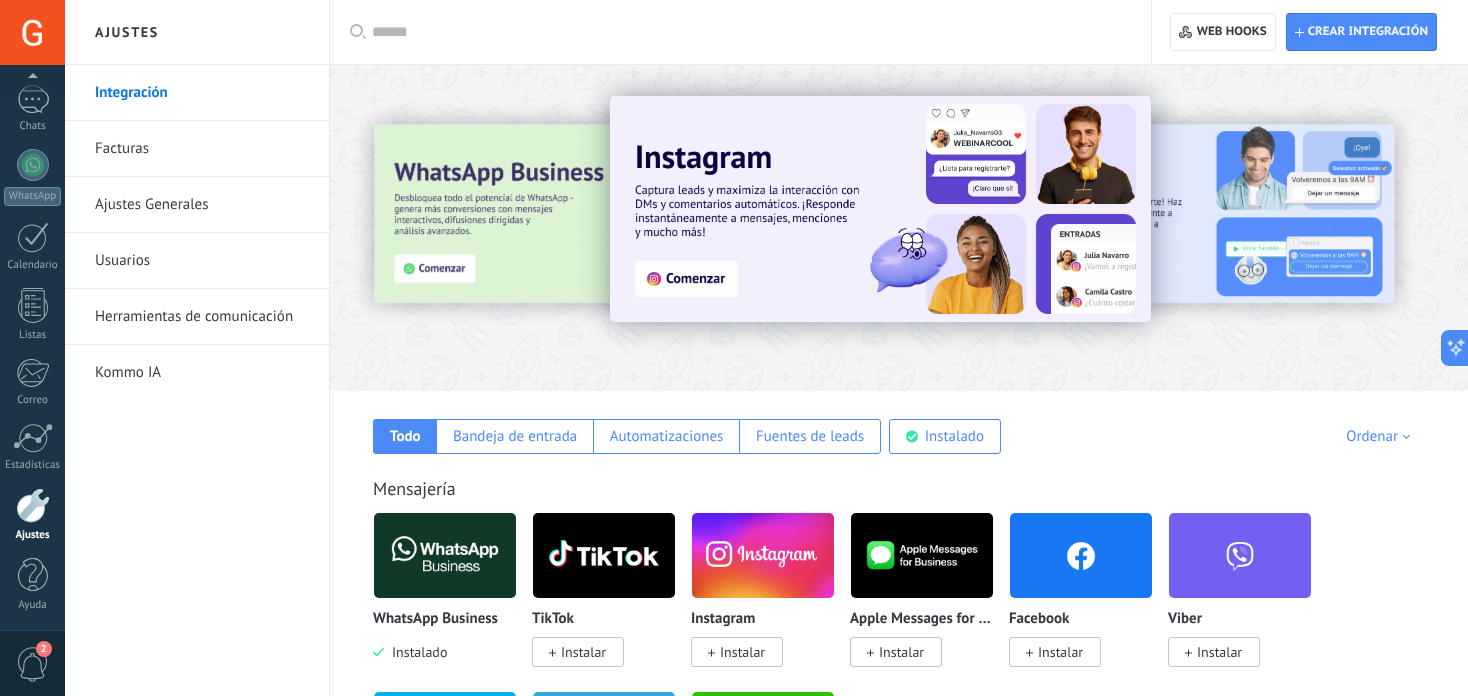 click on "Kommo IA" at bounding box center [202, 373] 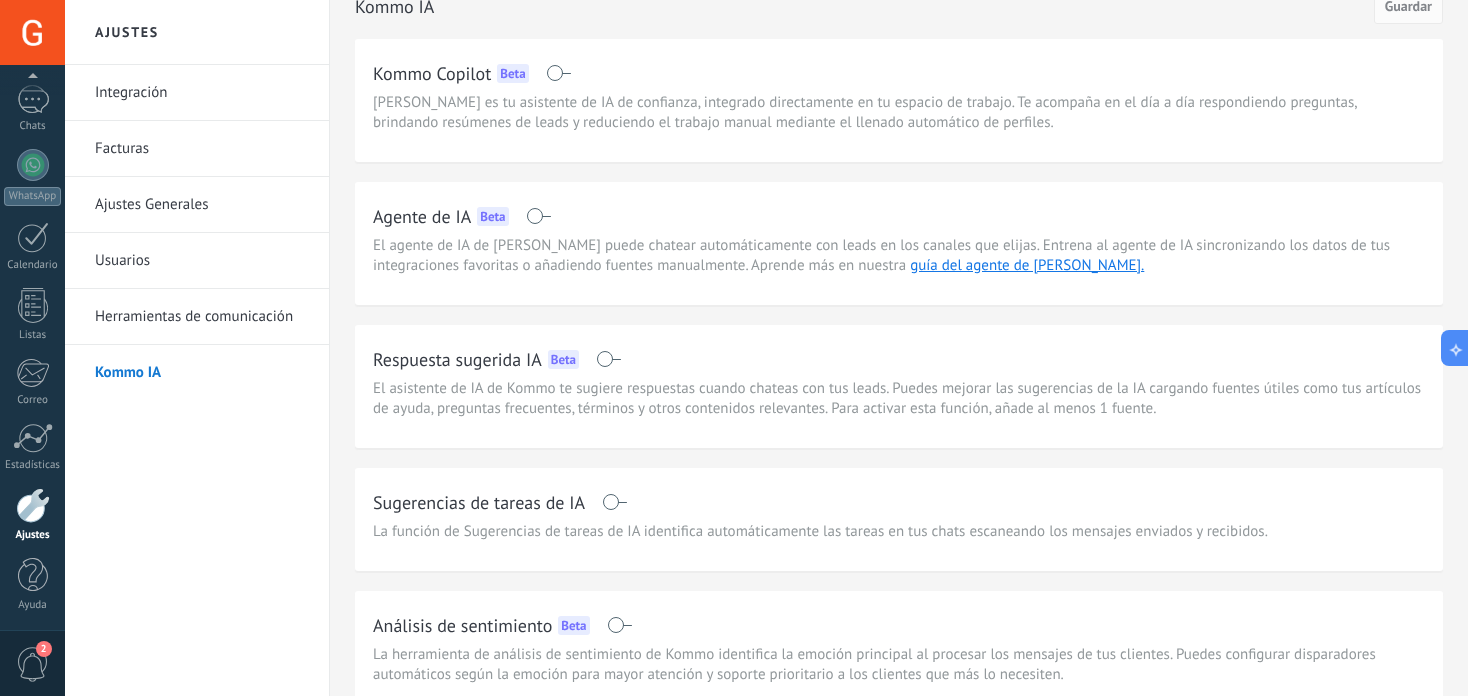 scroll, scrollTop: 0, scrollLeft: 0, axis: both 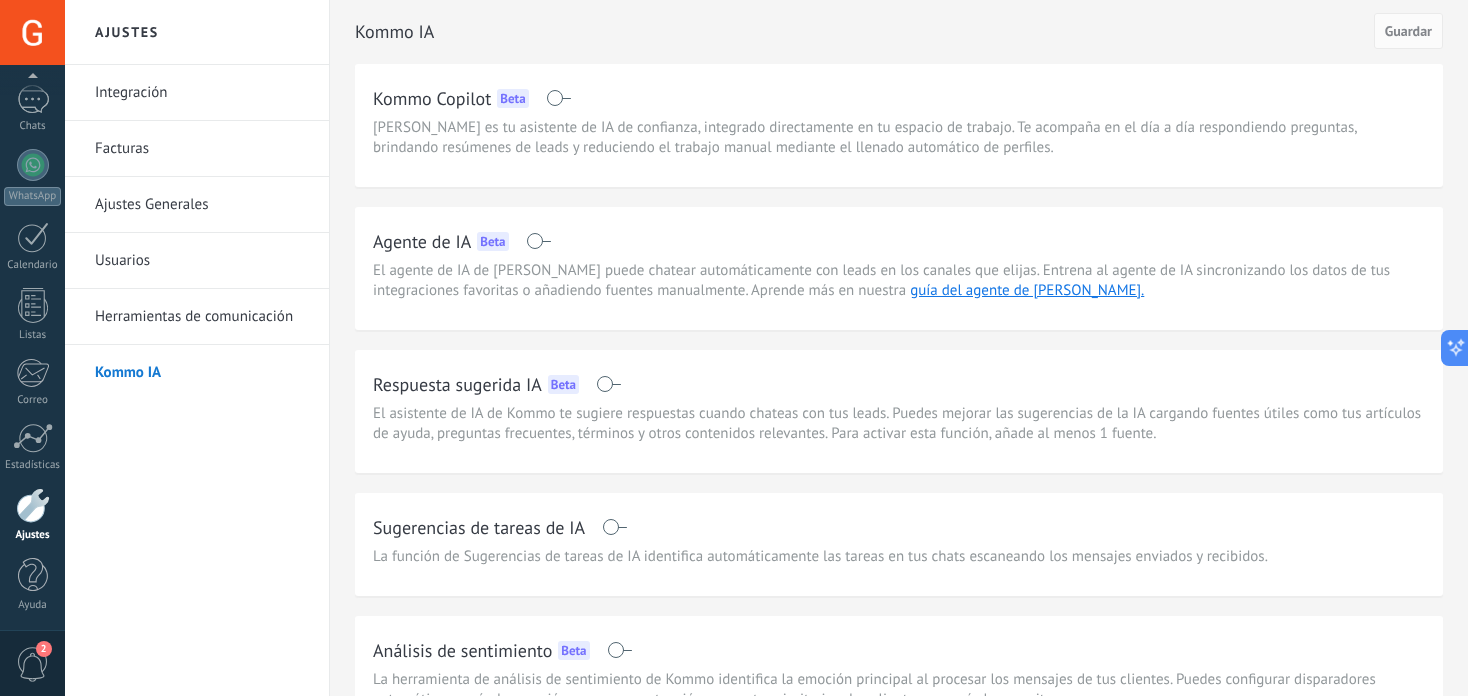 click on "2" at bounding box center (33, 664) 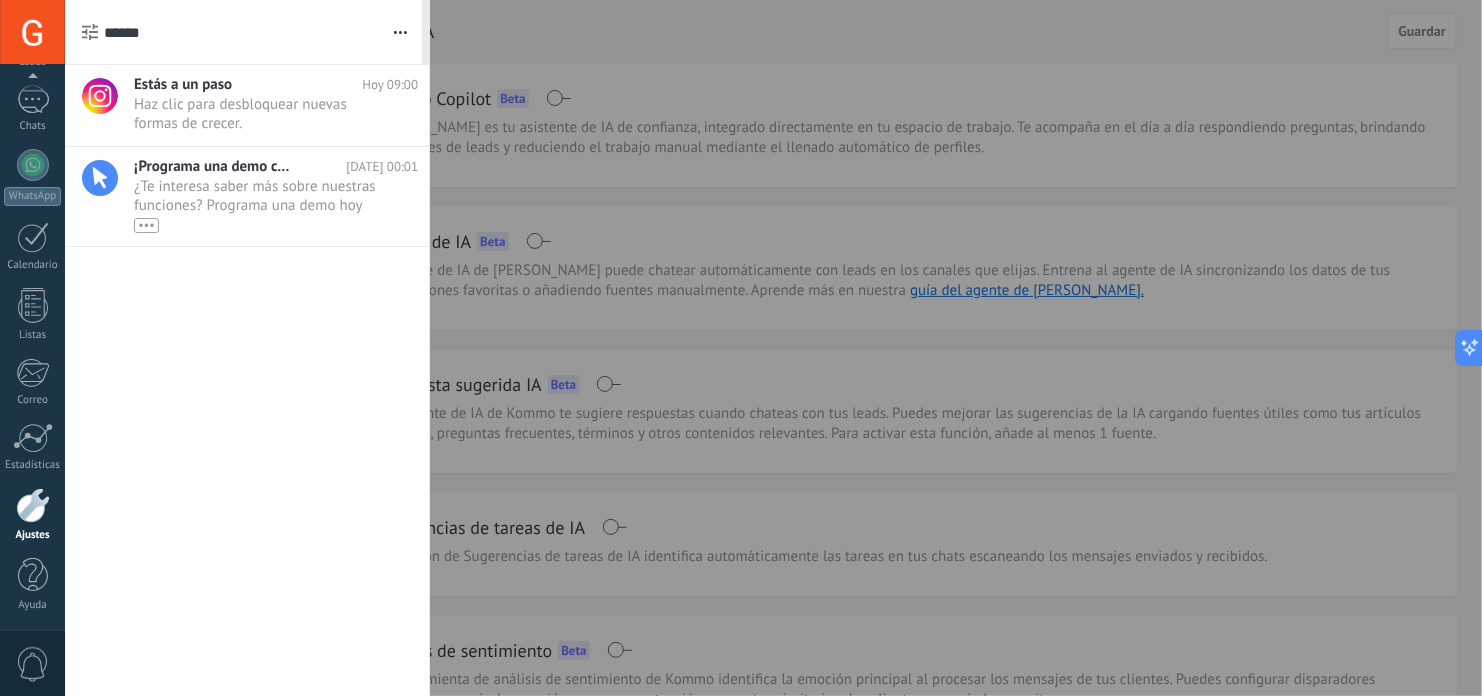 click on "0" at bounding box center [33, 664] 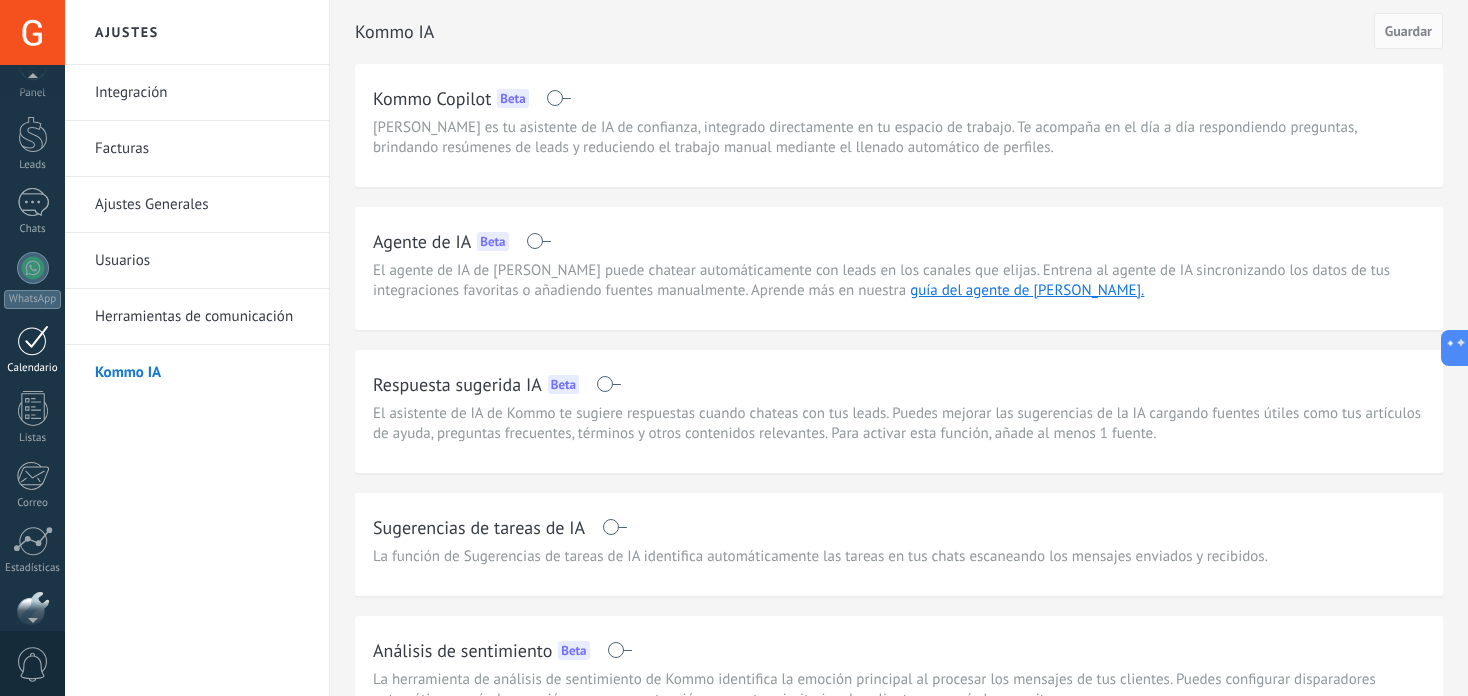 scroll, scrollTop: 0, scrollLeft: 0, axis: both 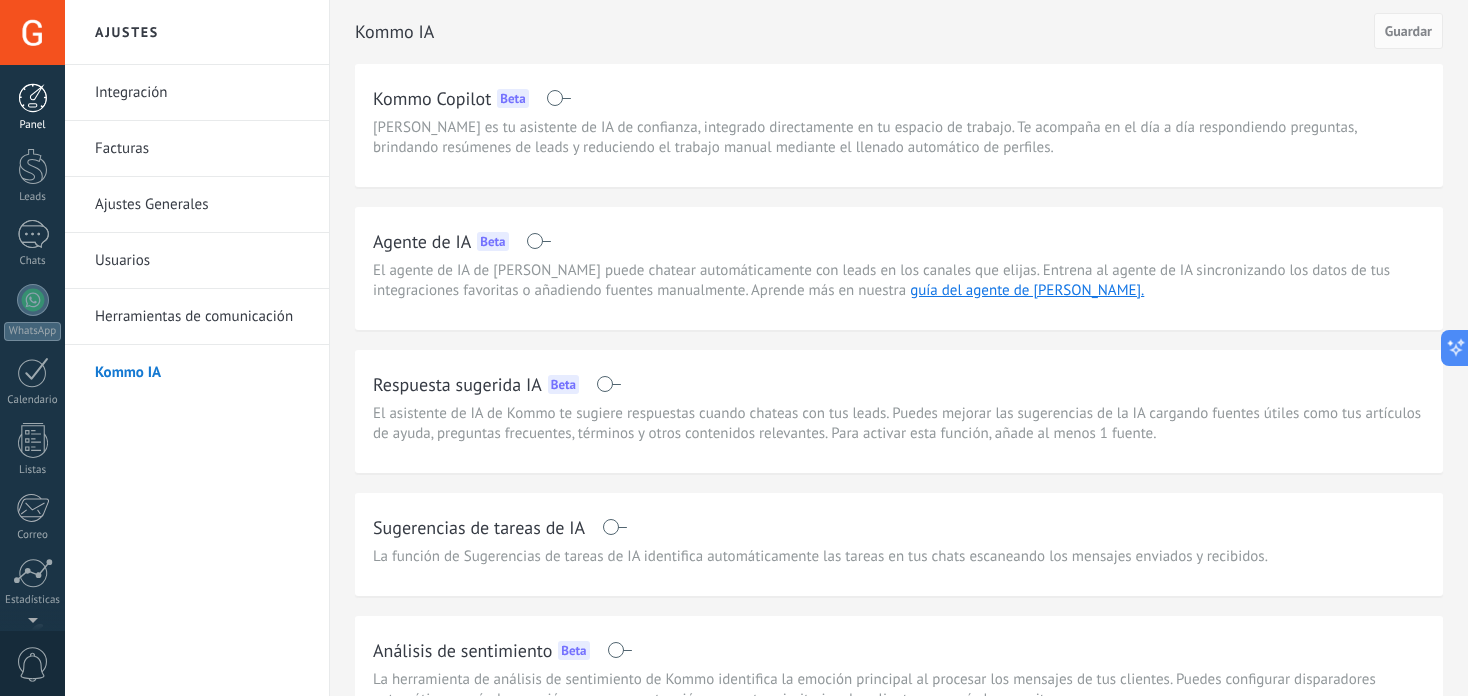 click at bounding box center [33, 98] 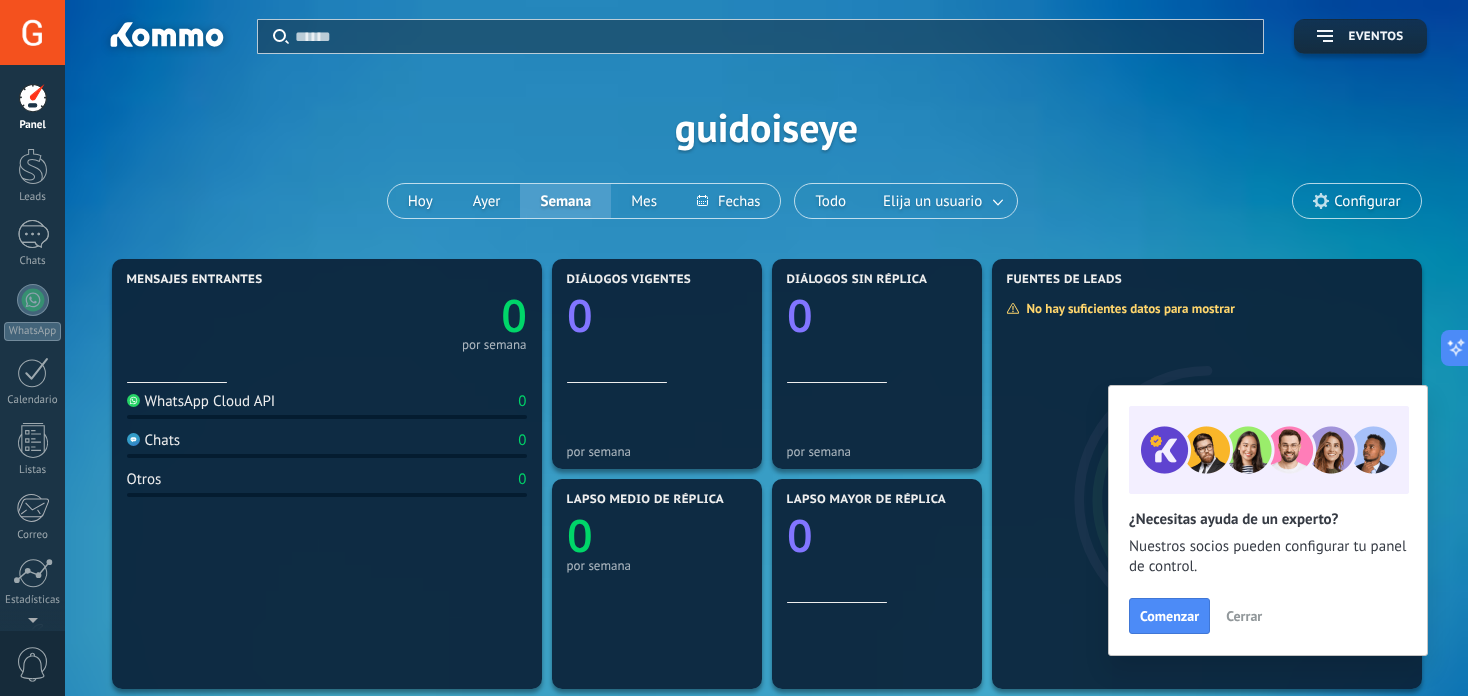 click on "Configurar" at bounding box center [1367, 201] 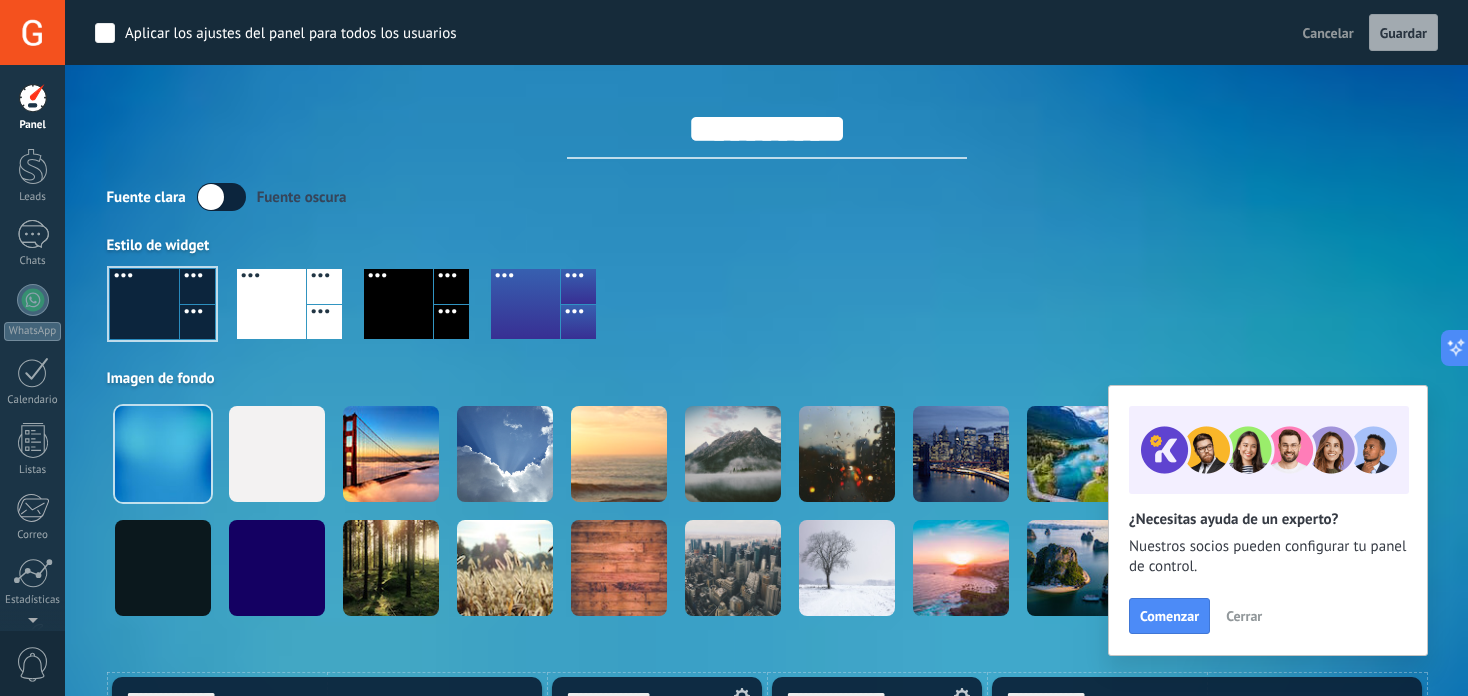 click on "Fuente clara Fuente oscura" at bounding box center (767, 197) 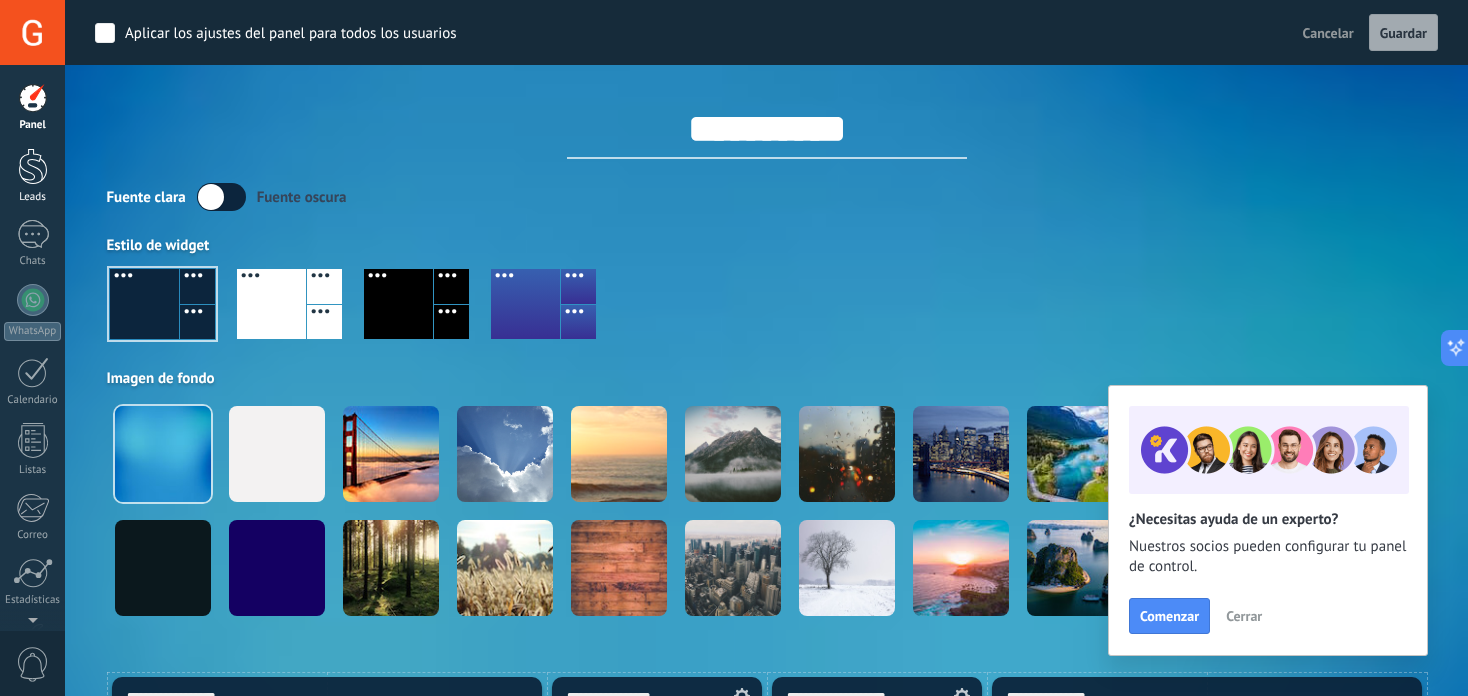 click at bounding box center [33, 166] 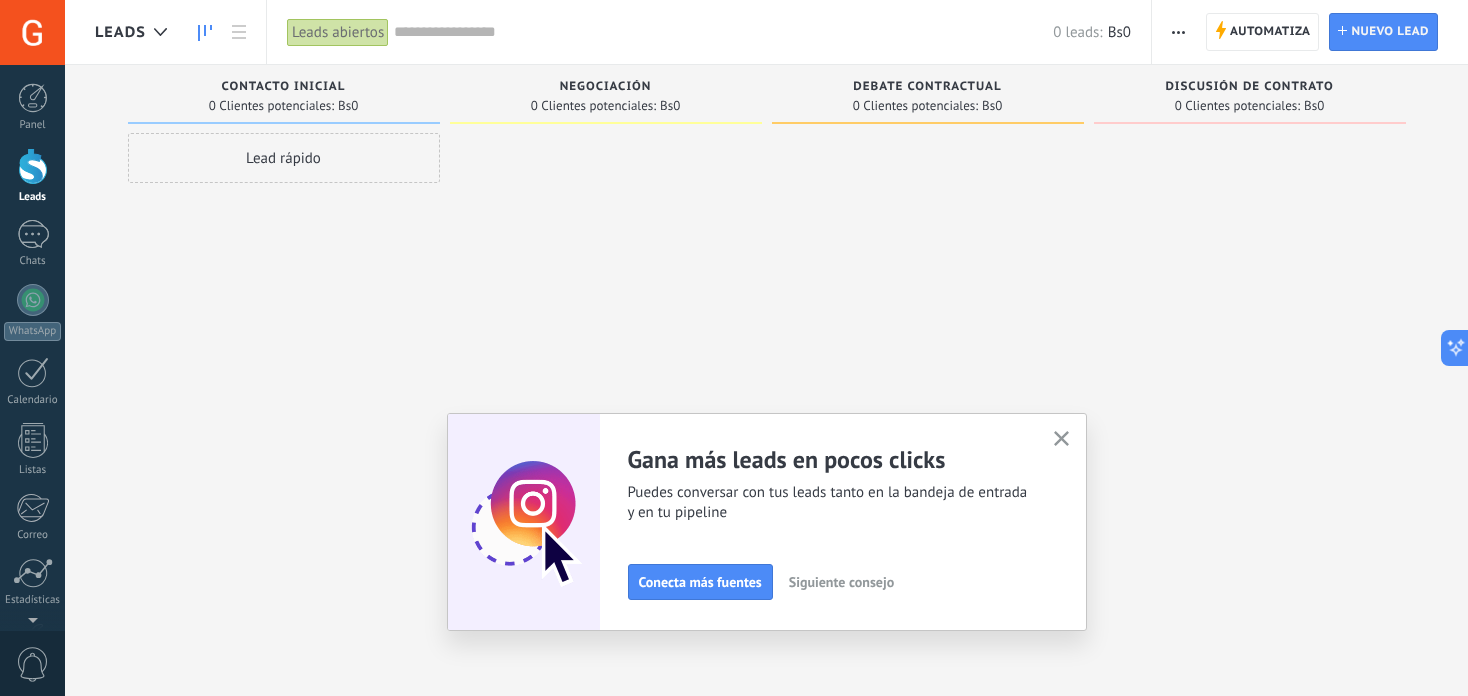 click on "Lead rápido" at bounding box center [284, 158] 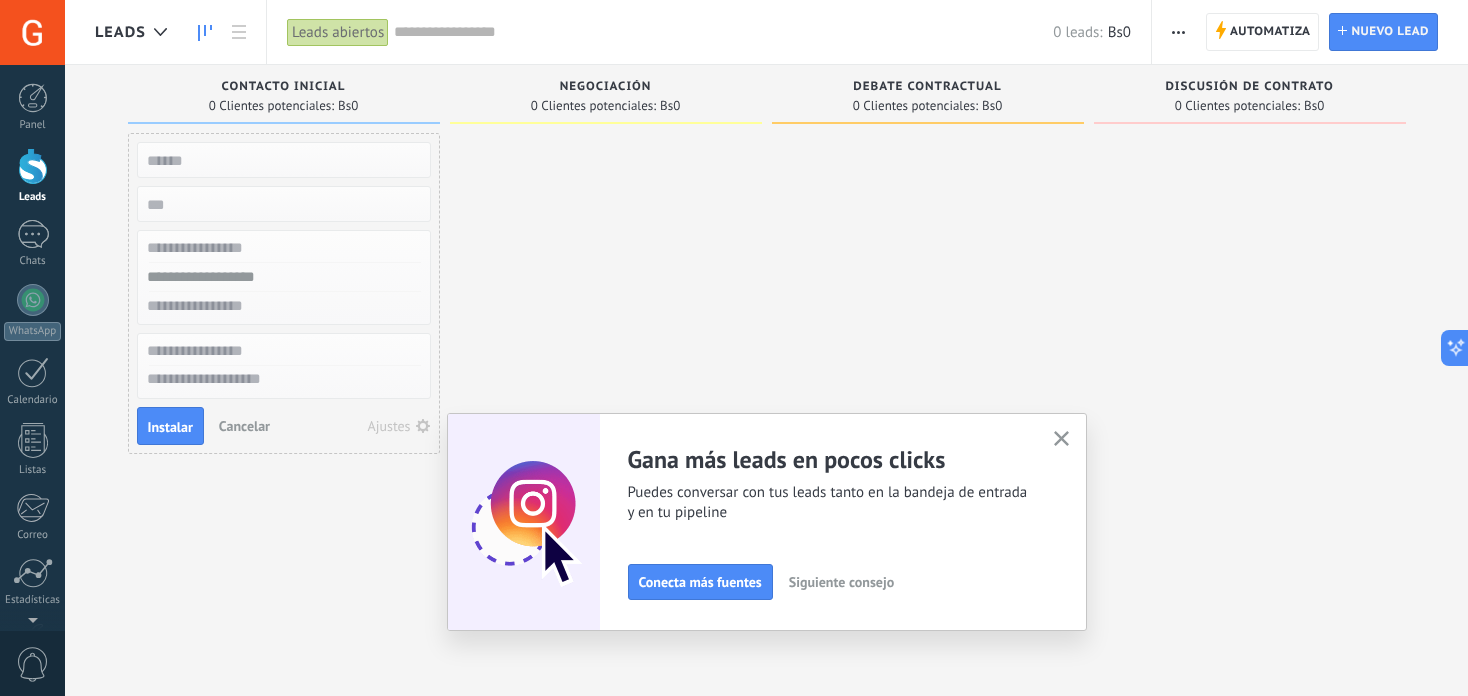 click at bounding box center [282, 248] 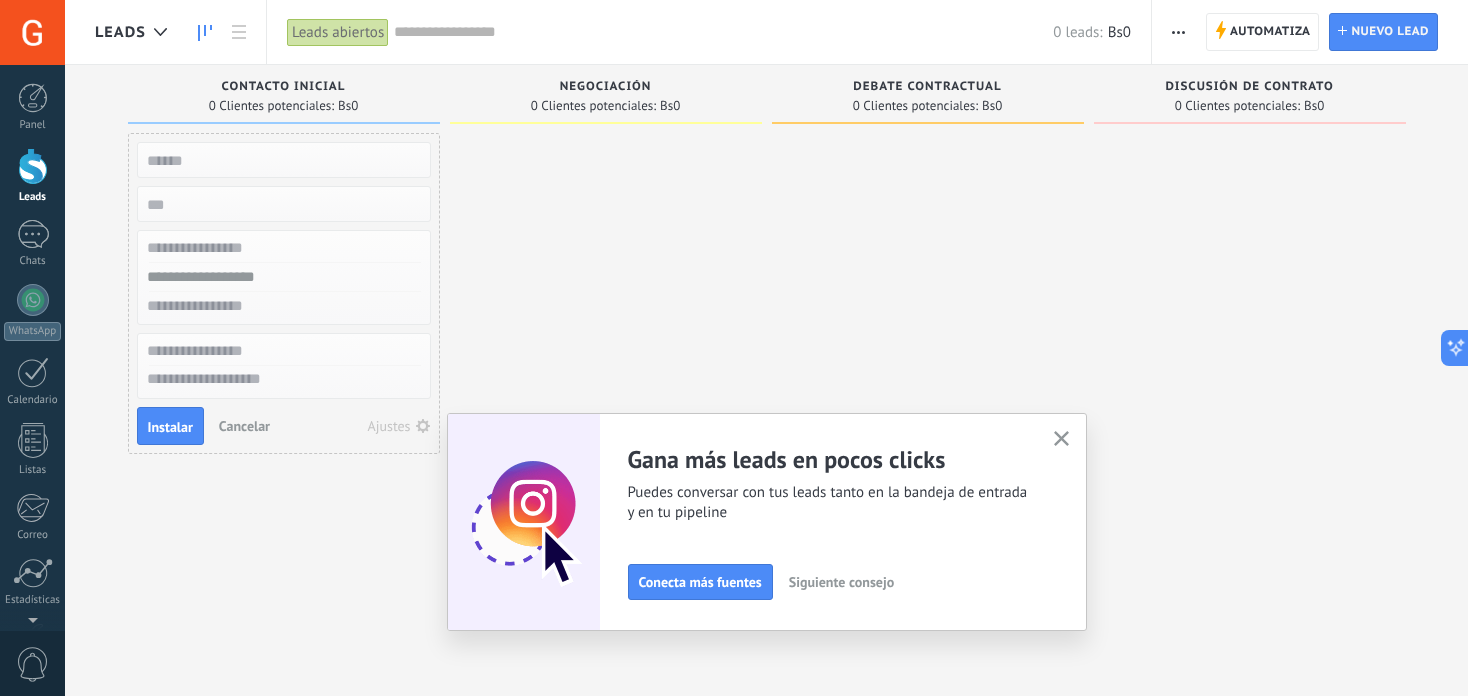 click 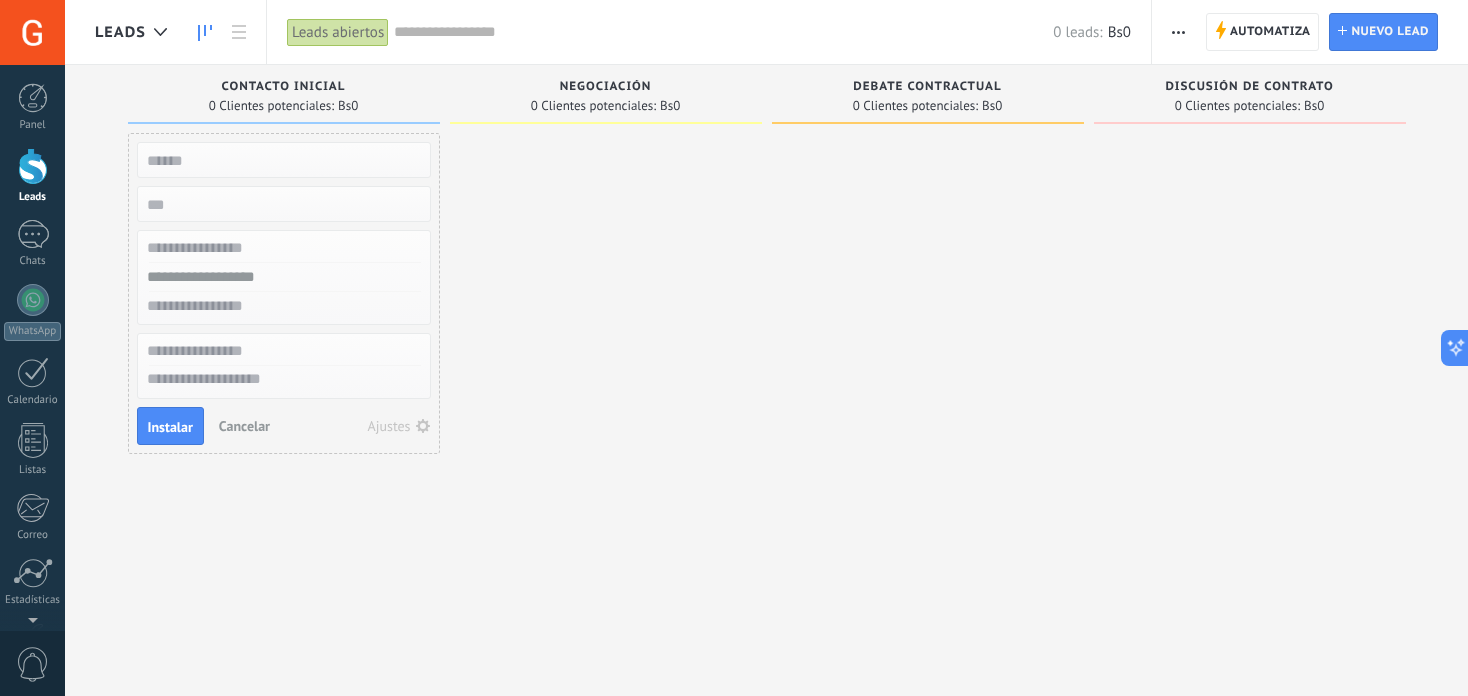 click at bounding box center [282, 160] 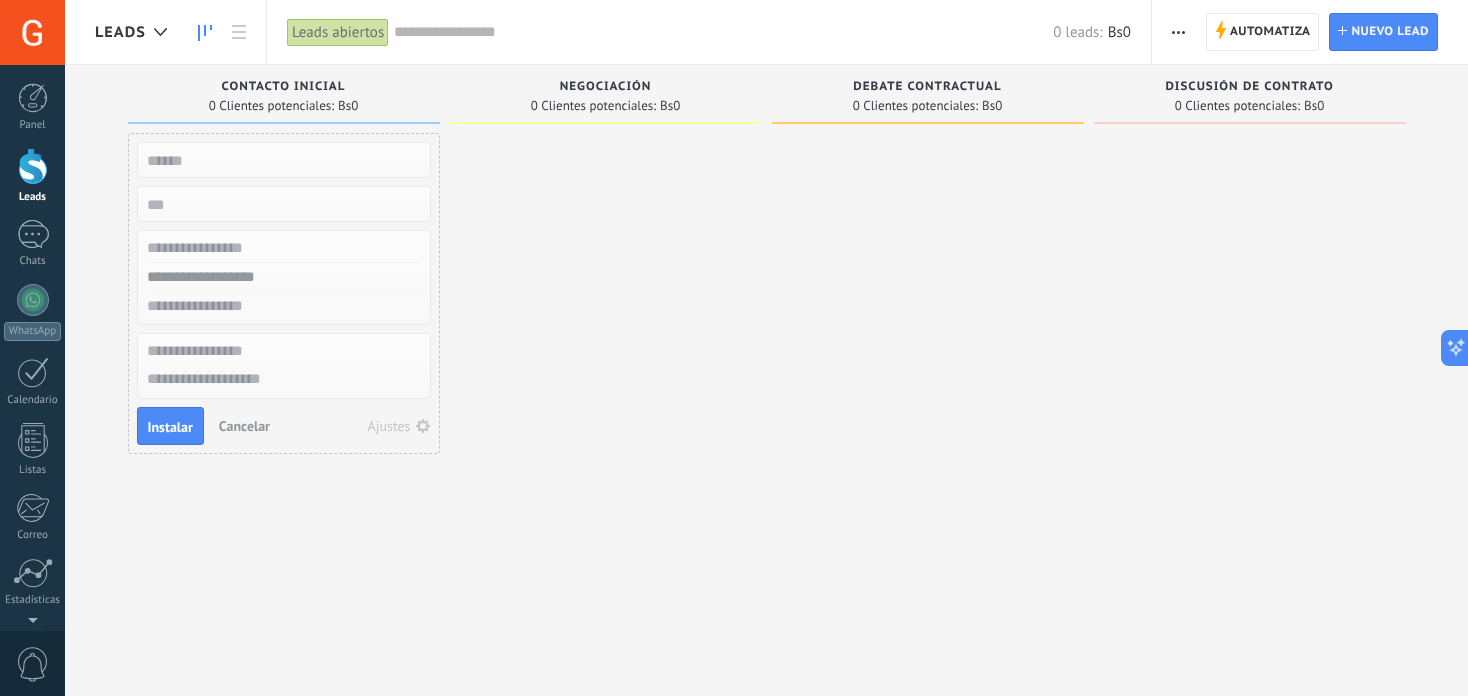 click on "Ajustes" at bounding box center (389, 426) 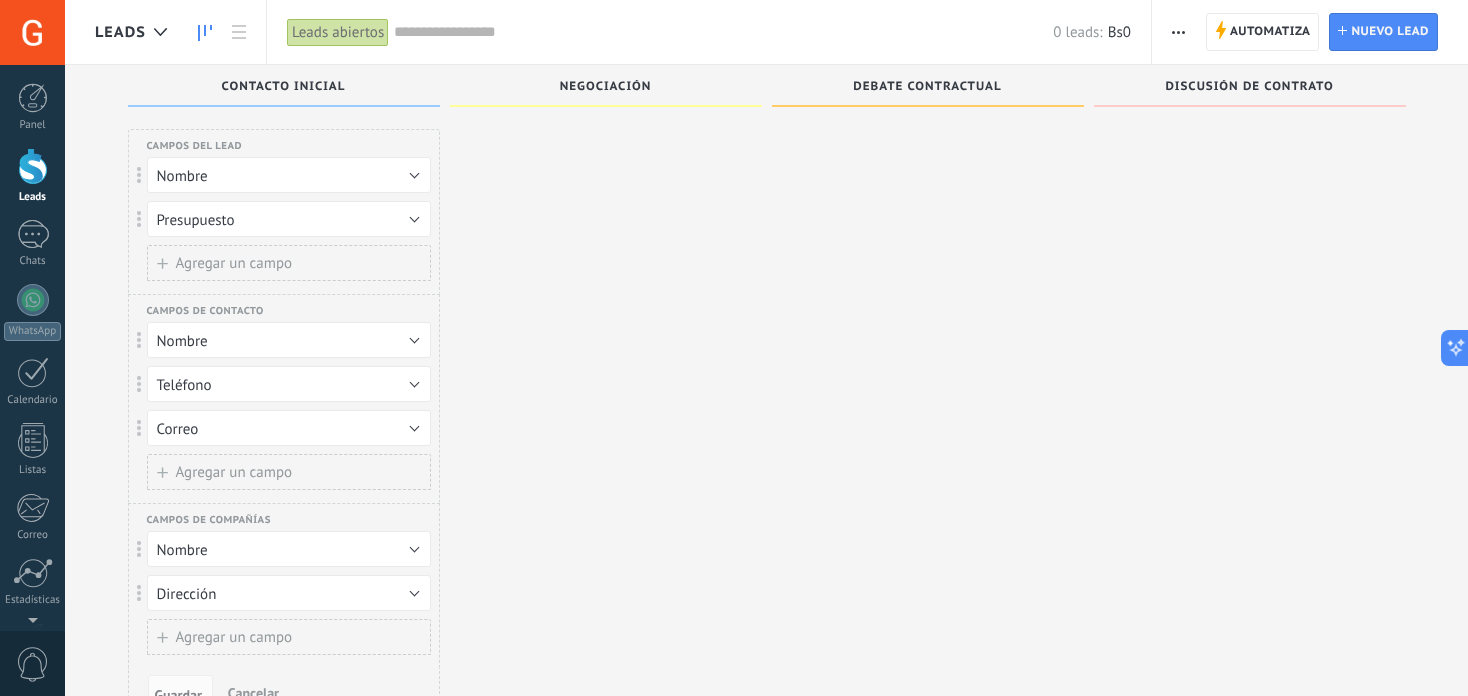 scroll, scrollTop: 0, scrollLeft: 0, axis: both 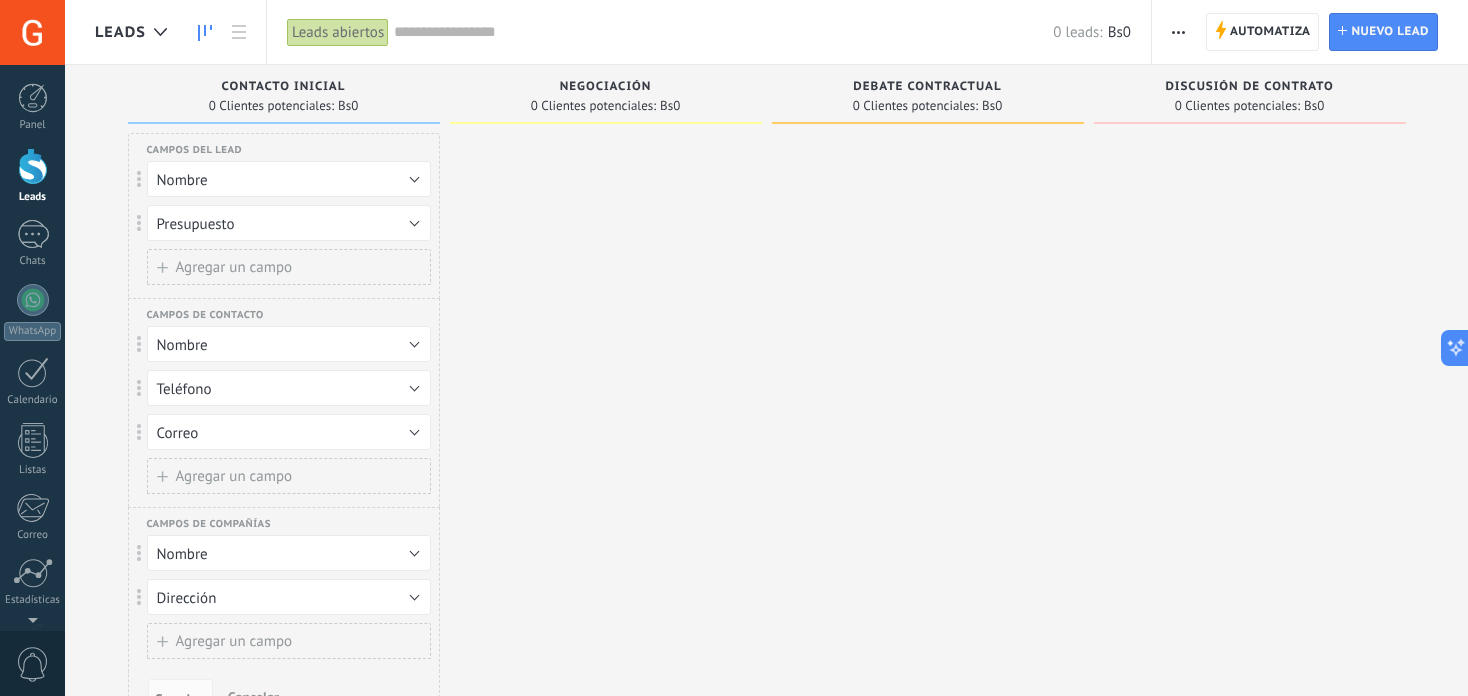 click at bounding box center [1178, 32] 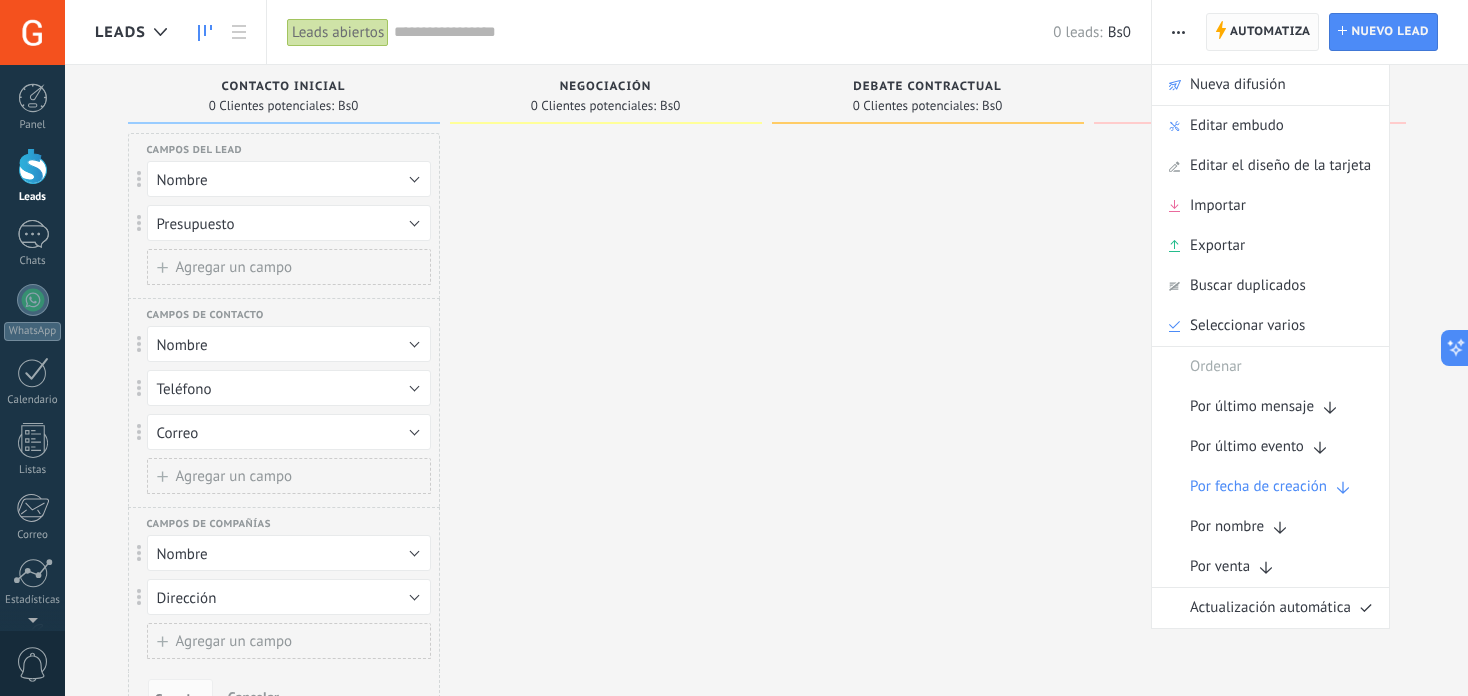 click on "Automatiza" at bounding box center (1270, 32) 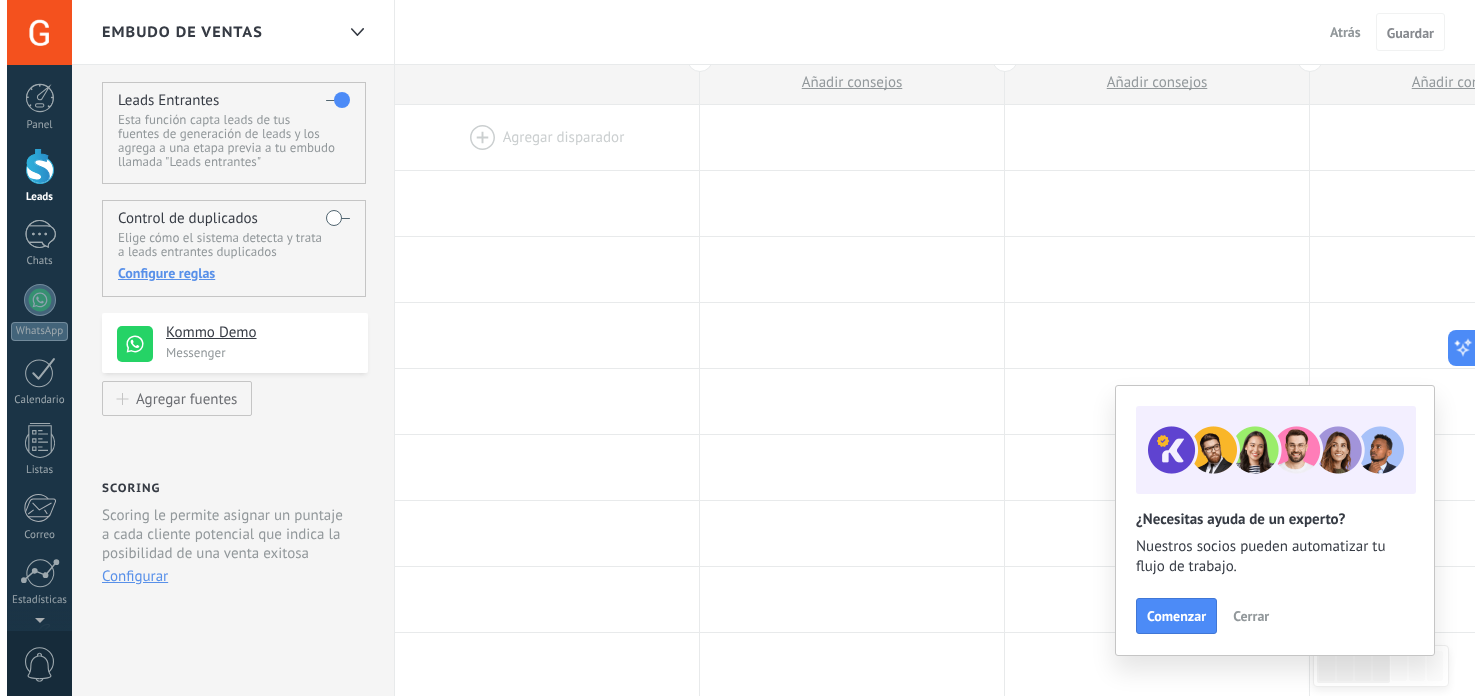 scroll, scrollTop: 0, scrollLeft: 0, axis: both 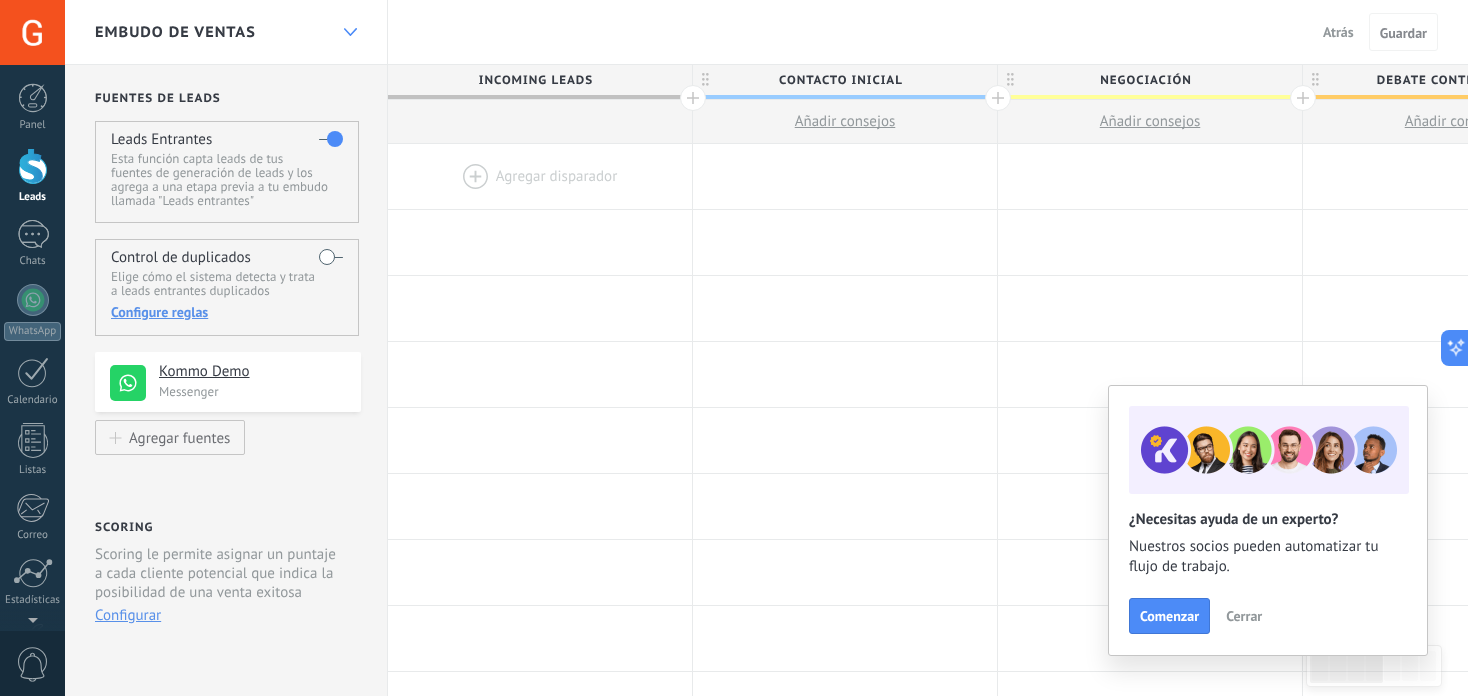 click 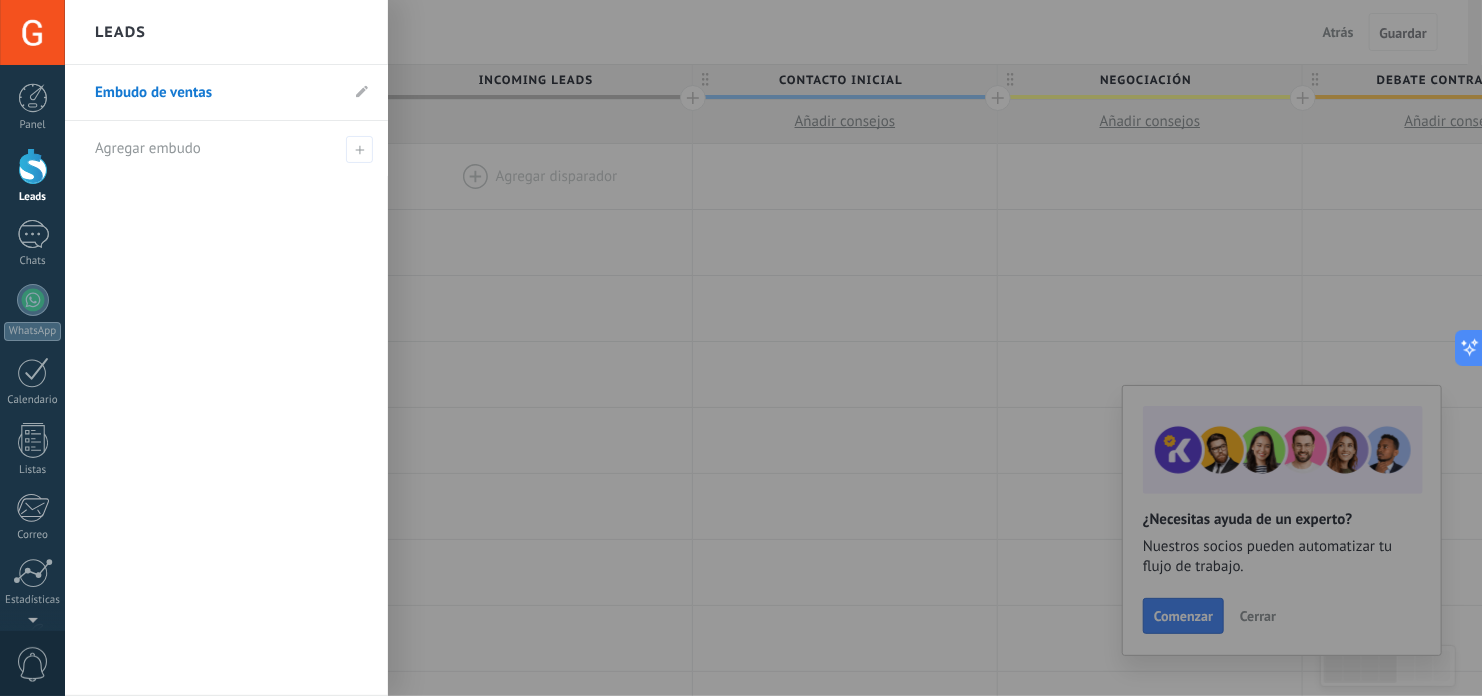 click on "Leads" at bounding box center [226, 32] 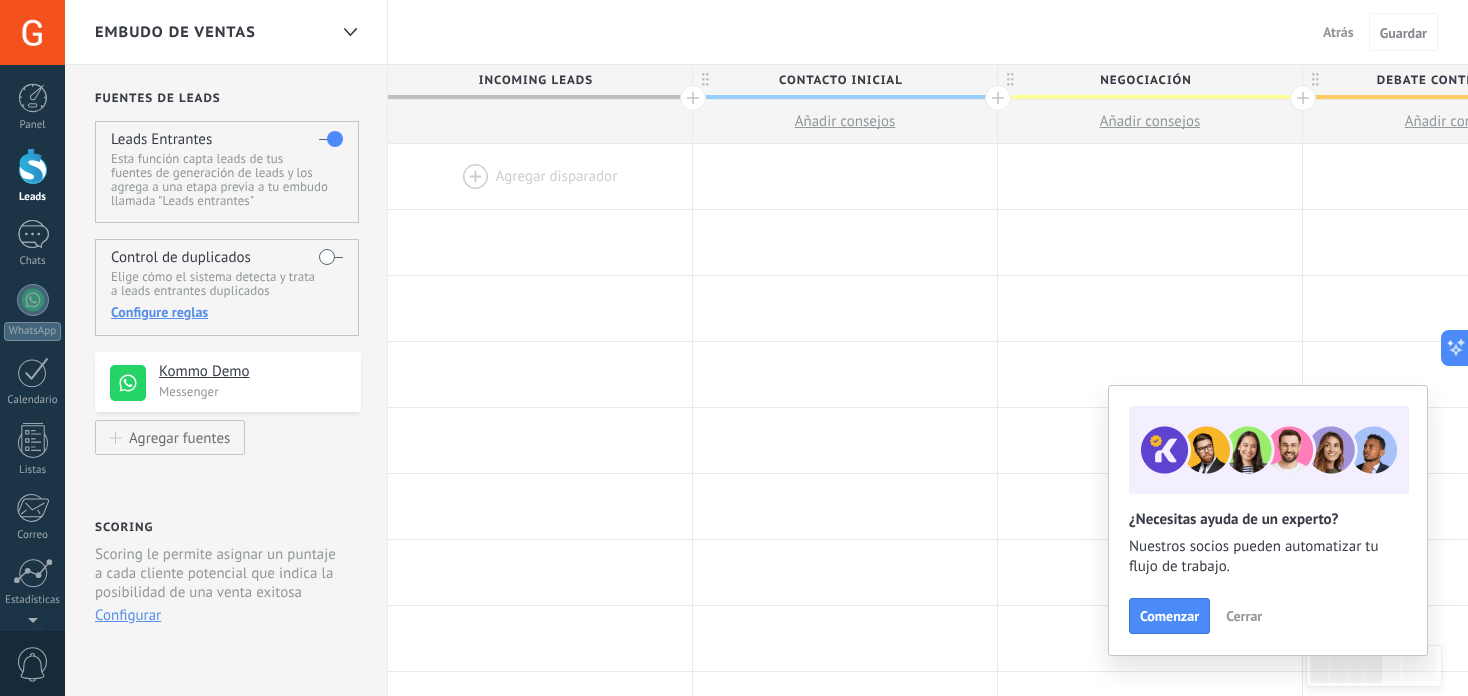 click on "Embudo de ventas" at bounding box center (211, 32) 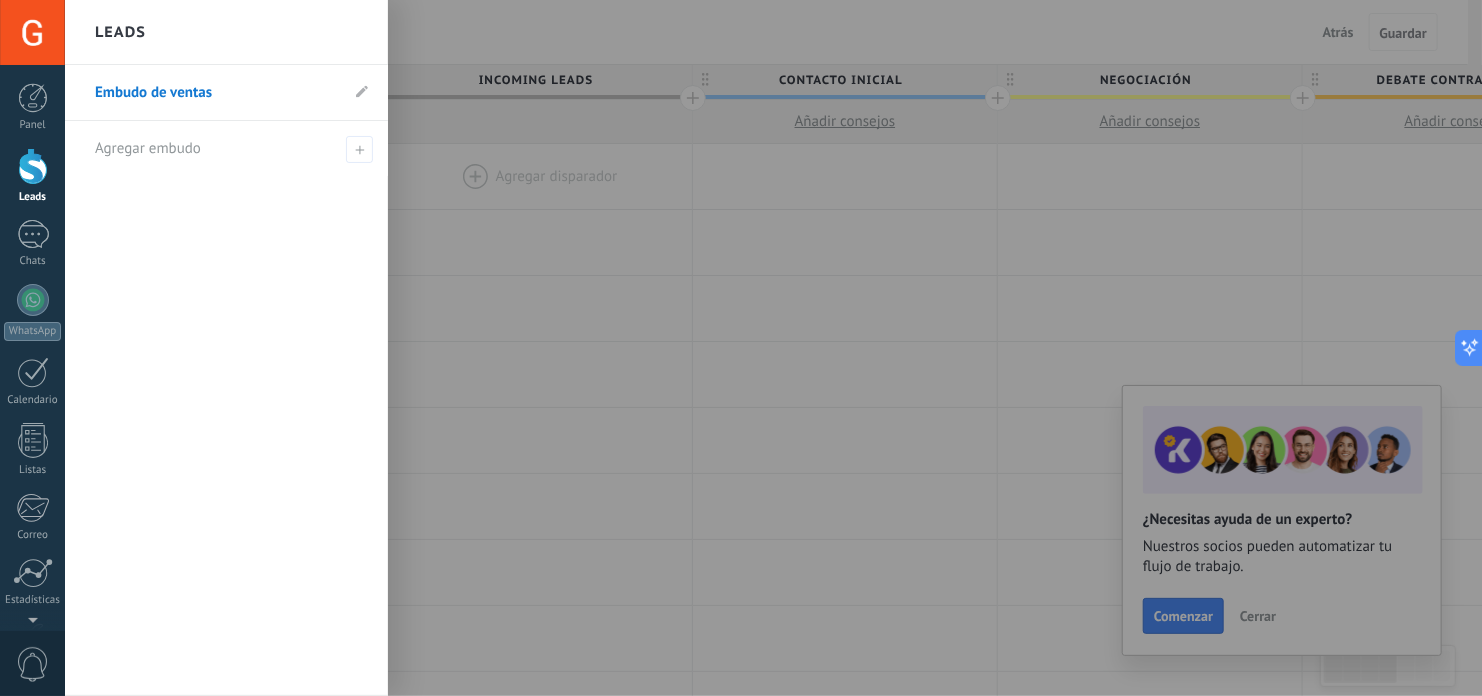 click at bounding box center [806, 348] 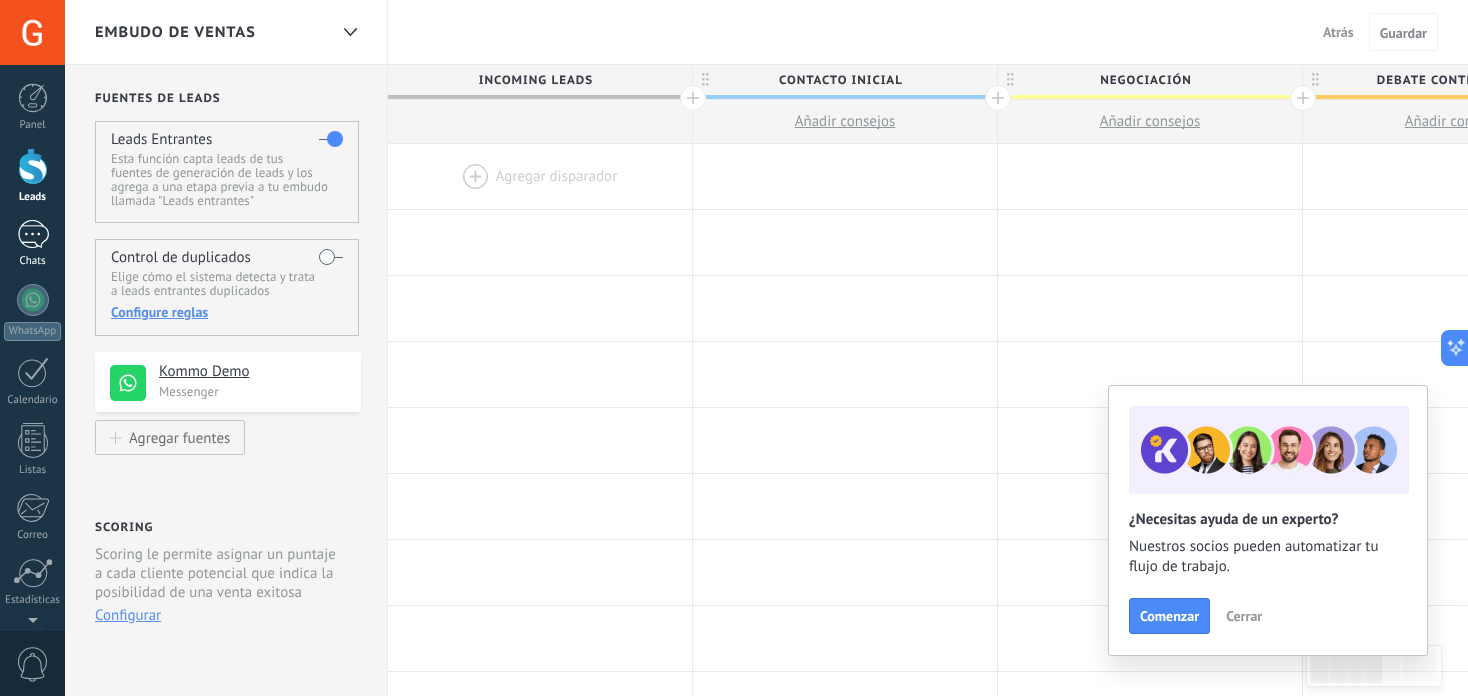 click at bounding box center [33, 234] 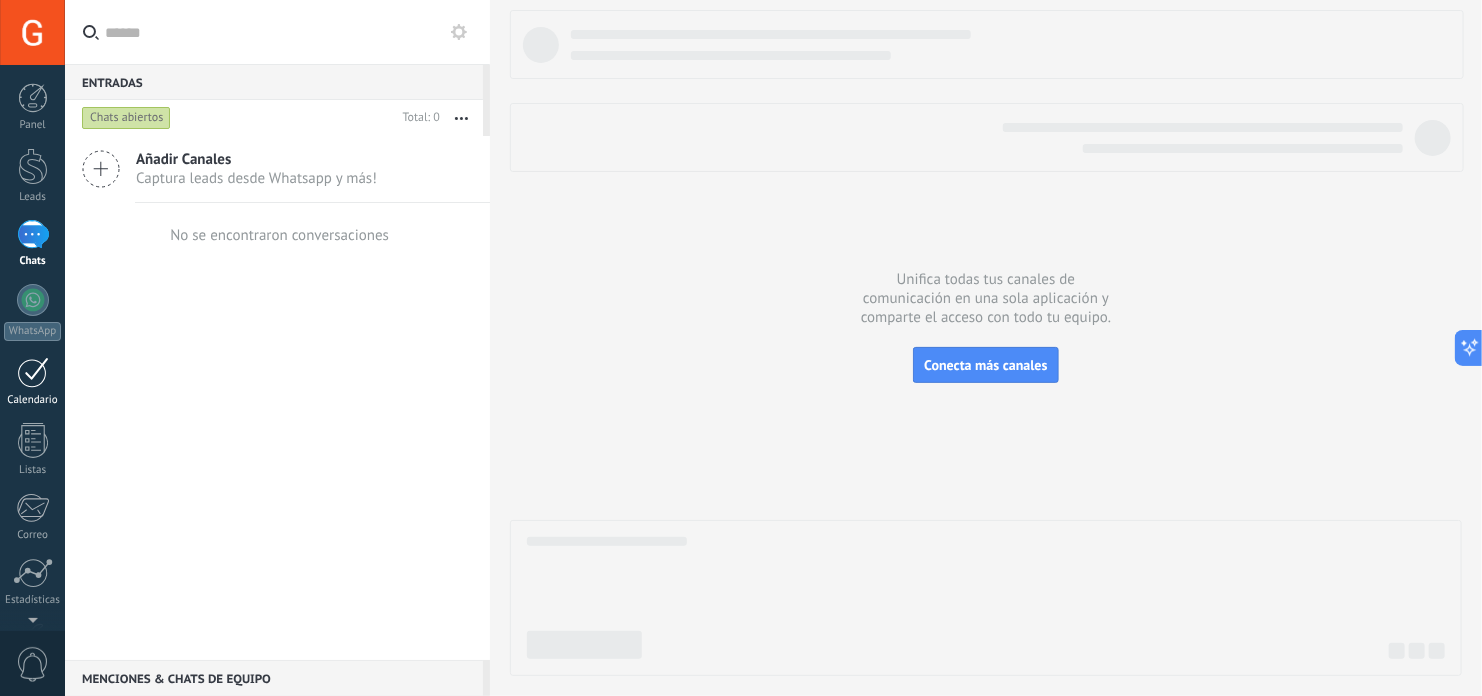 click at bounding box center (33, 372) 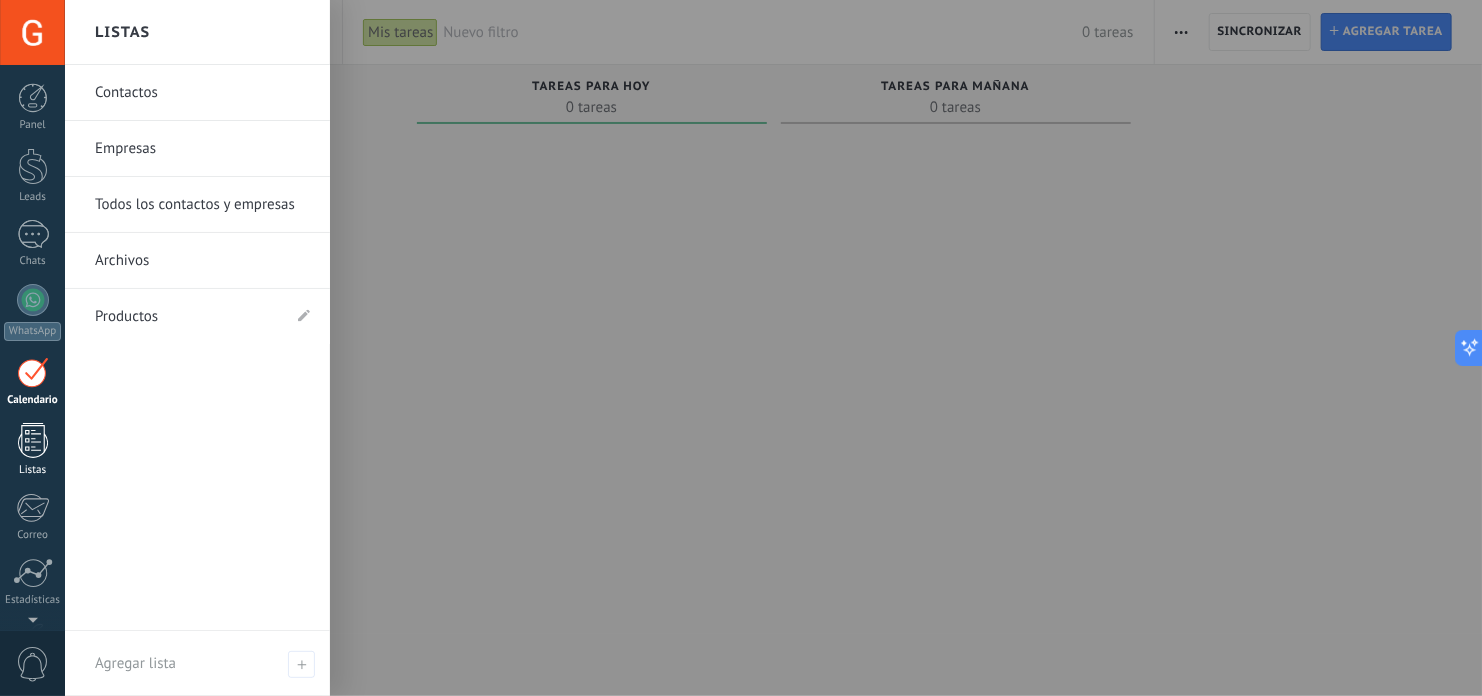 click at bounding box center (33, 440) 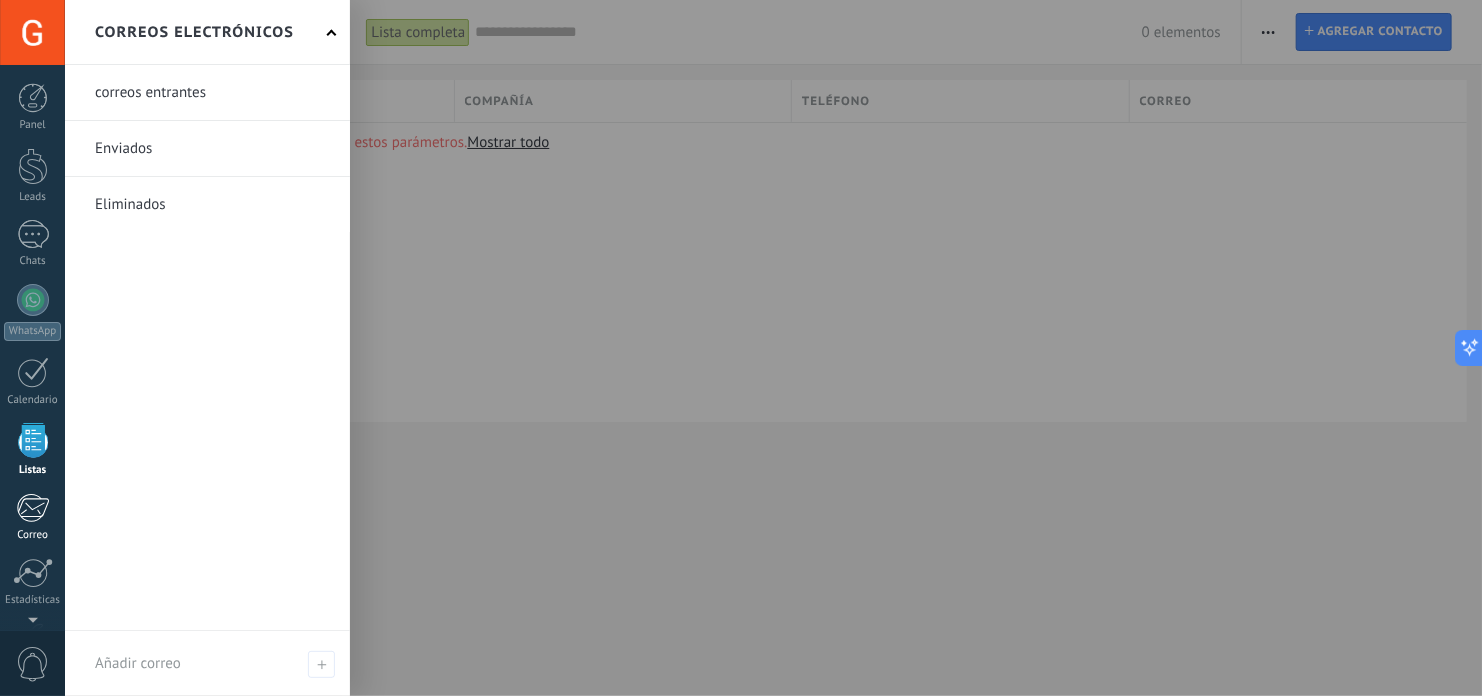click at bounding box center (32, 508) 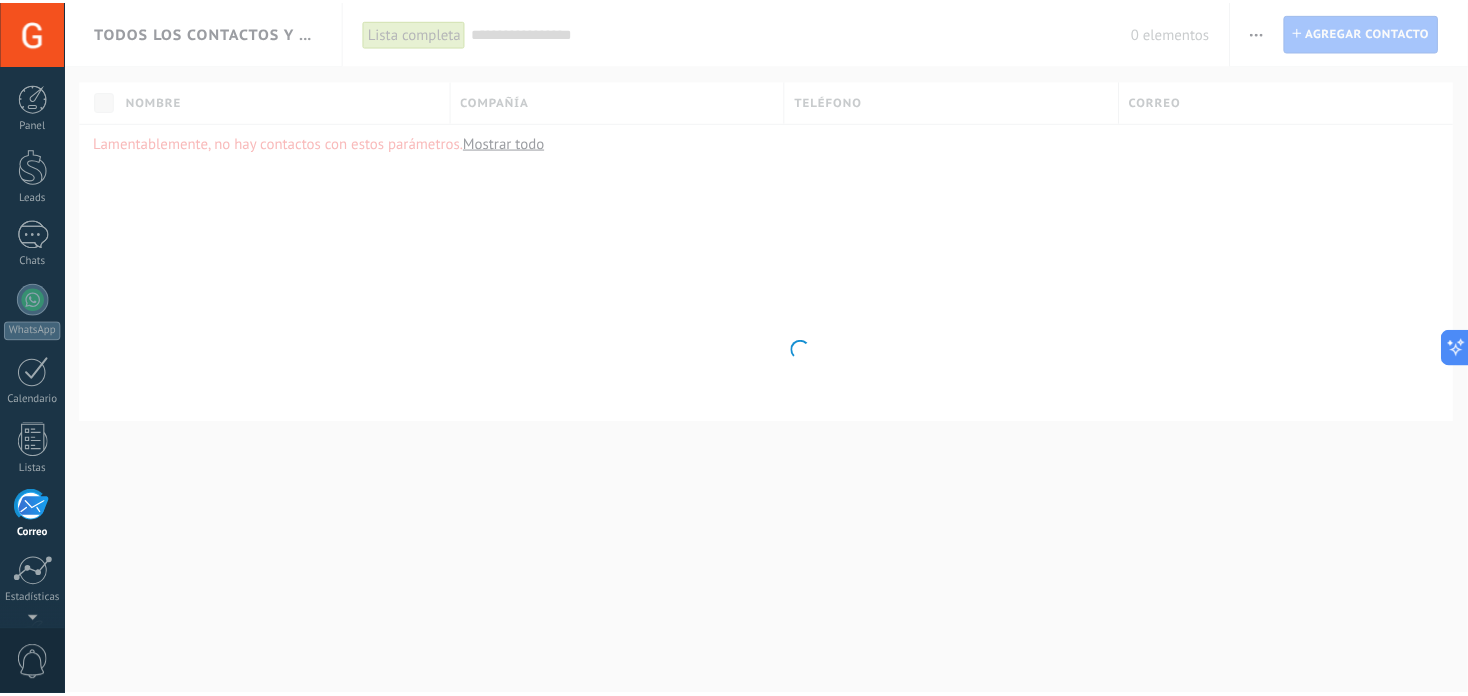scroll, scrollTop: 135, scrollLeft: 0, axis: vertical 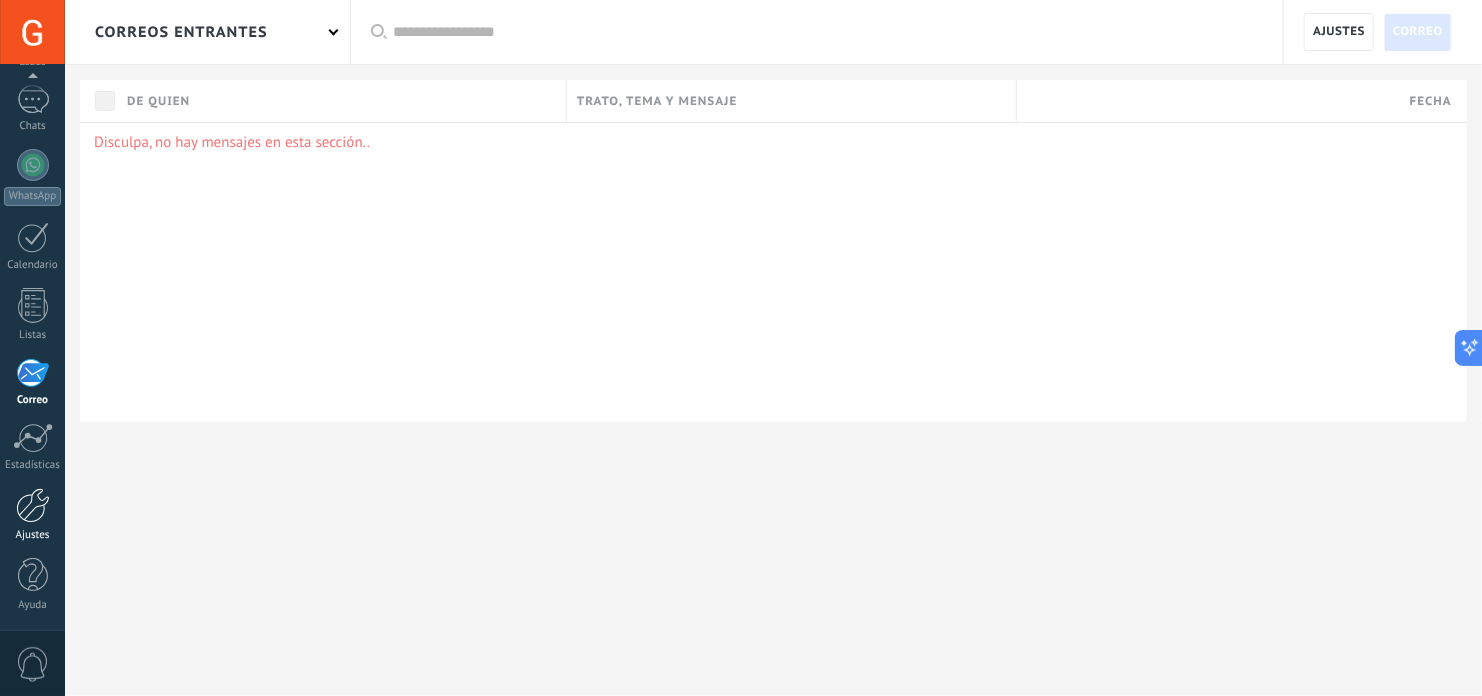click at bounding box center (33, 505) 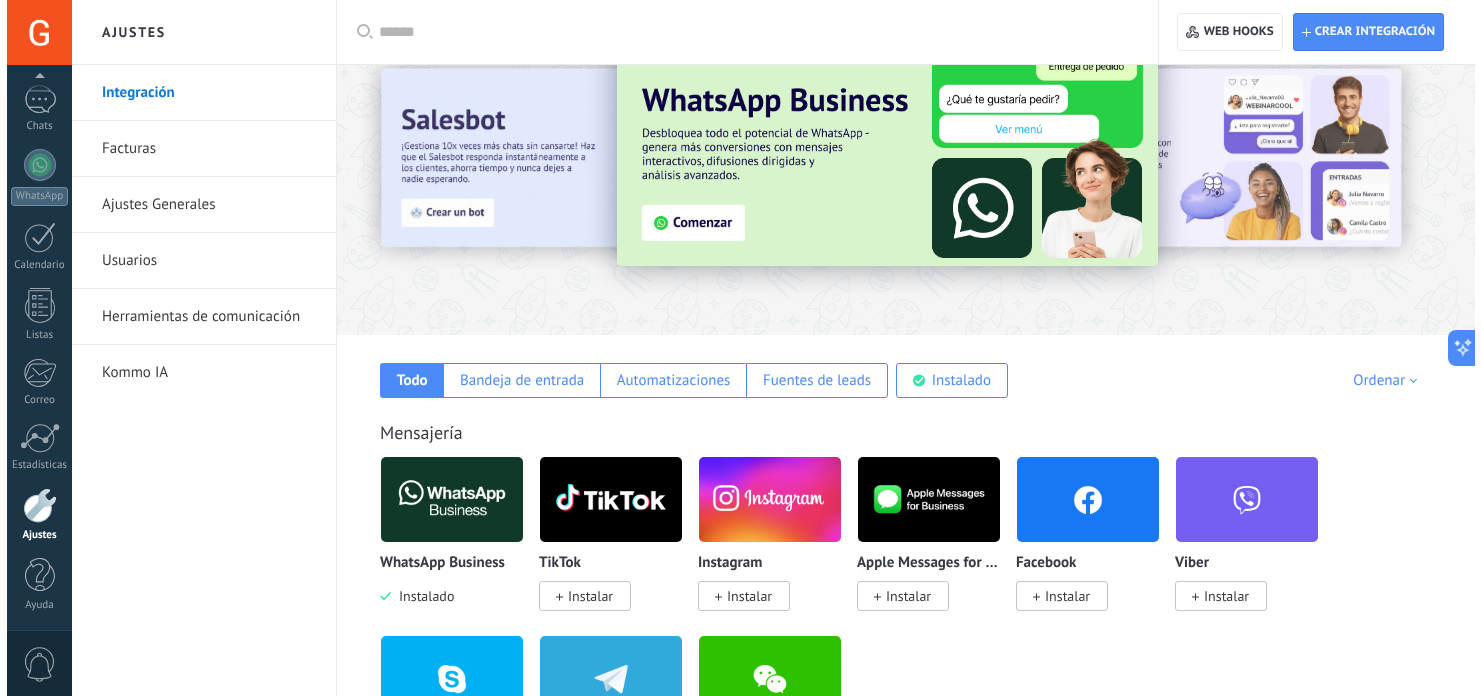 scroll, scrollTop: 0, scrollLeft: 0, axis: both 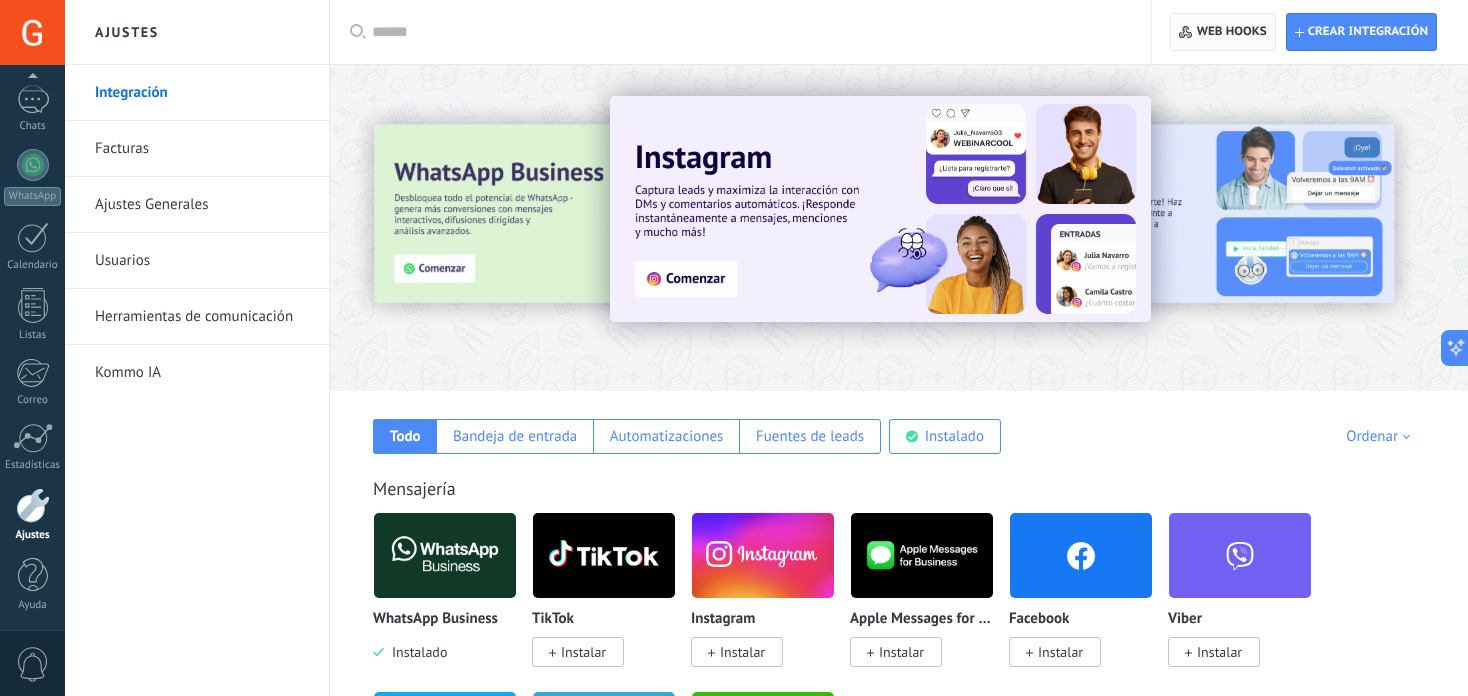 click on "Web hooks  0" at bounding box center [1232, 32] 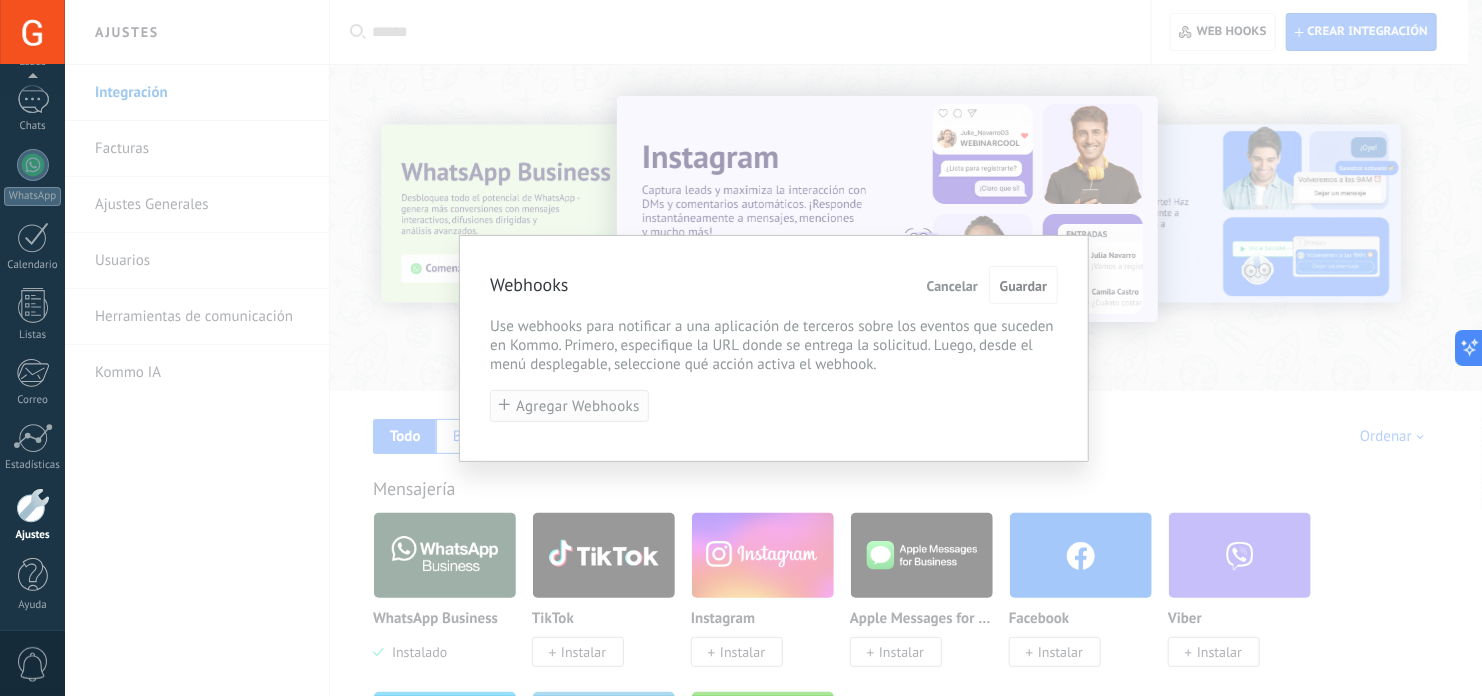click on "Agregar Webhooks" at bounding box center (578, 406) 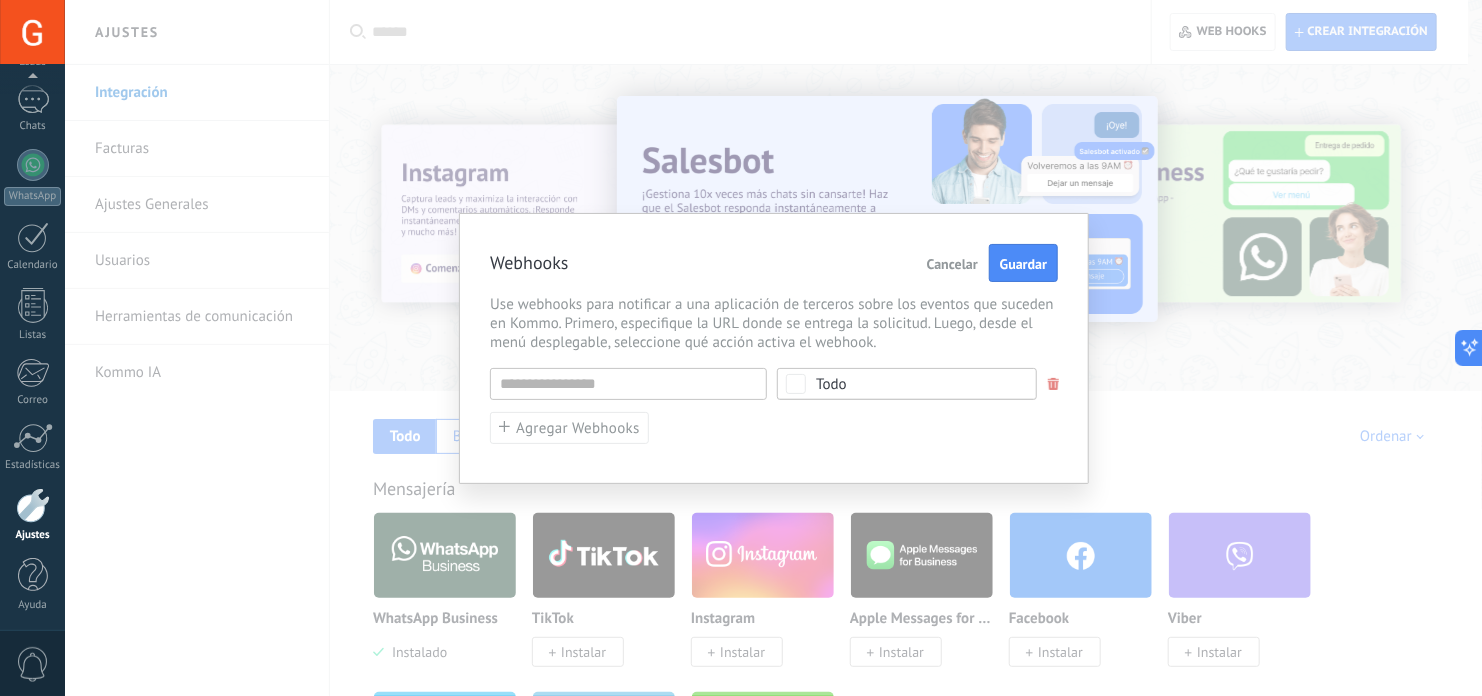 click on "Todo" at bounding box center [907, 384] 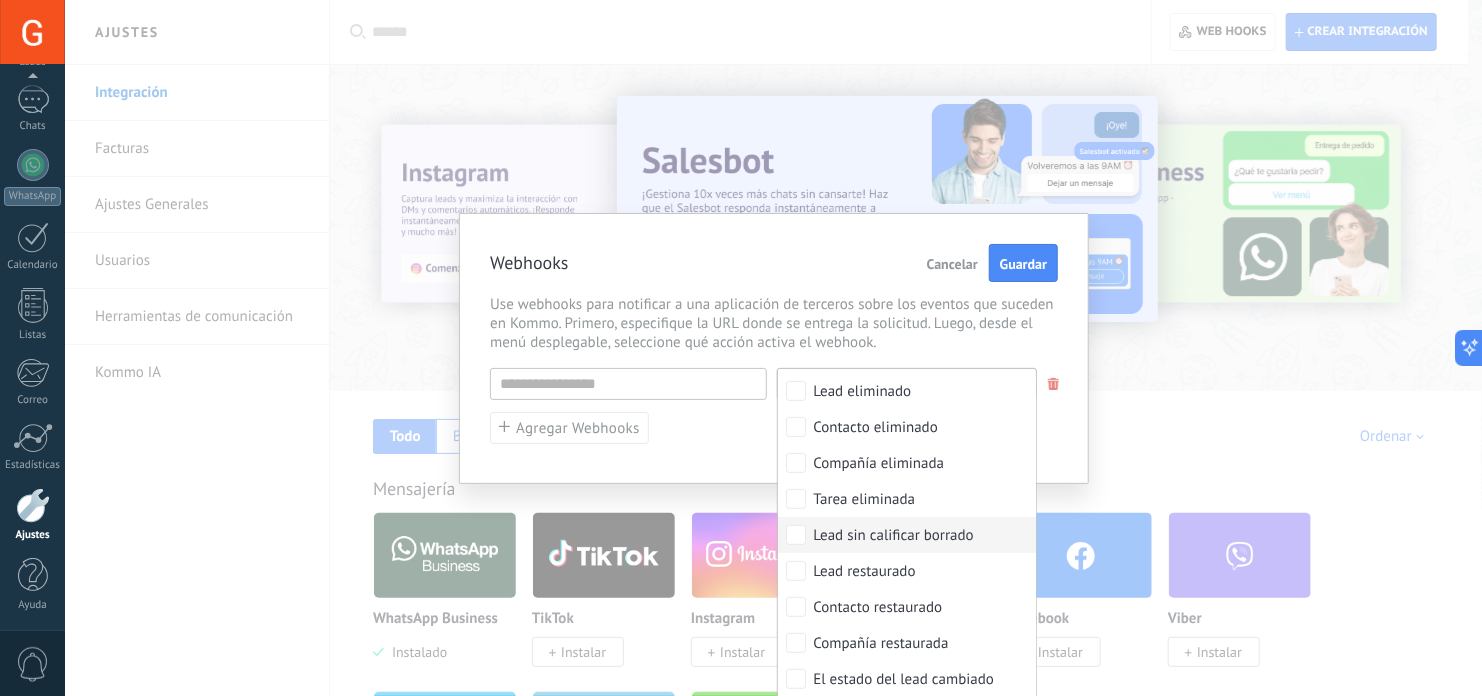 scroll, scrollTop: 834, scrollLeft: 0, axis: vertical 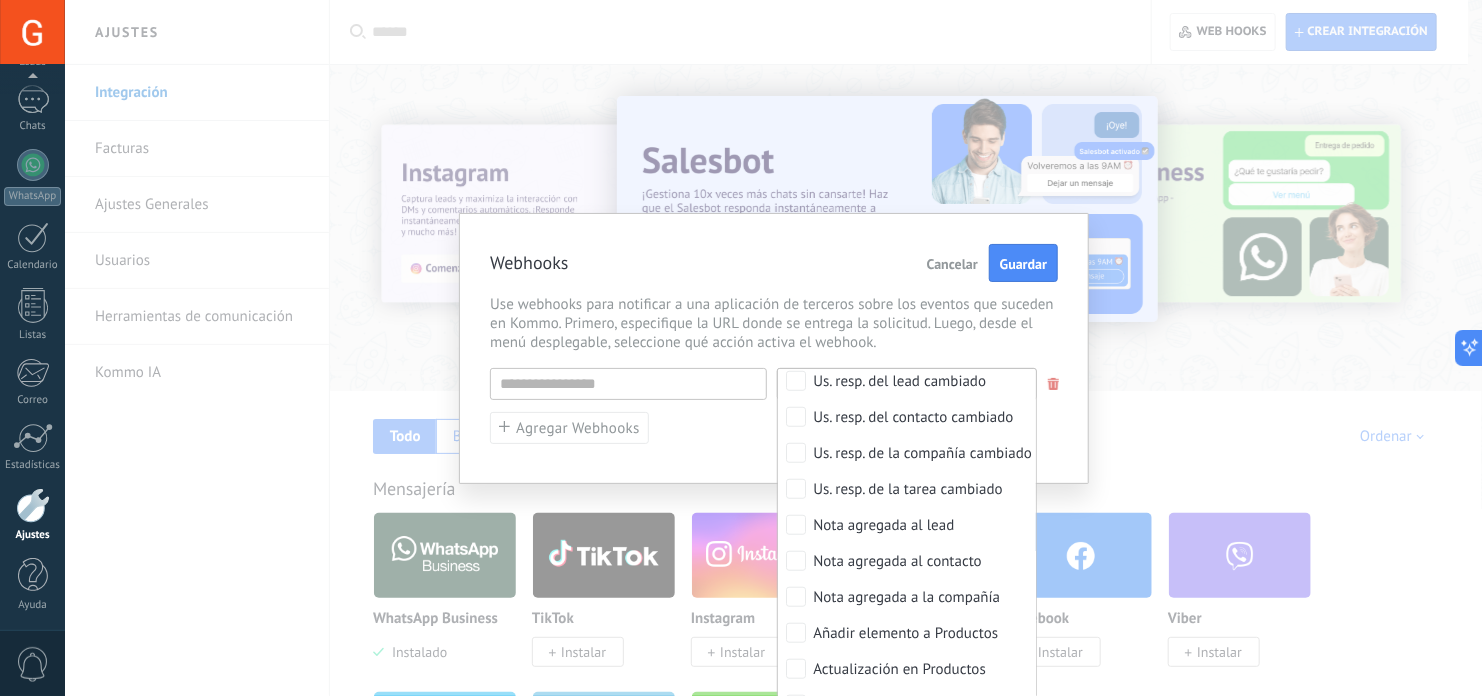 click on "Use webhooks para notificar a una aplicación de terceros sobre los eventos que suceden en Kommo. Primero, especifique la URL donde se entrega la solicitud. Luego, desde el menú desplegable, seleccione qué acción activa el webhook." at bounding box center (774, 323) 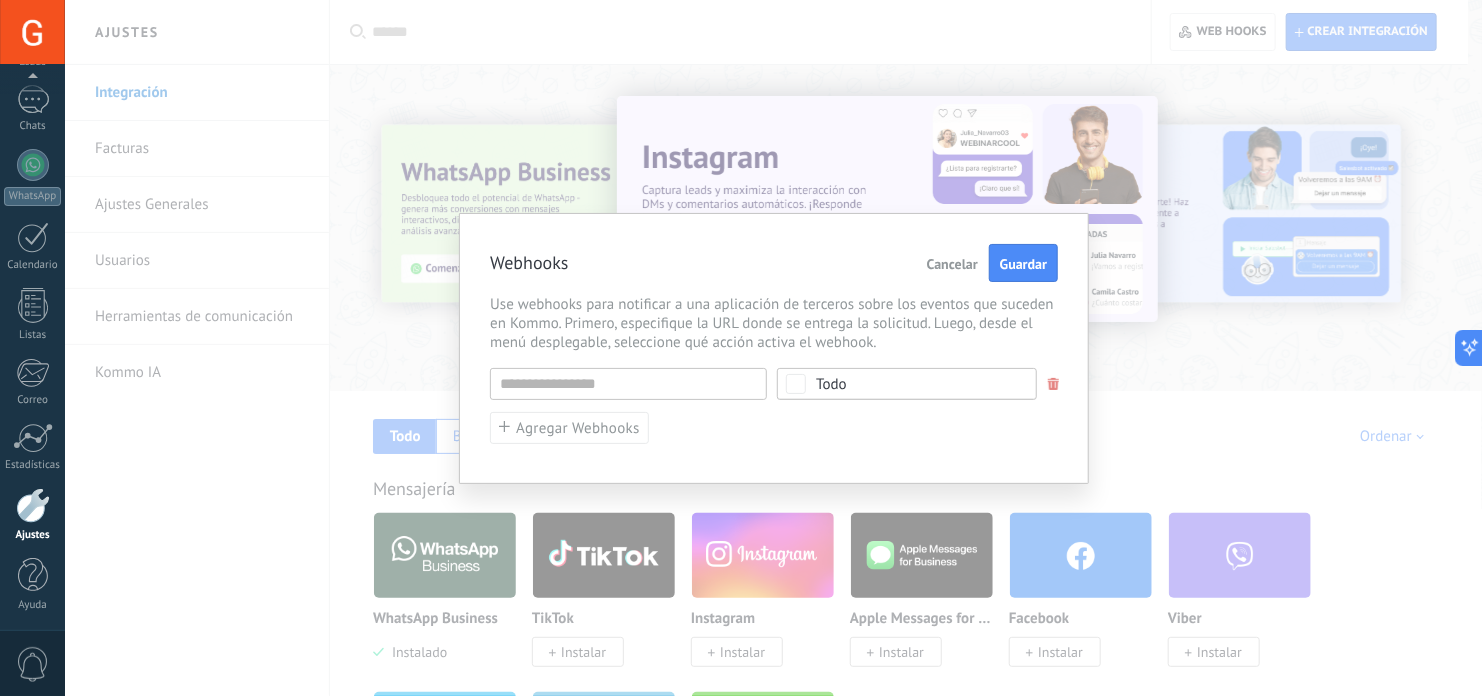 click on "Todo" at bounding box center [913, 384] 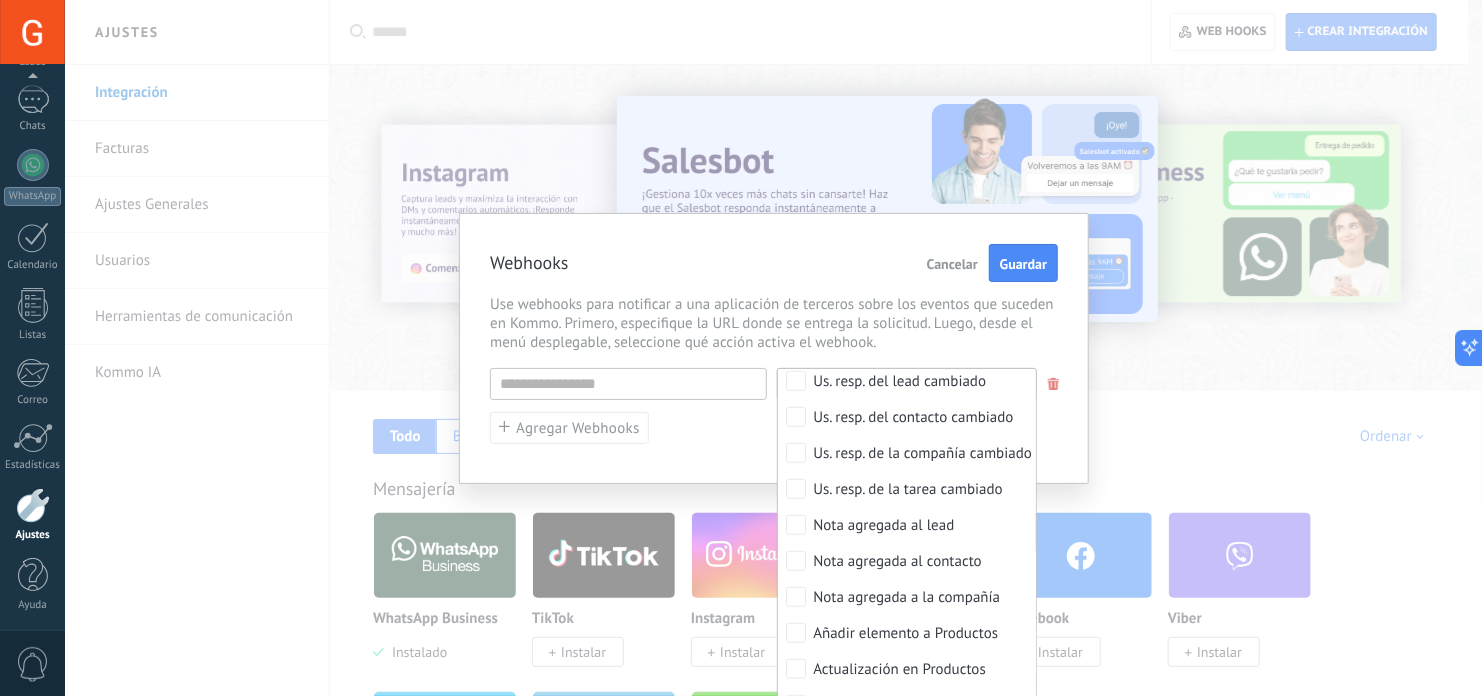 click on "Webhooks Cancelar Guardar" at bounding box center (774, 263) 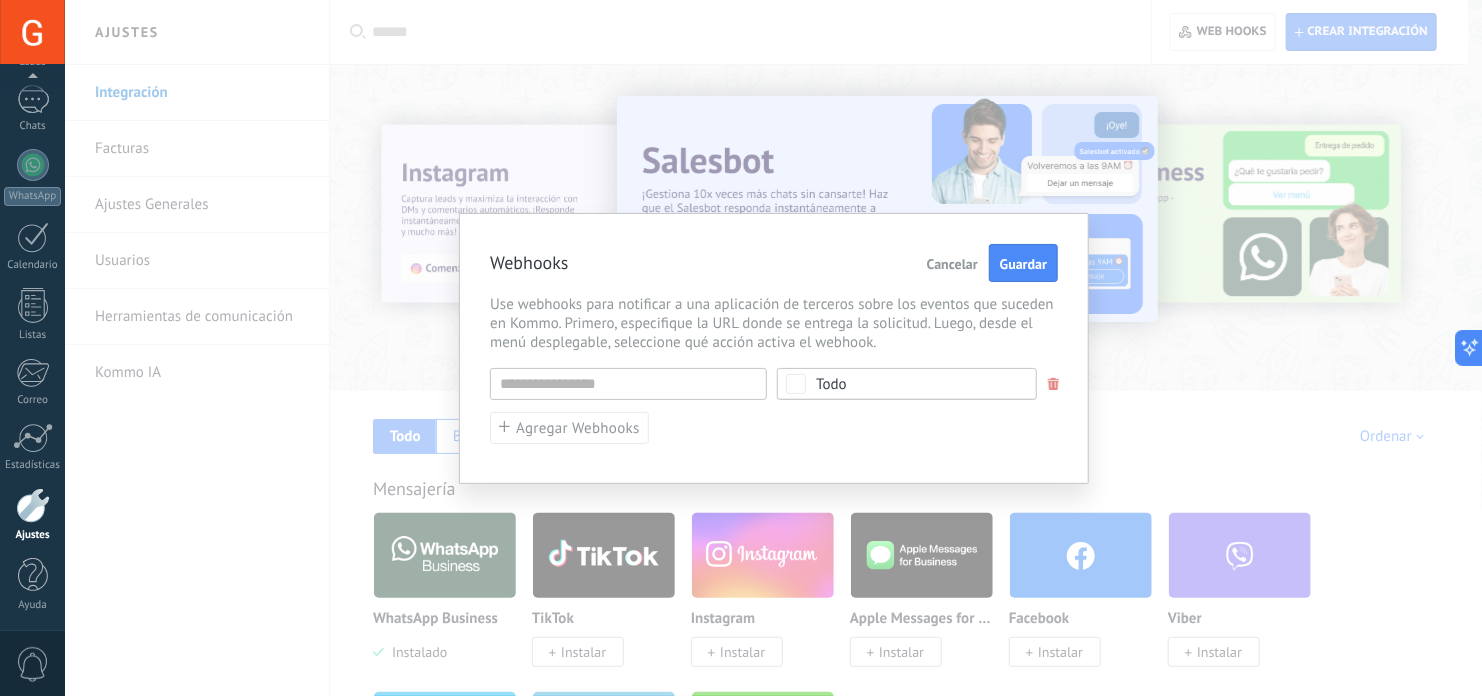 click on "Cancelar" at bounding box center [952, 264] 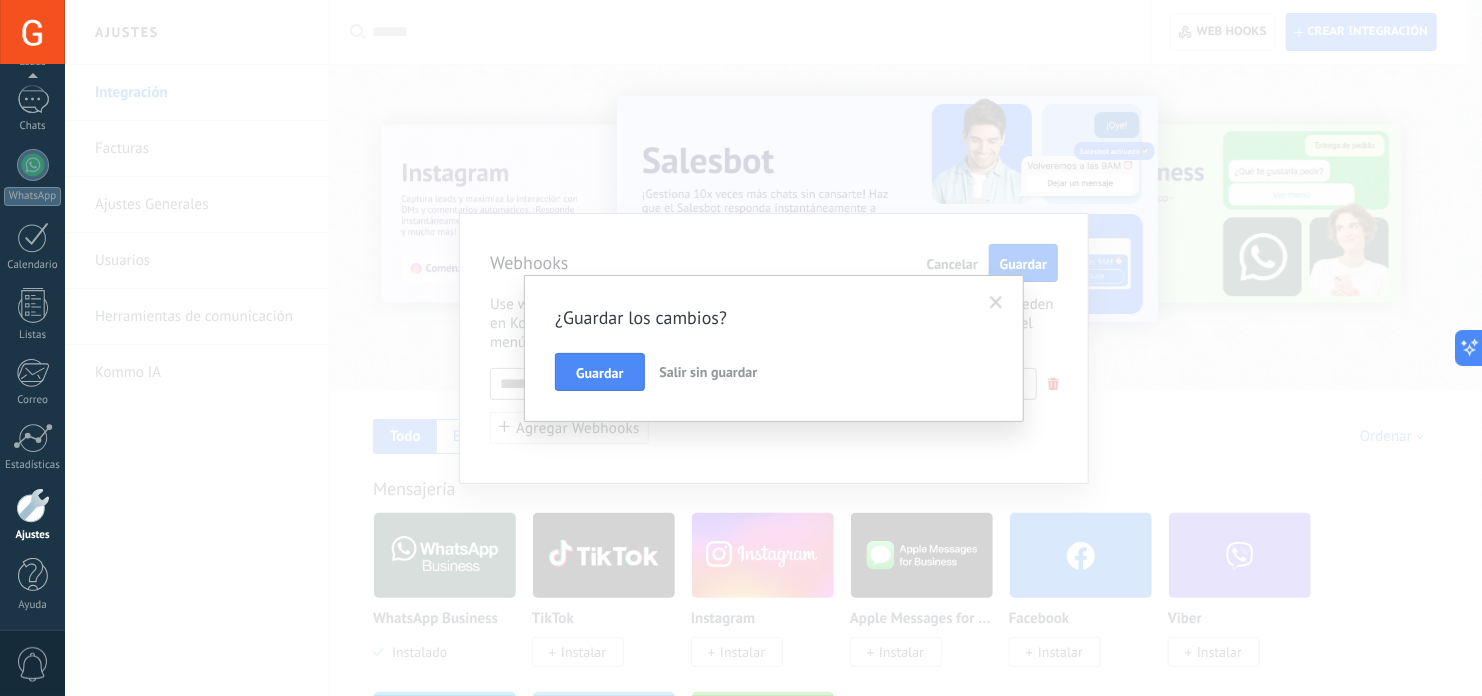 click on "Salir sin guardar" at bounding box center (709, 372) 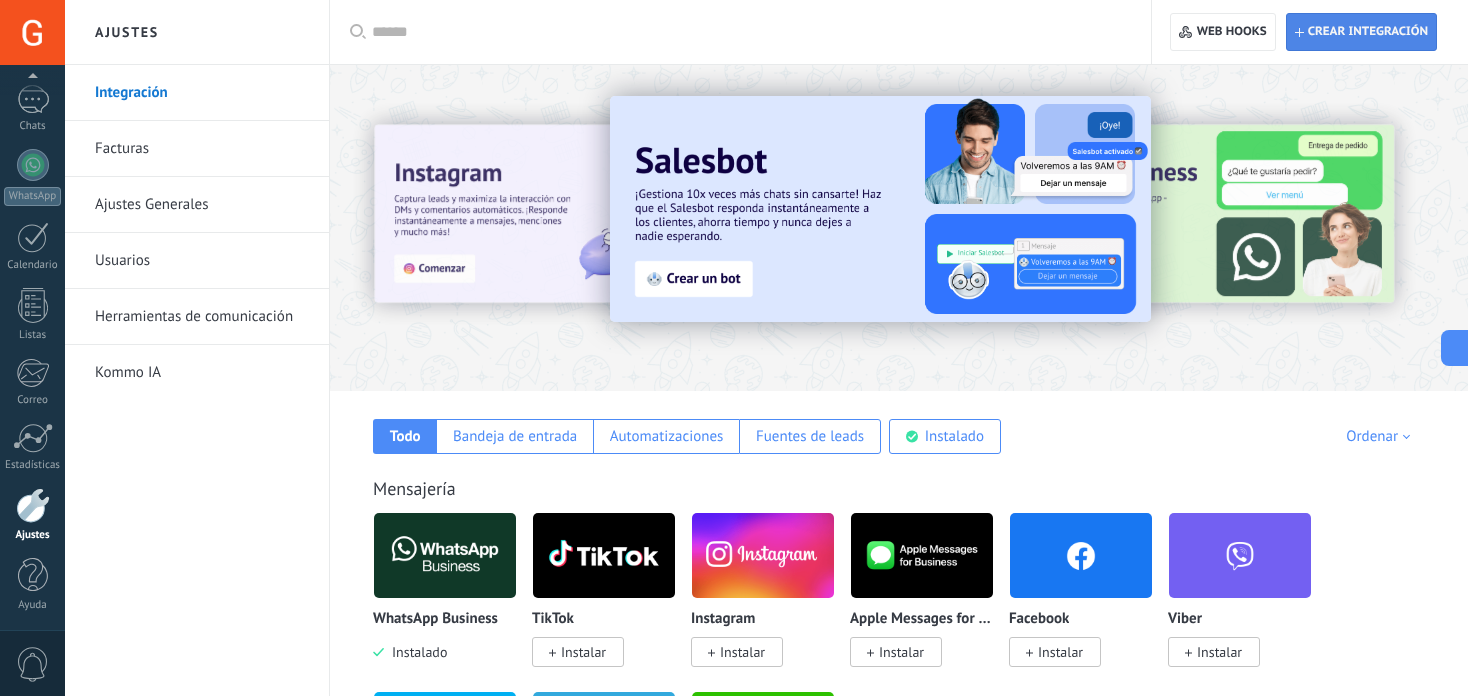 click on "Crear integración" at bounding box center [1368, 32] 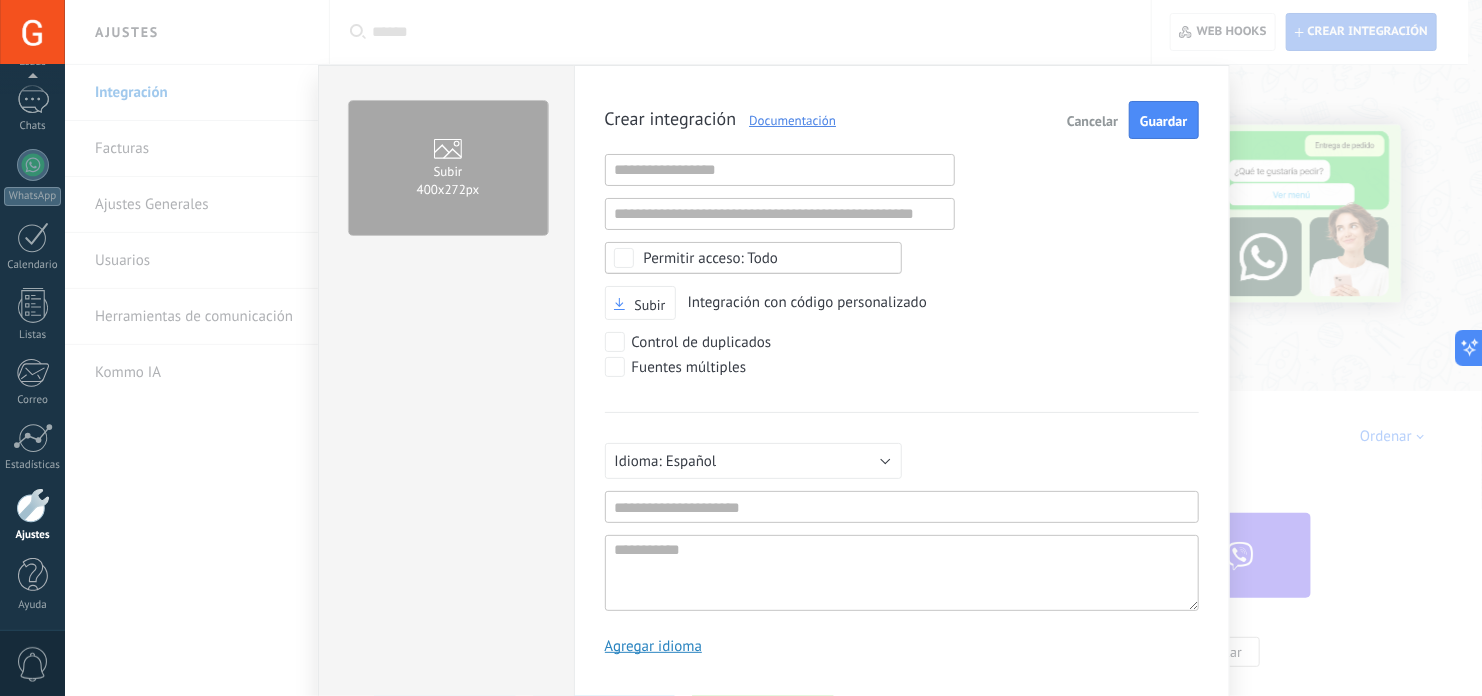 scroll, scrollTop: 19, scrollLeft: 0, axis: vertical 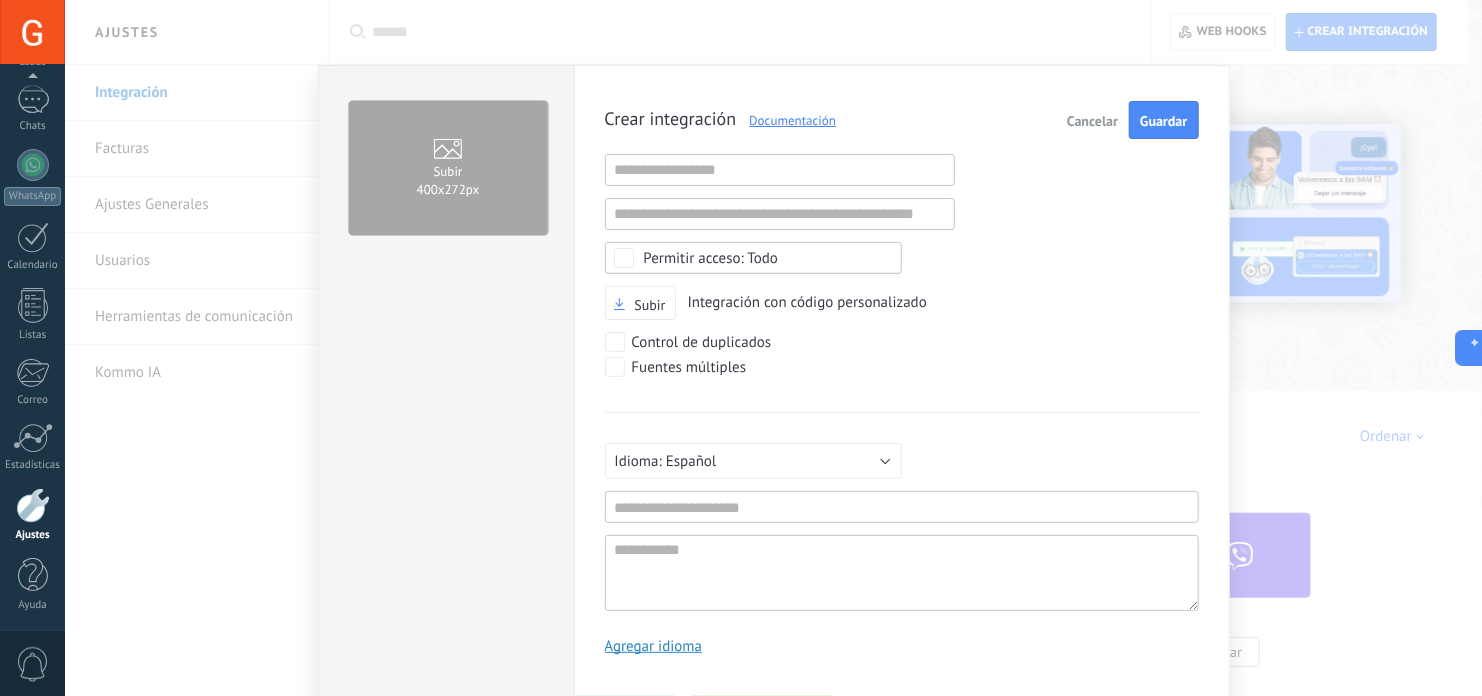 click on "Subir 400х272px Crear integración Documentación Cancelar Guardar URL inválida URL inválida Ninguno Acceder a la información de la cuenta Centro de notificaciones Acceso a archivos Eliminación de archivos Todo Subir Integración con código personalizado Control de duplicados Fuentes múltiples Русский English Español Português Indonesia Türkçe Español Mínimo 3 caracteres Mínimo de 5 caracteres Agregar idioma" at bounding box center [773, 348] 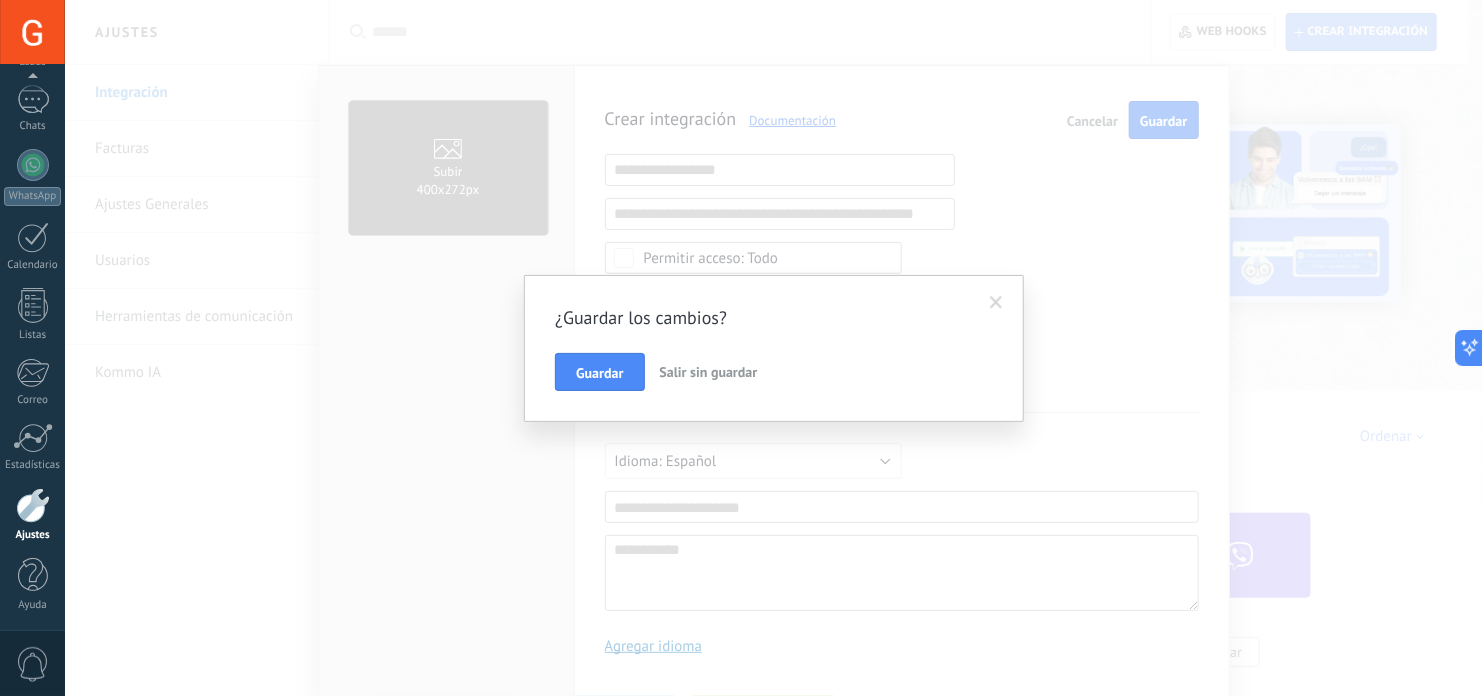 click on "¿Guardar los cambios? Guardar Salir sin guardar" at bounding box center (773, 348) 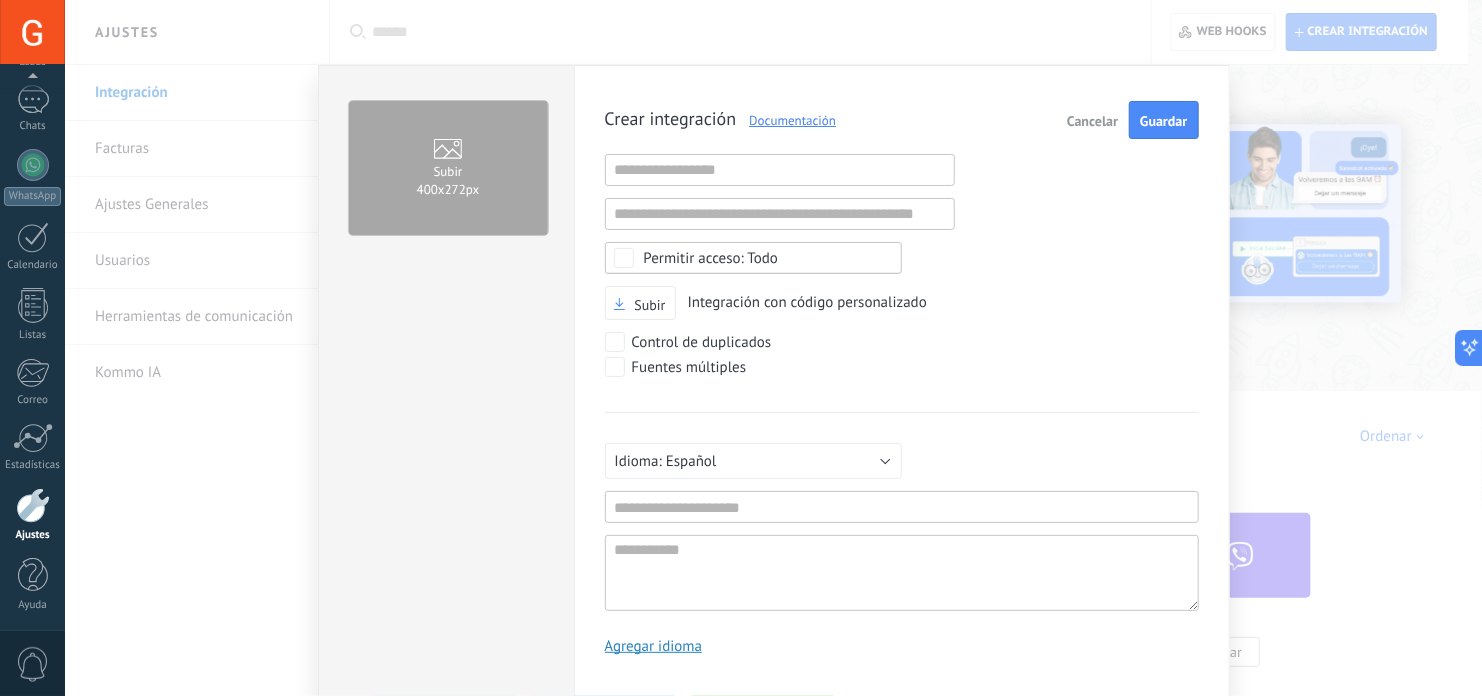 click on "Cancelar" at bounding box center (1092, 121) 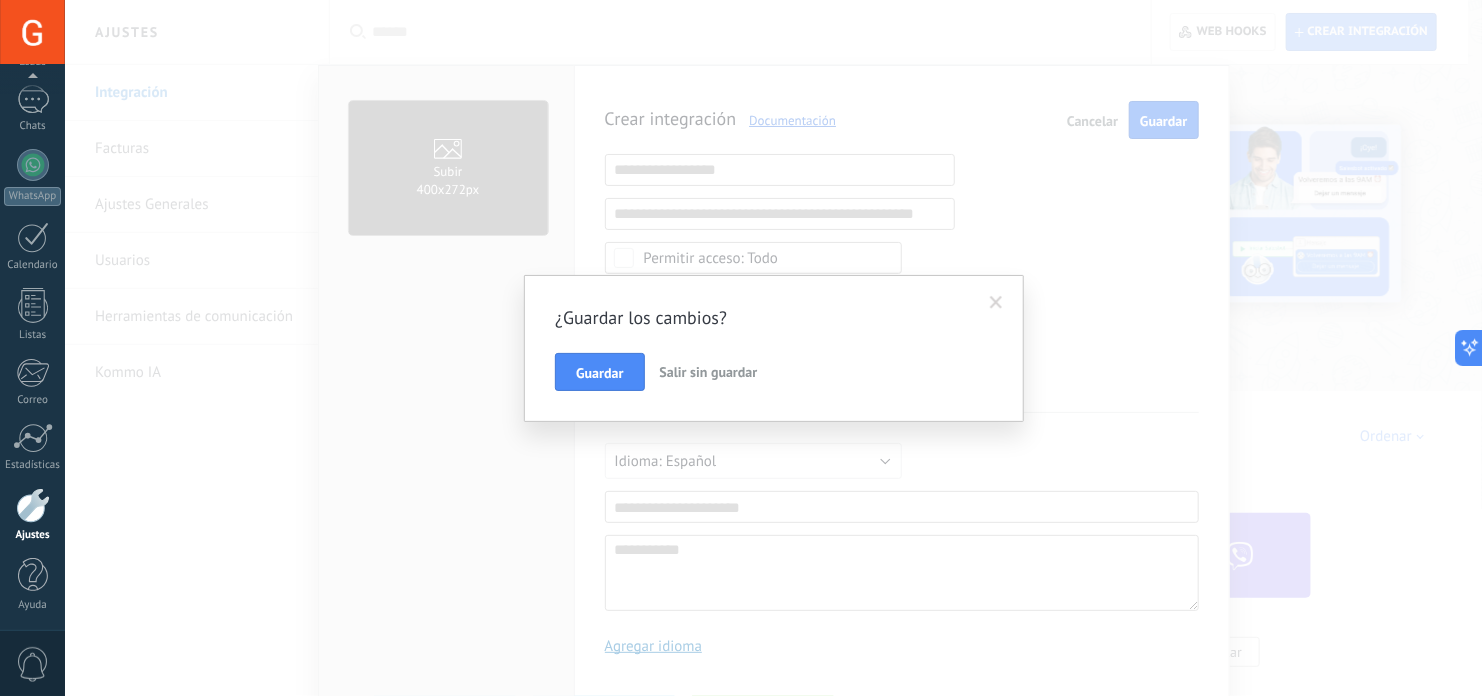 click on "Salir sin guardar" at bounding box center (709, 372) 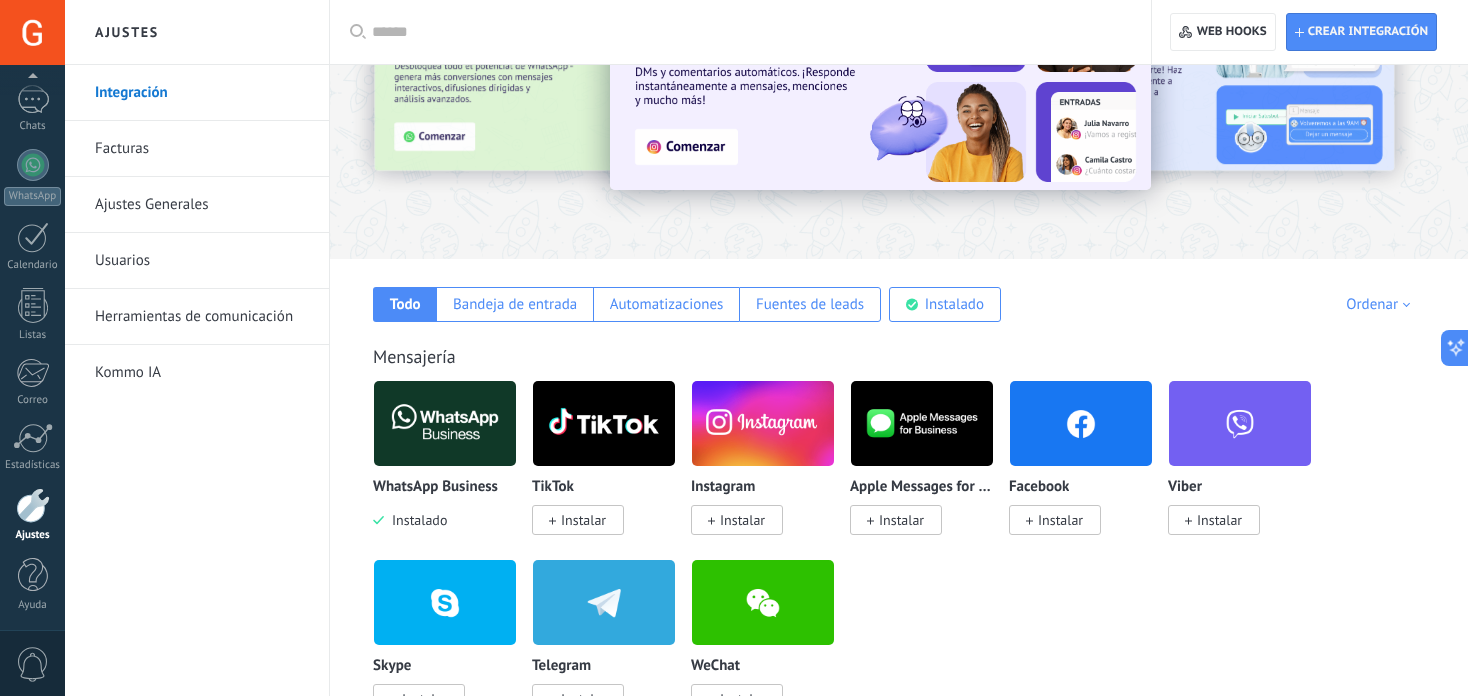 scroll, scrollTop: 200, scrollLeft: 0, axis: vertical 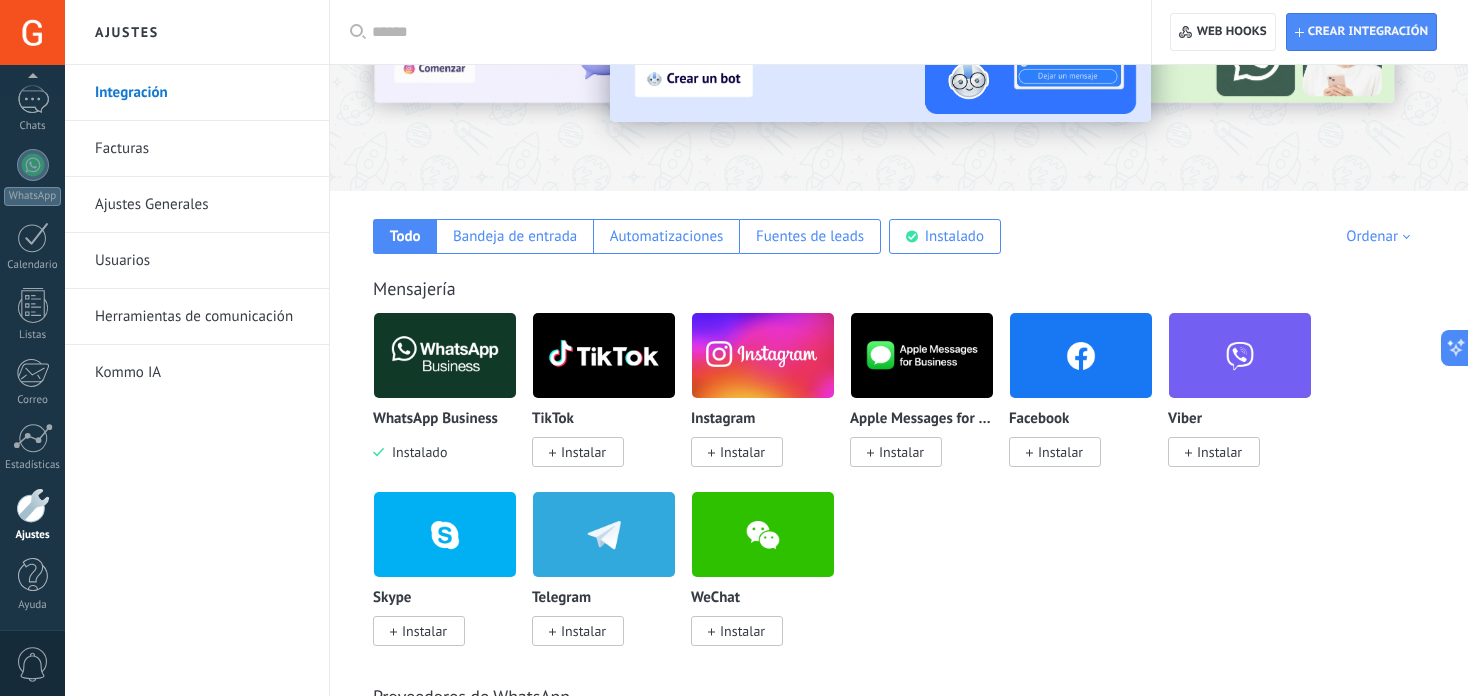 click on "Facturas" at bounding box center (202, 149) 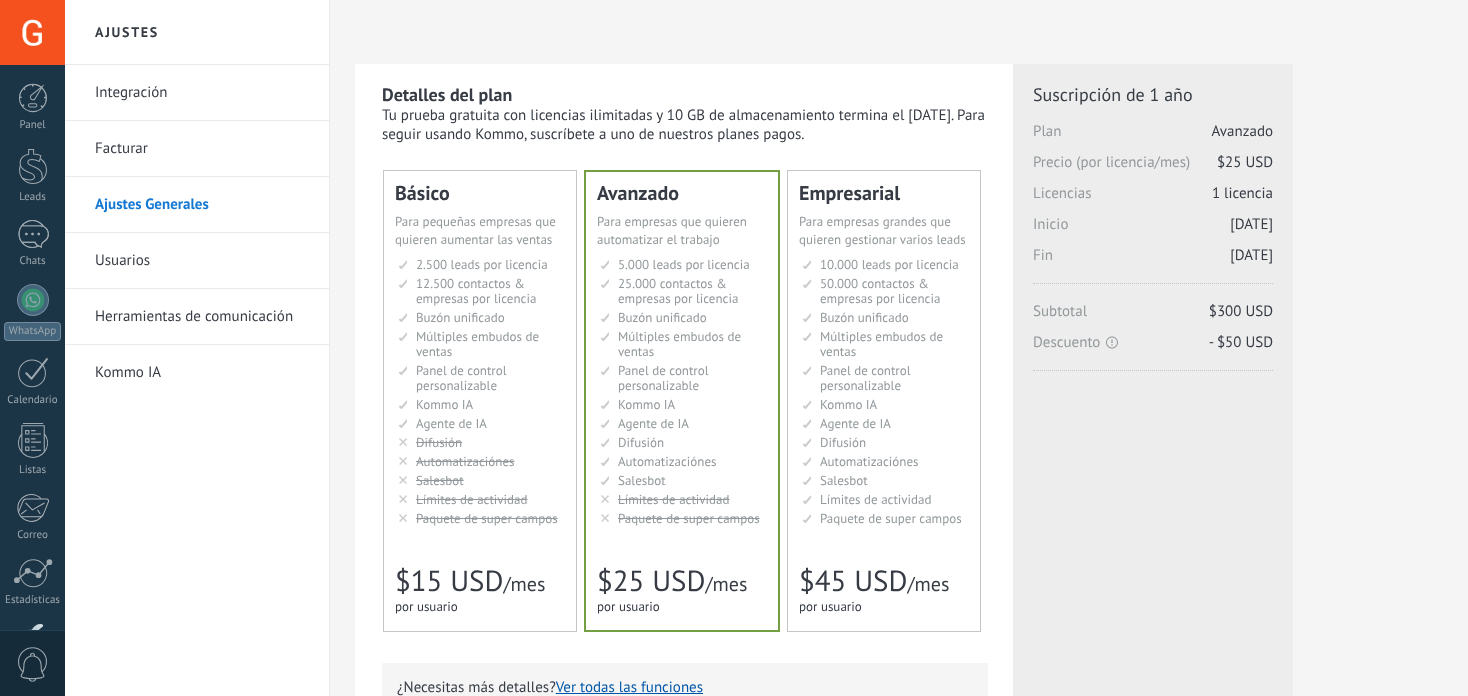 scroll, scrollTop: 0, scrollLeft: 0, axis: both 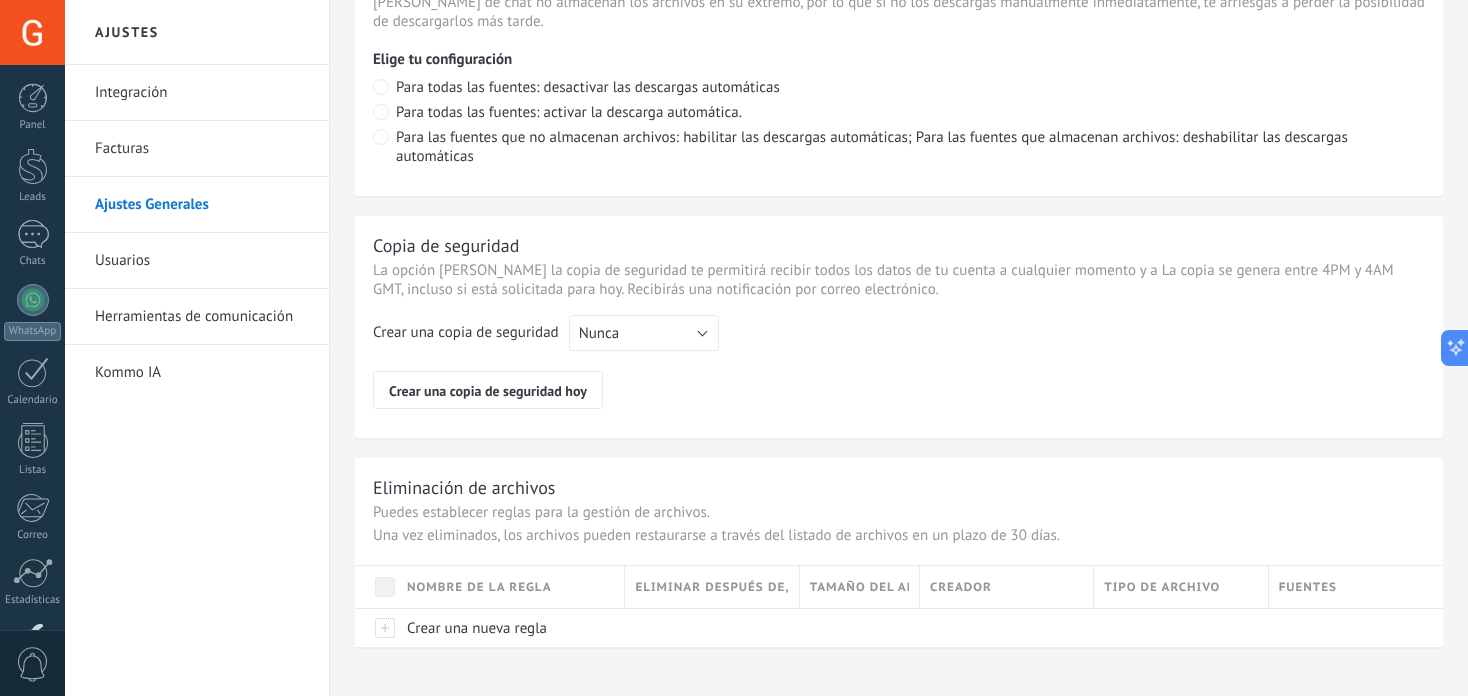 click on "Usuarios" at bounding box center [202, 261] 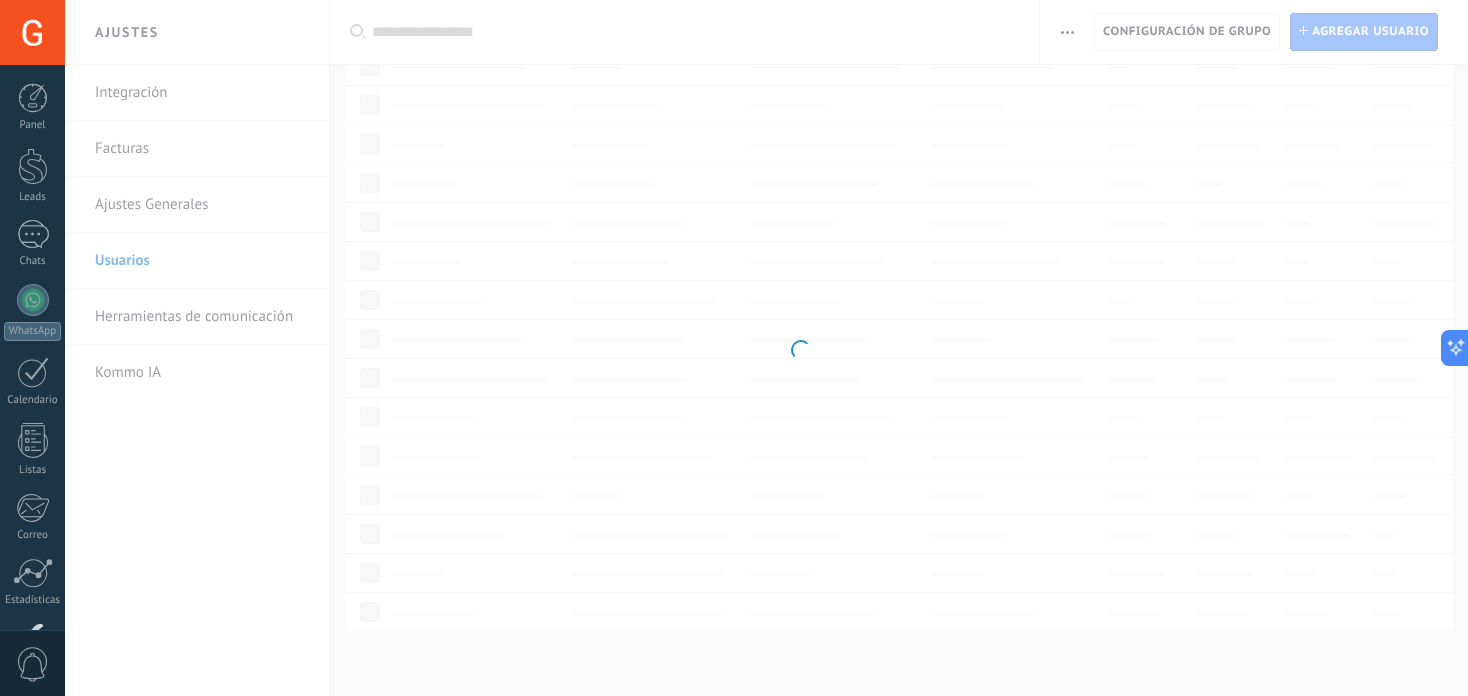scroll, scrollTop: 0, scrollLeft: 0, axis: both 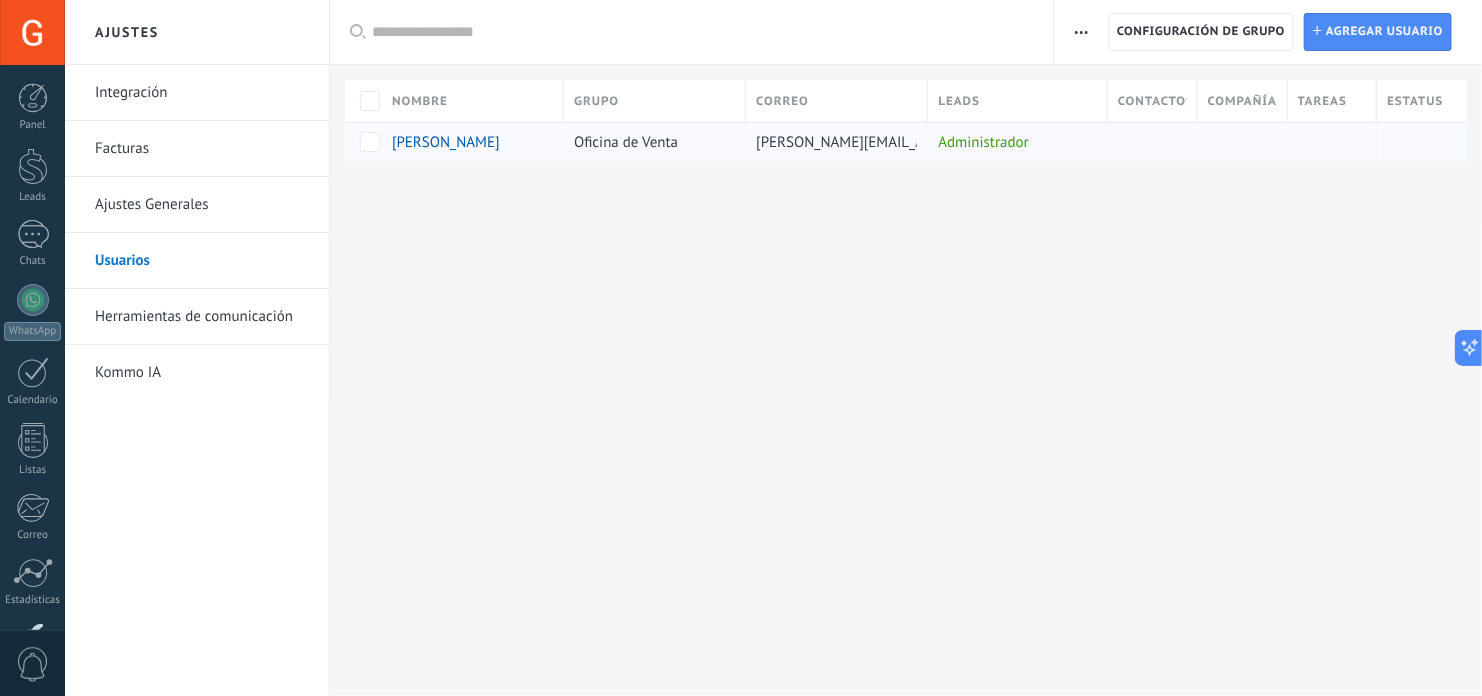 click at bounding box center [1148, 142] 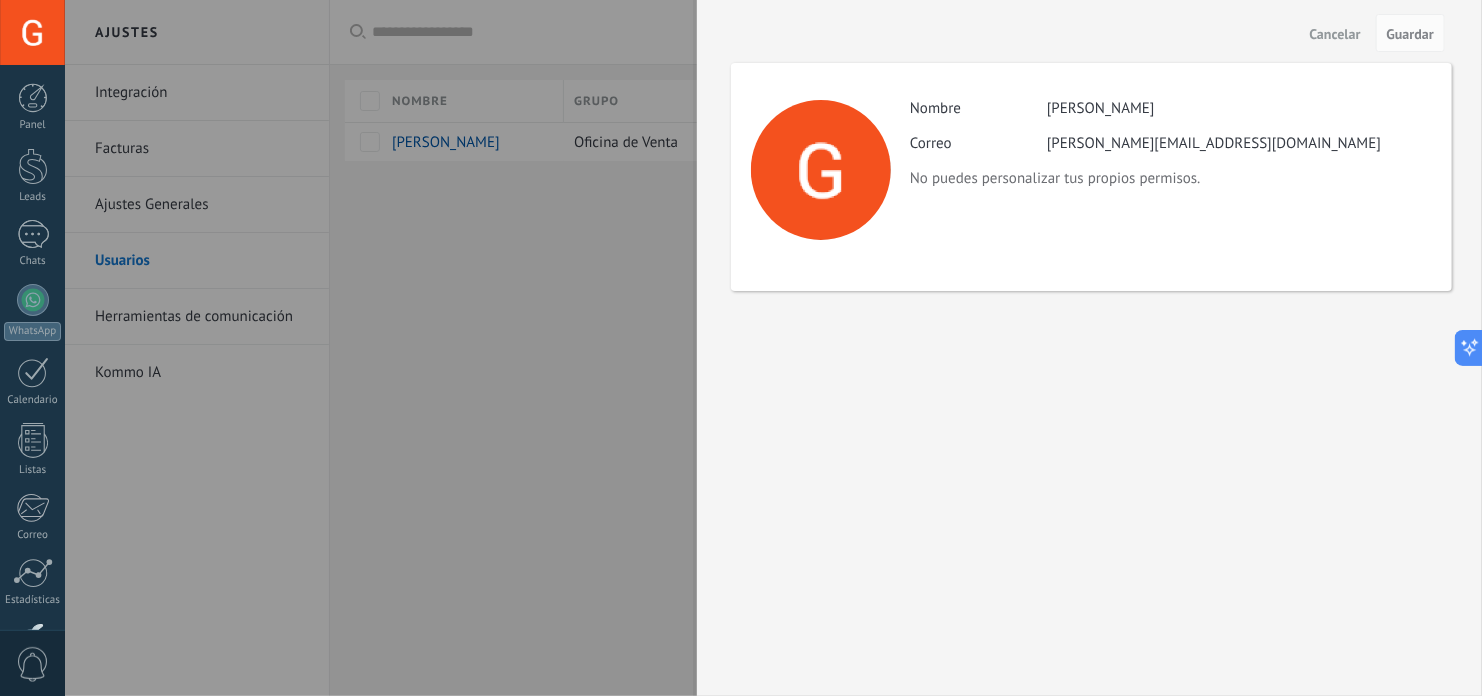 click at bounding box center (741, 348) 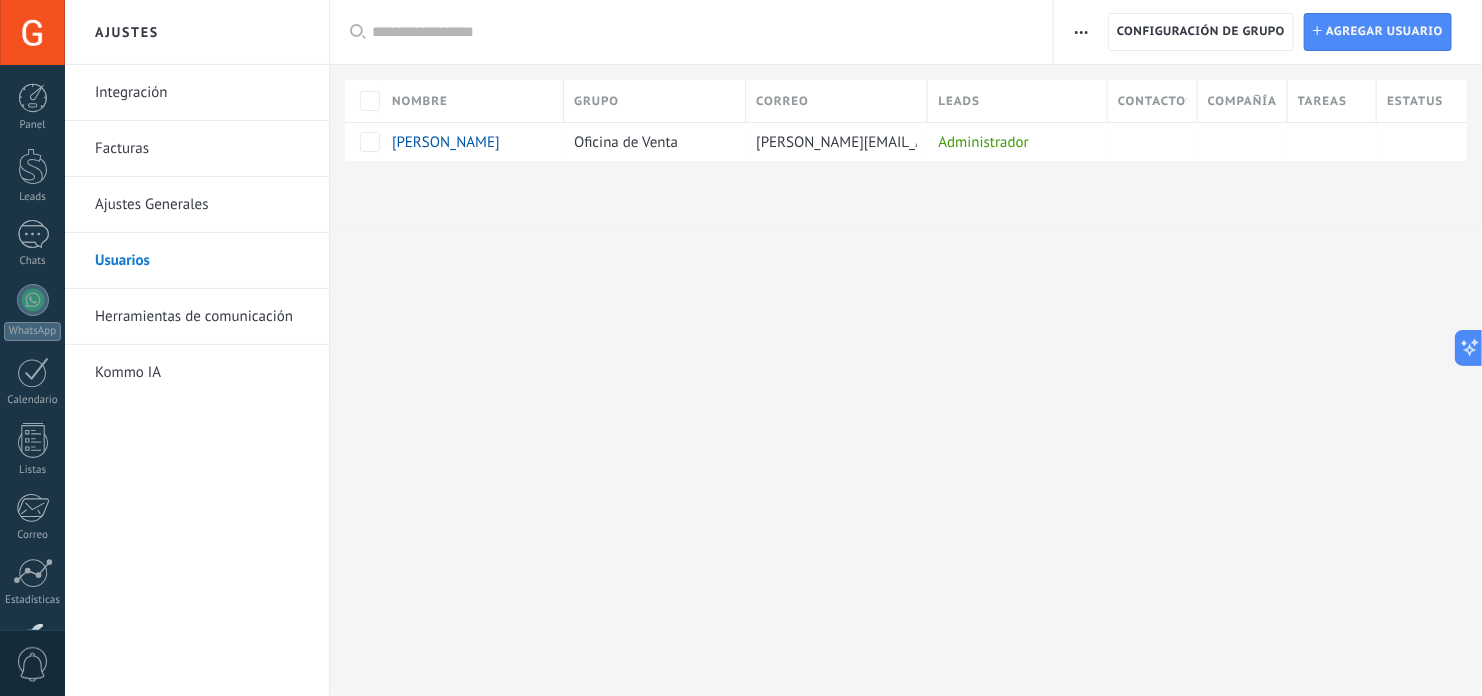 click on "Herramientas de comunicación" at bounding box center (202, 317) 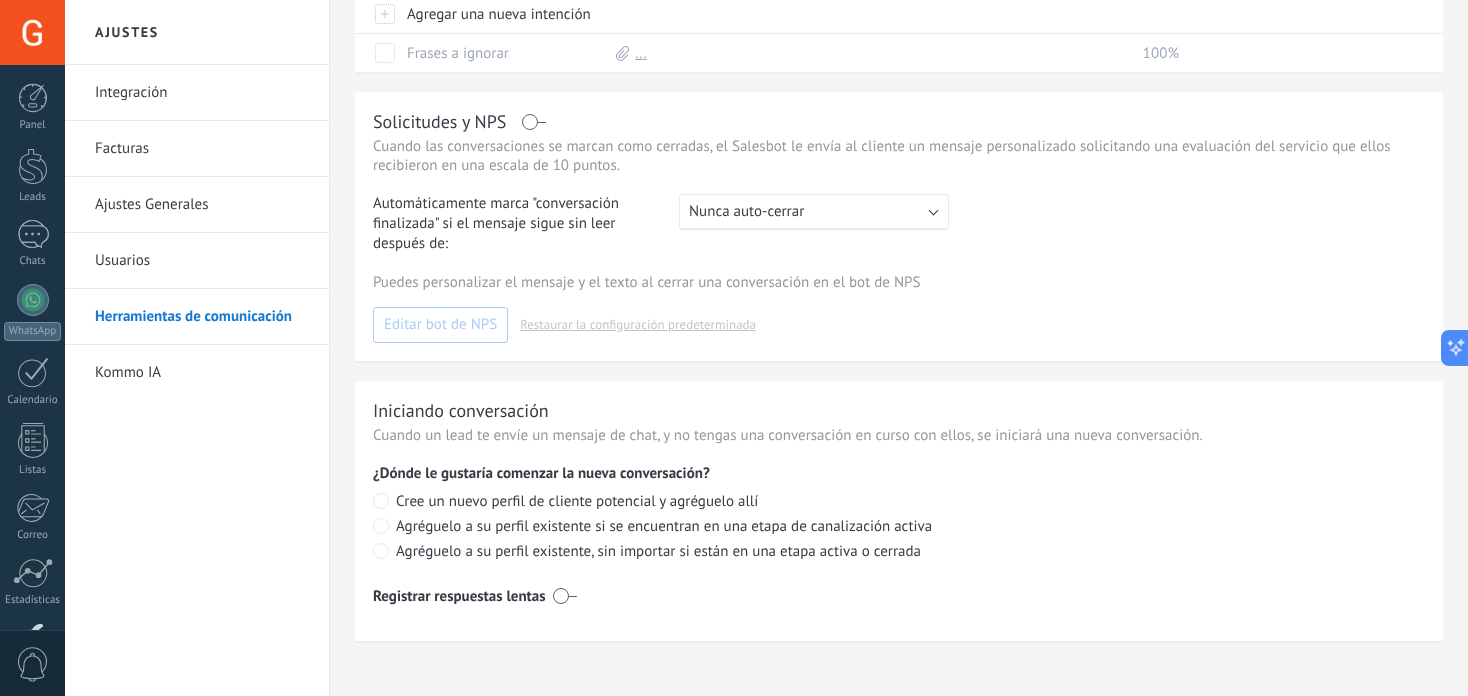 scroll, scrollTop: 947, scrollLeft: 0, axis: vertical 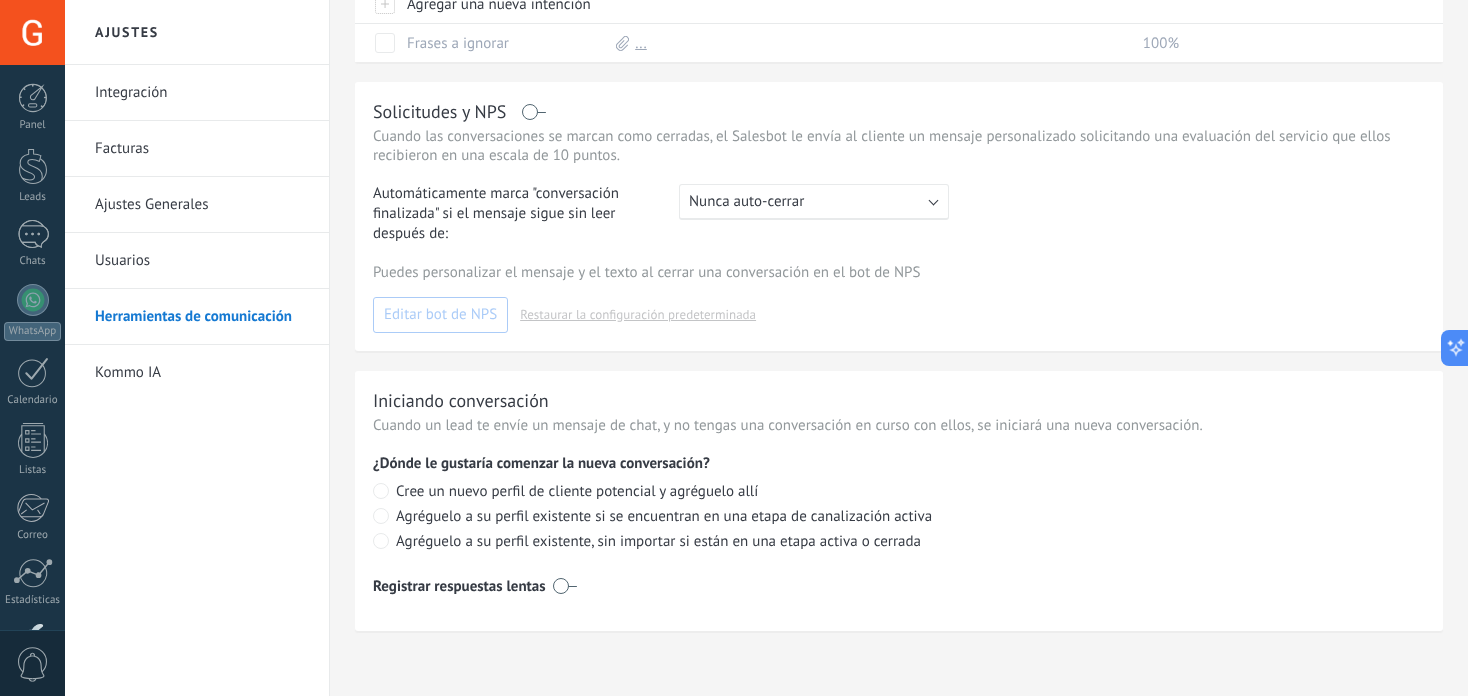 click on "Kommo IA" at bounding box center (202, 373) 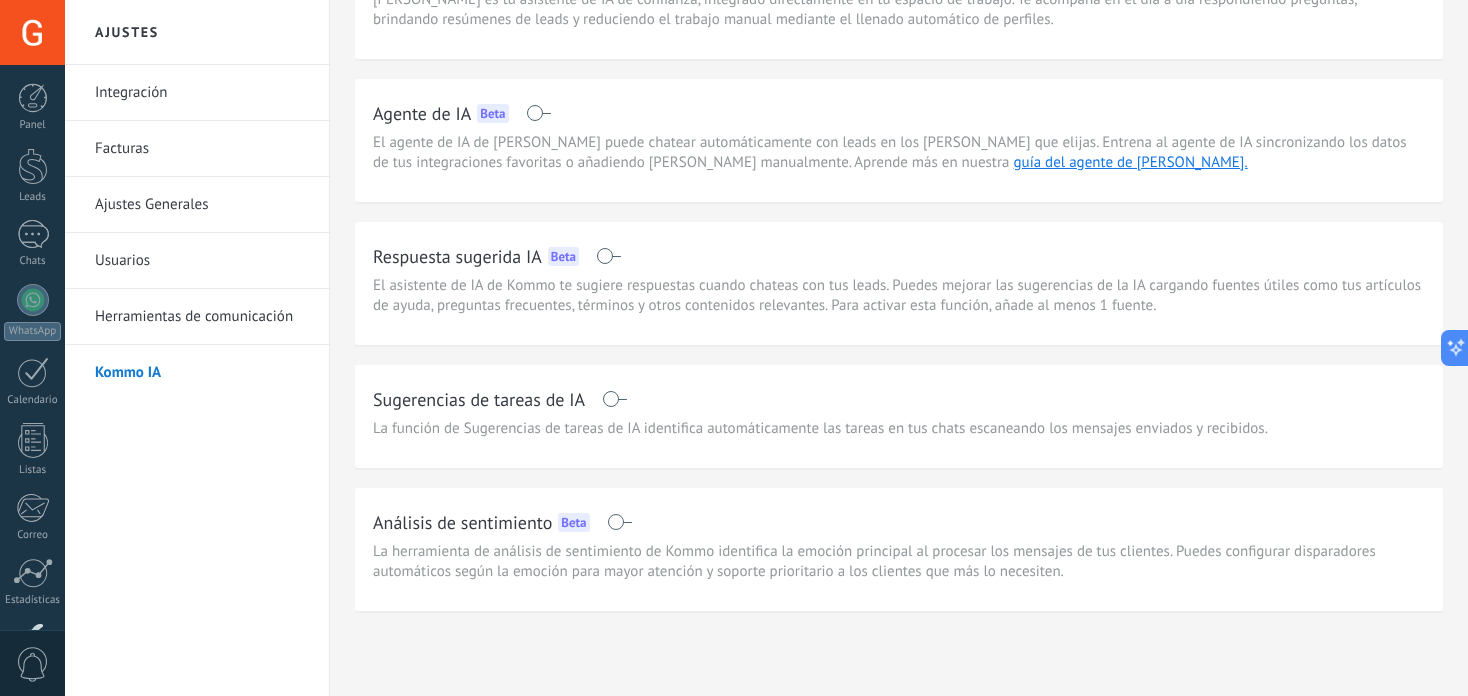 scroll, scrollTop: 0, scrollLeft: 0, axis: both 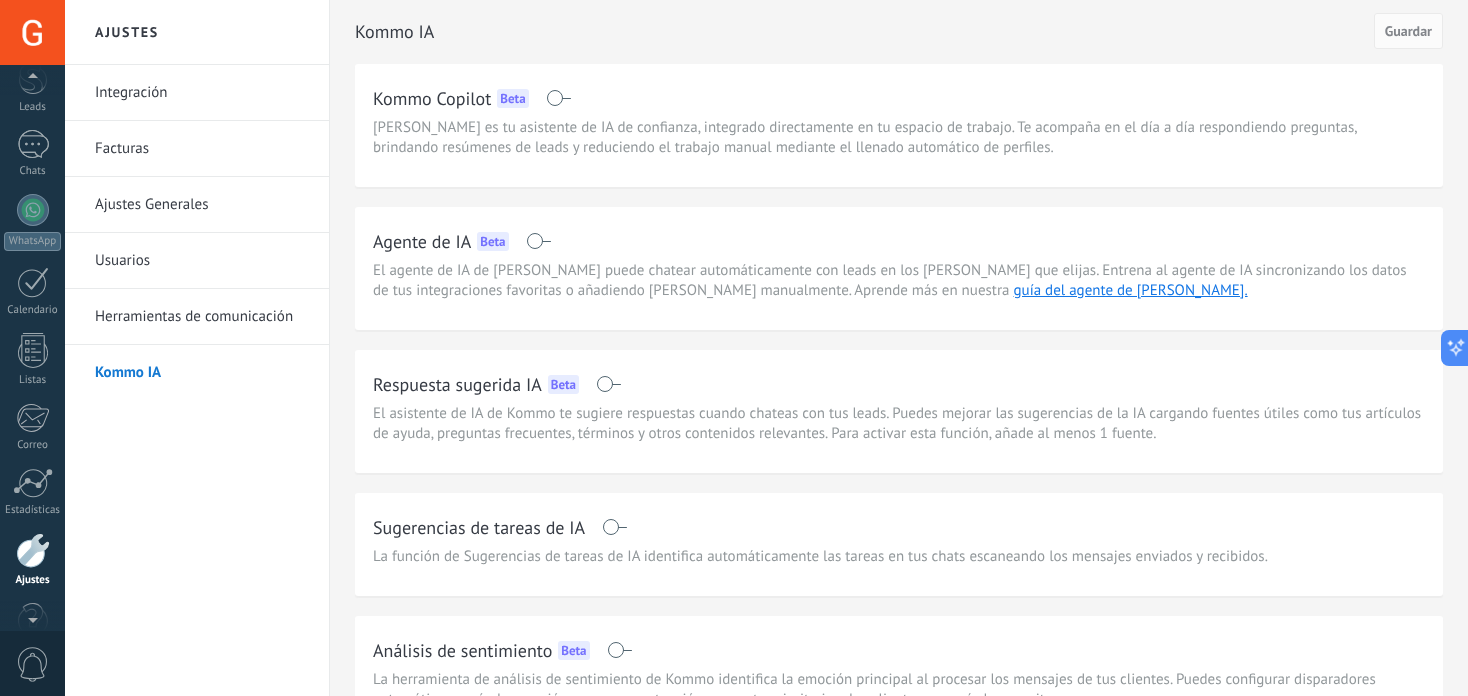 click at bounding box center [32, 32] 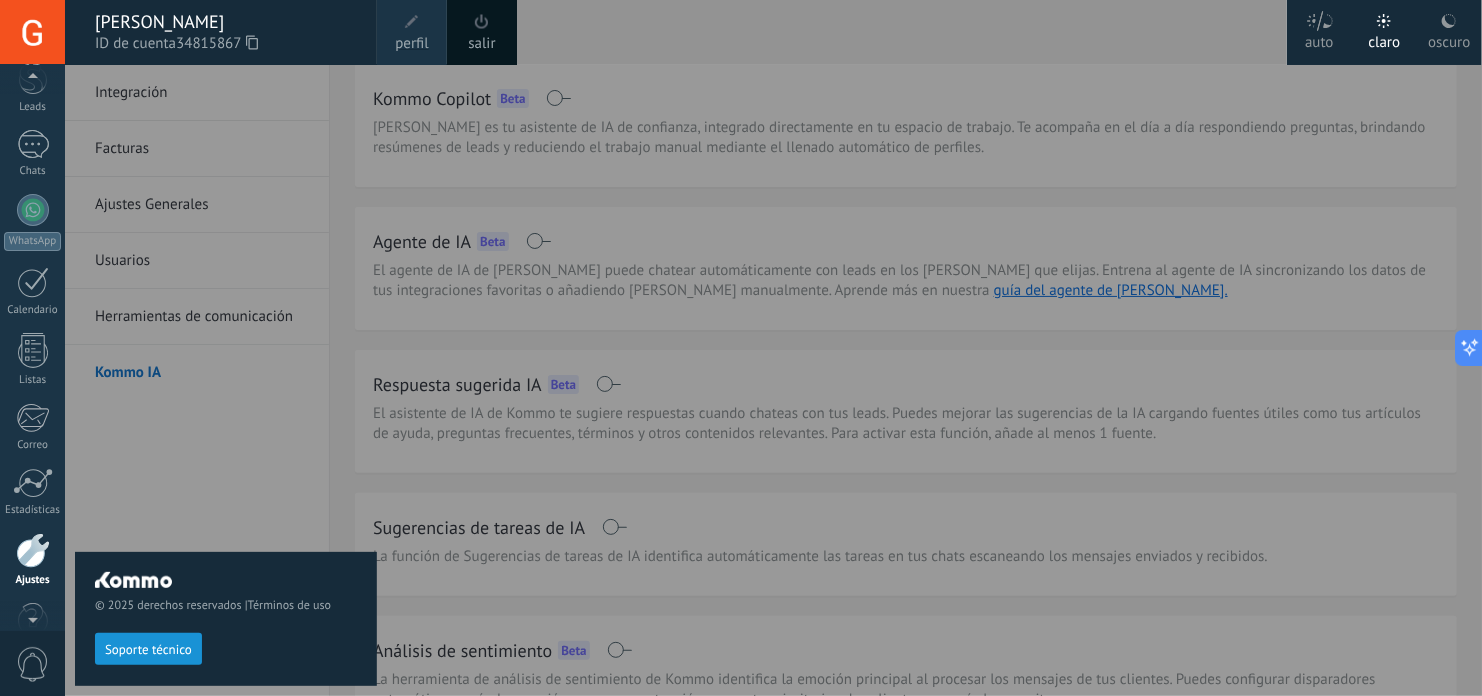 click at bounding box center [32, 32] 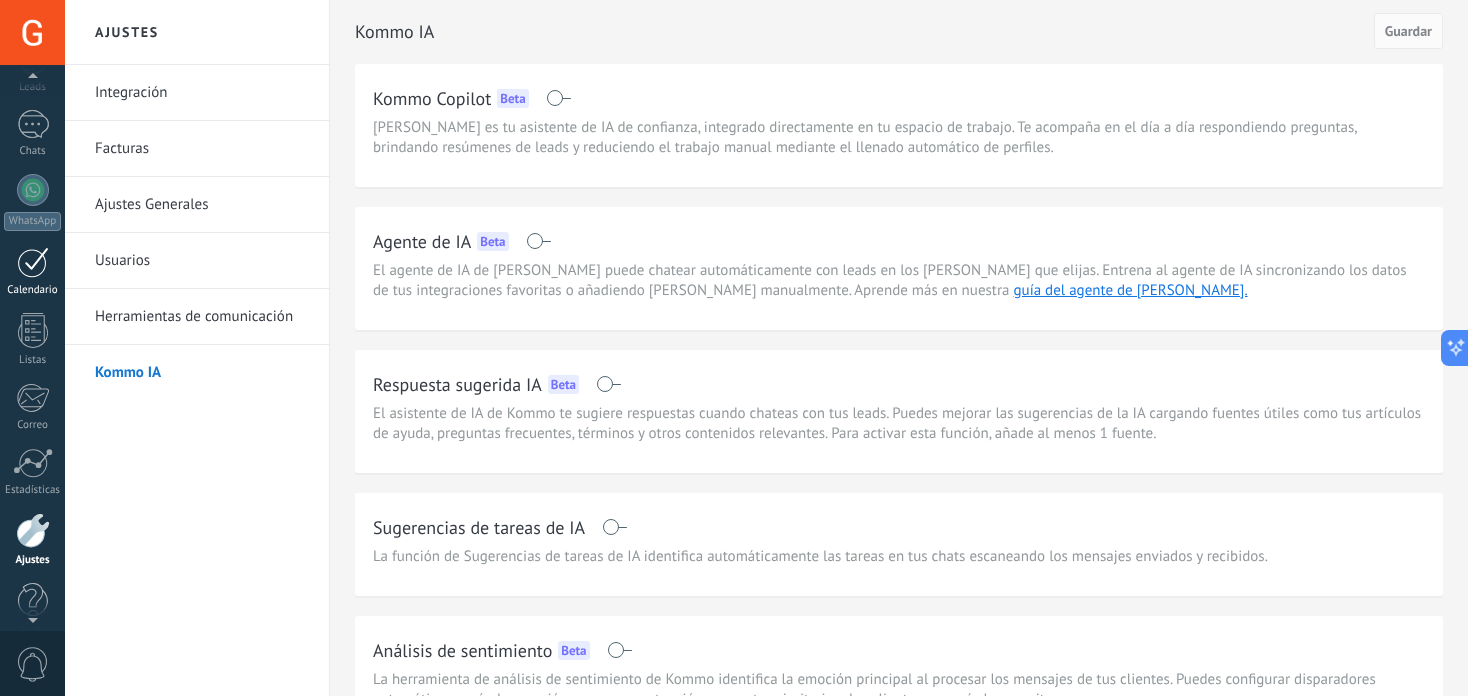 scroll, scrollTop: 135, scrollLeft: 0, axis: vertical 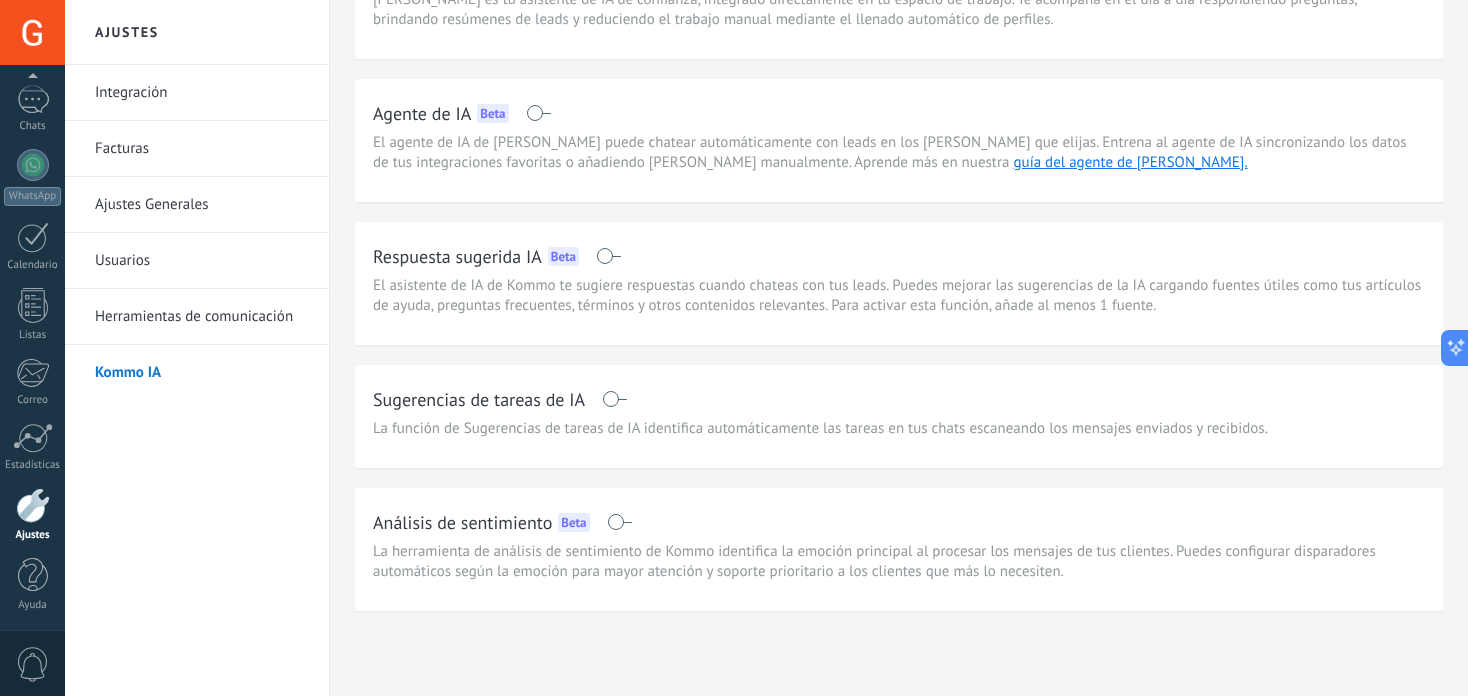 click on "0" at bounding box center [33, 664] 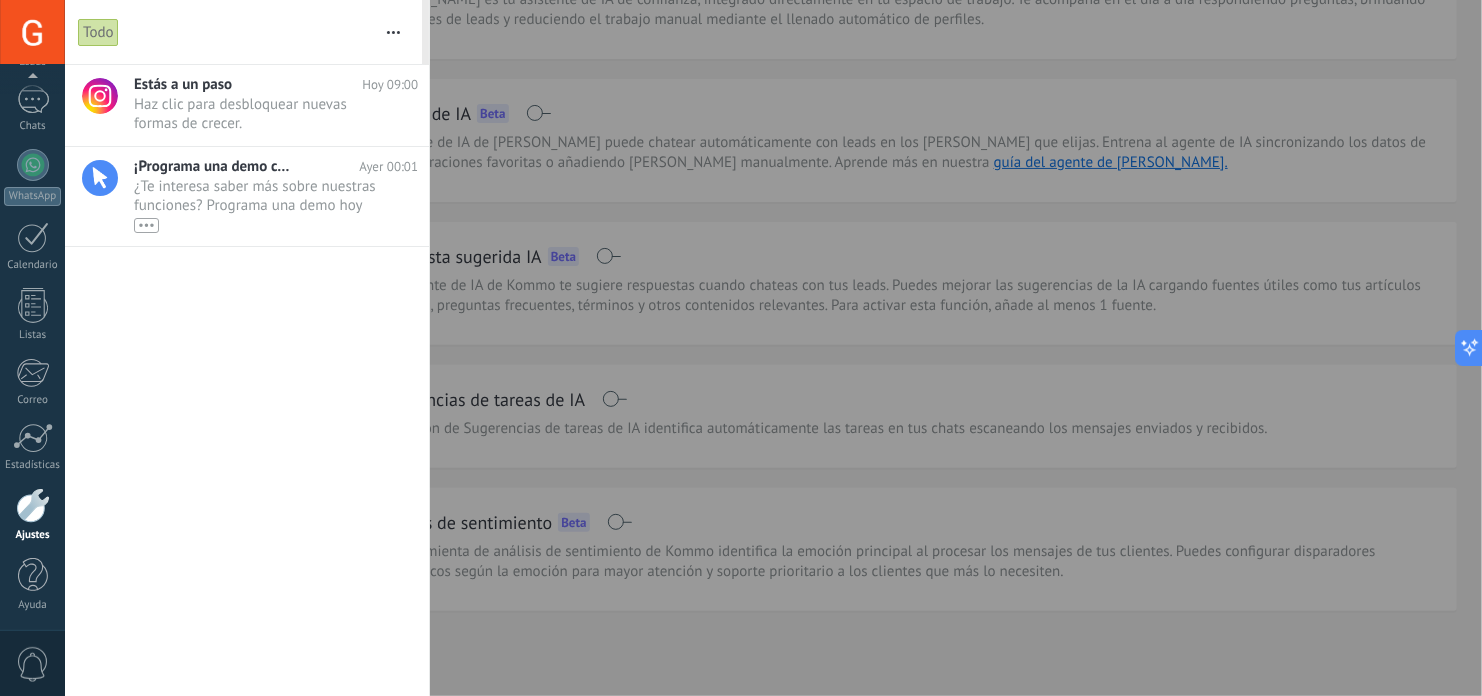 click on "0" at bounding box center (33, 664) 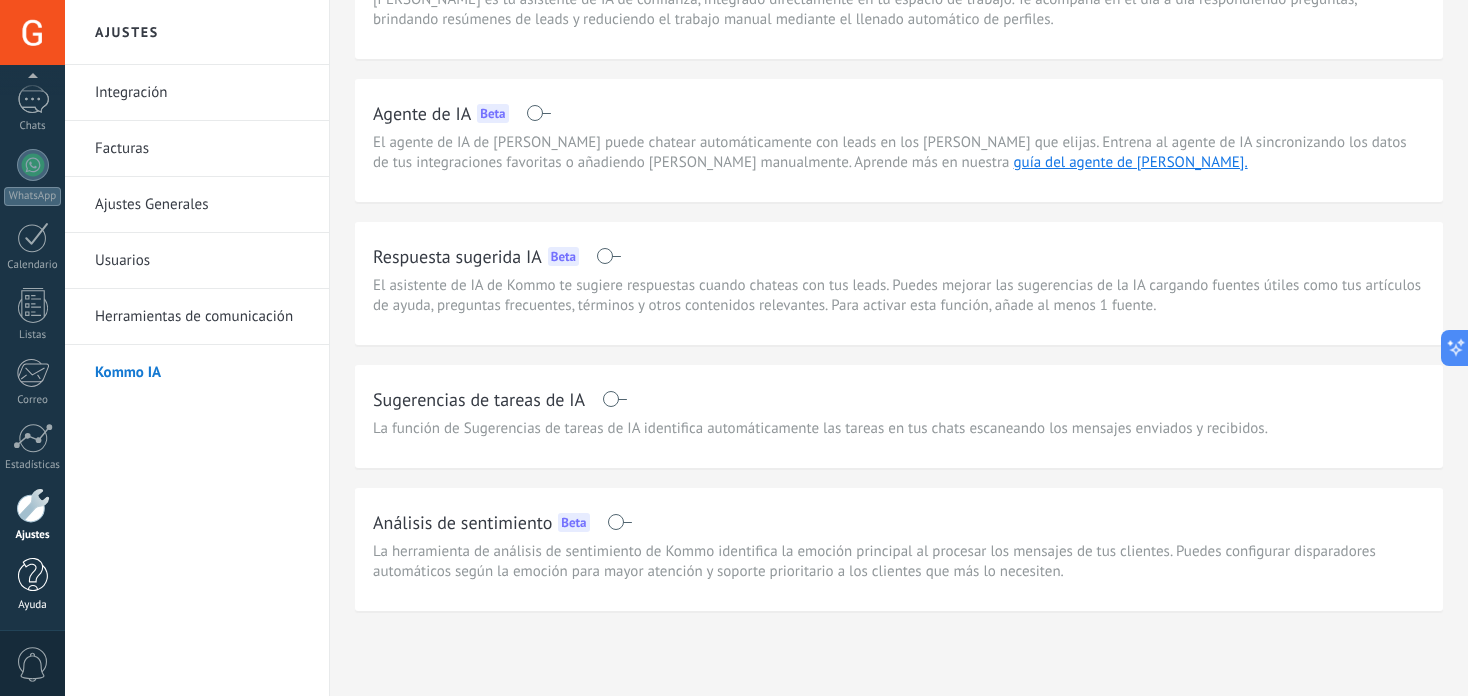 click at bounding box center [33, 575] 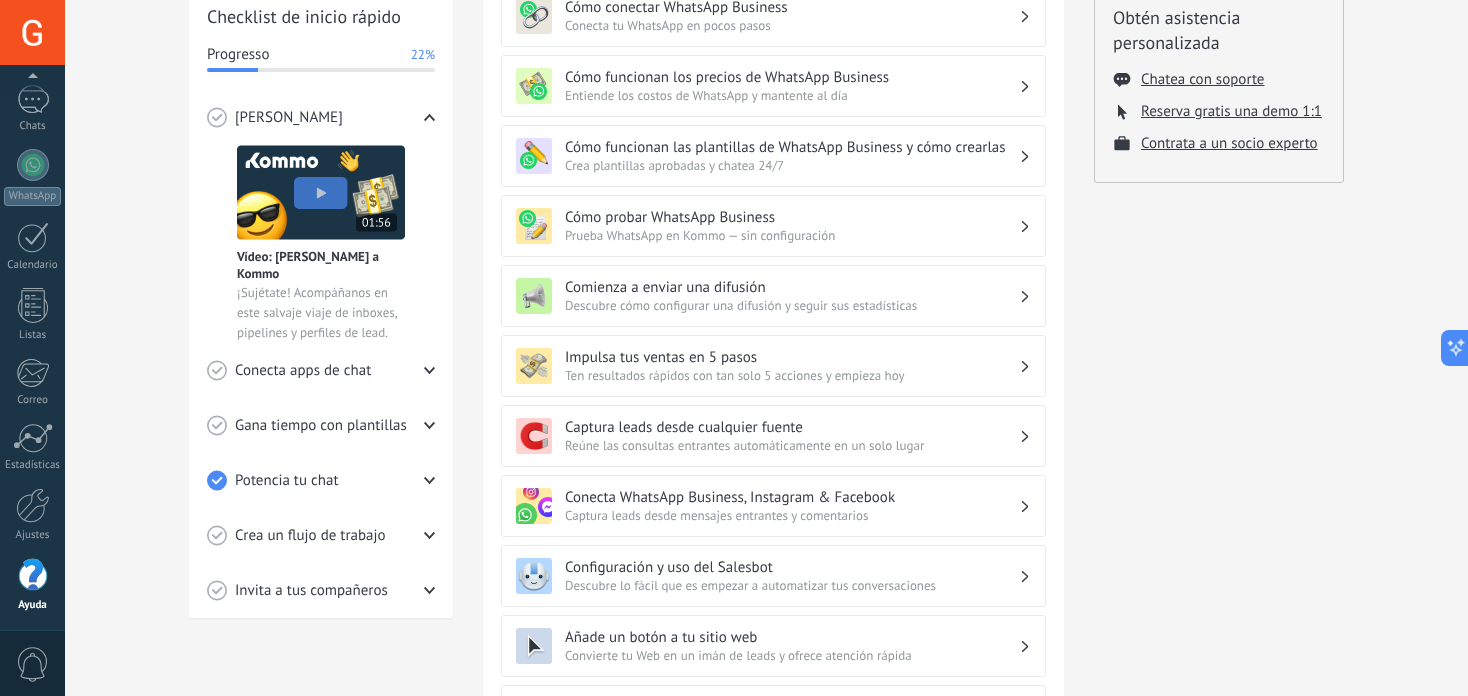 scroll, scrollTop: 300, scrollLeft: 0, axis: vertical 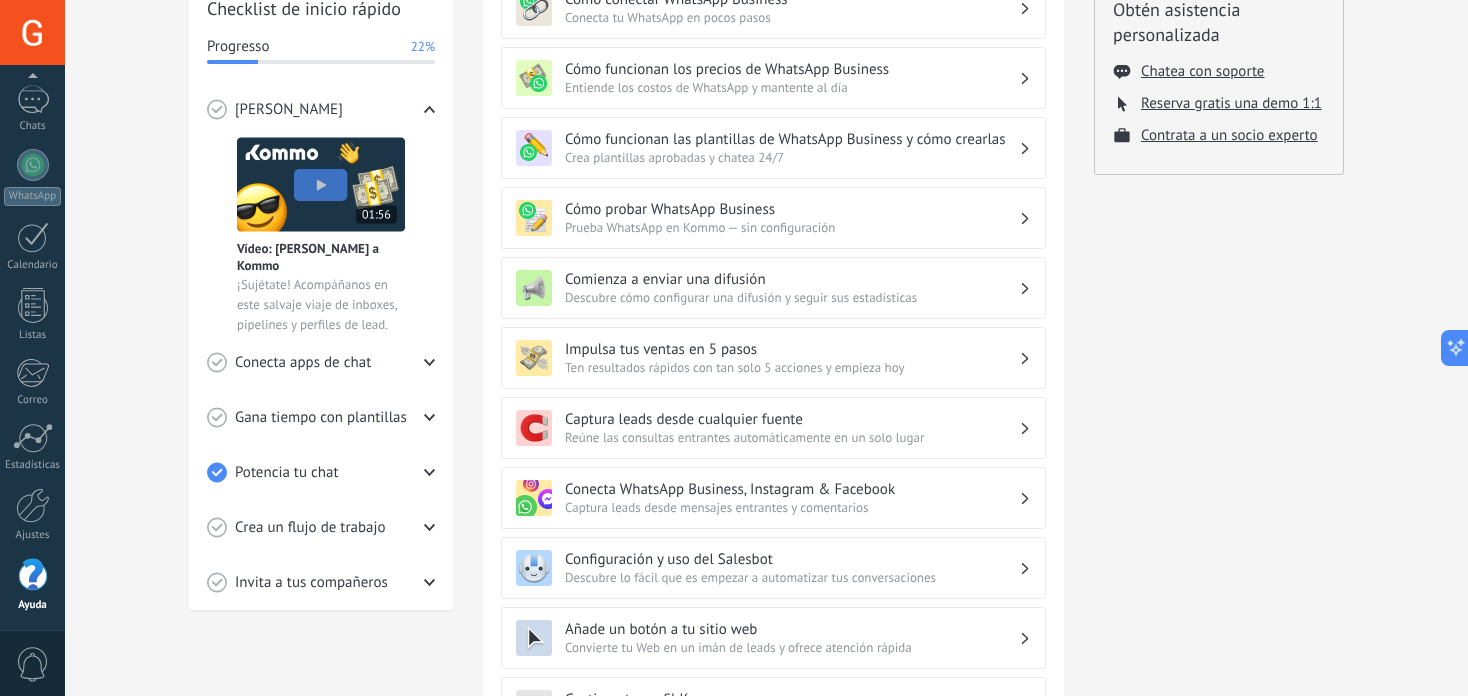 click on "Captura leads desde cualquier fuente" at bounding box center (792, 419) 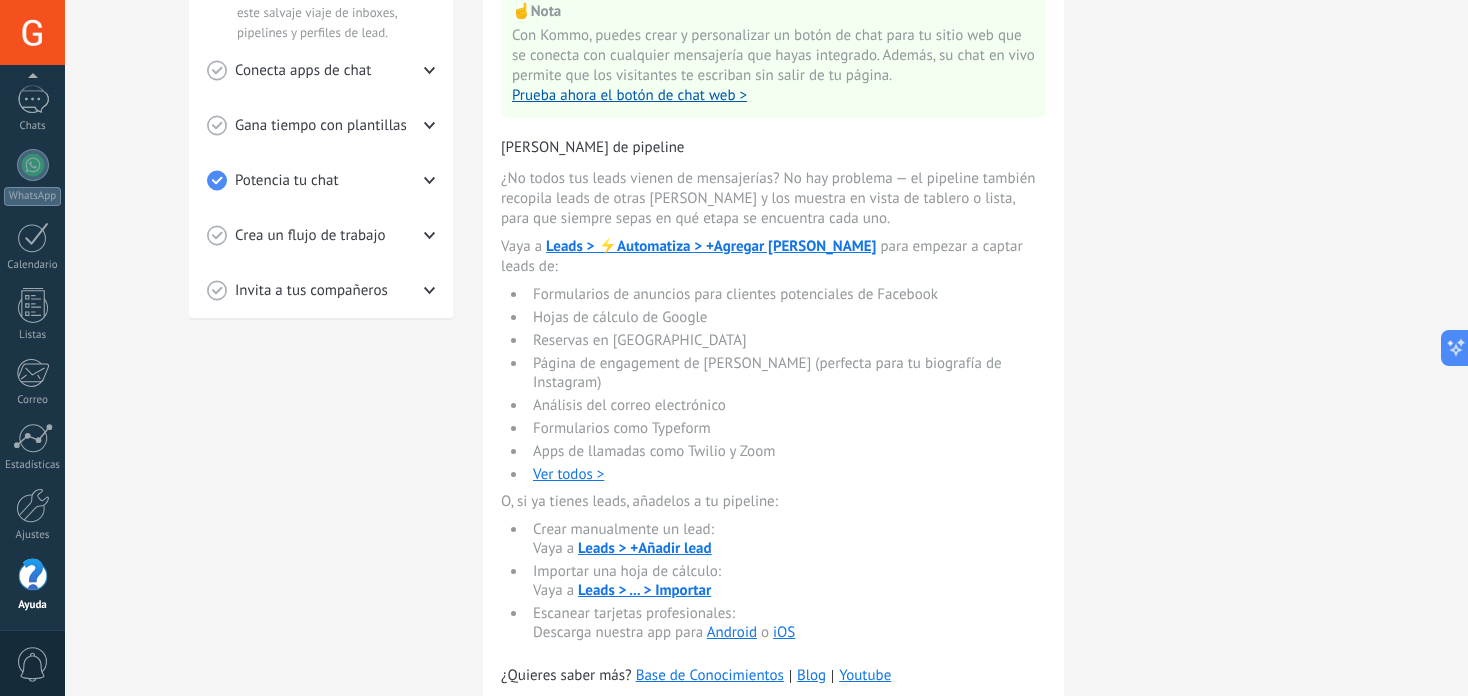 scroll, scrollTop: 600, scrollLeft: 0, axis: vertical 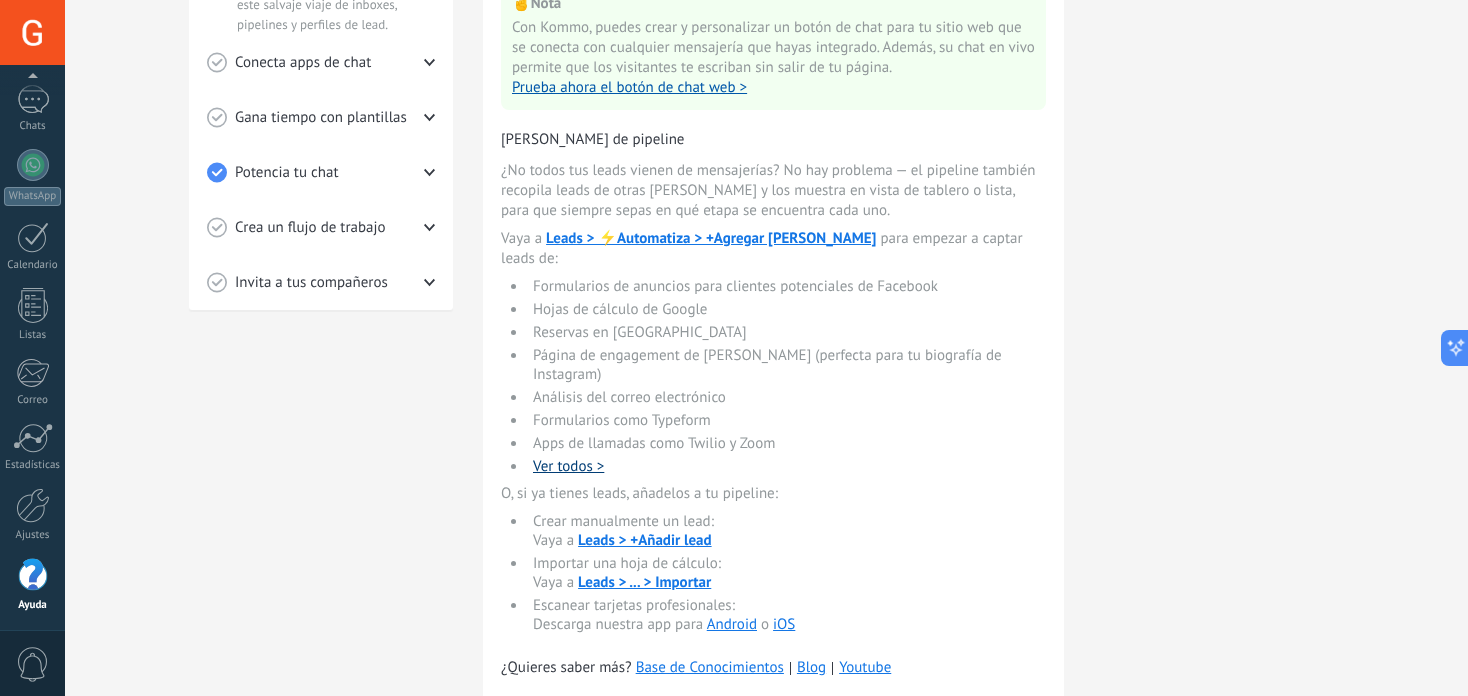 click on "Ver todos >" at bounding box center [568, 466] 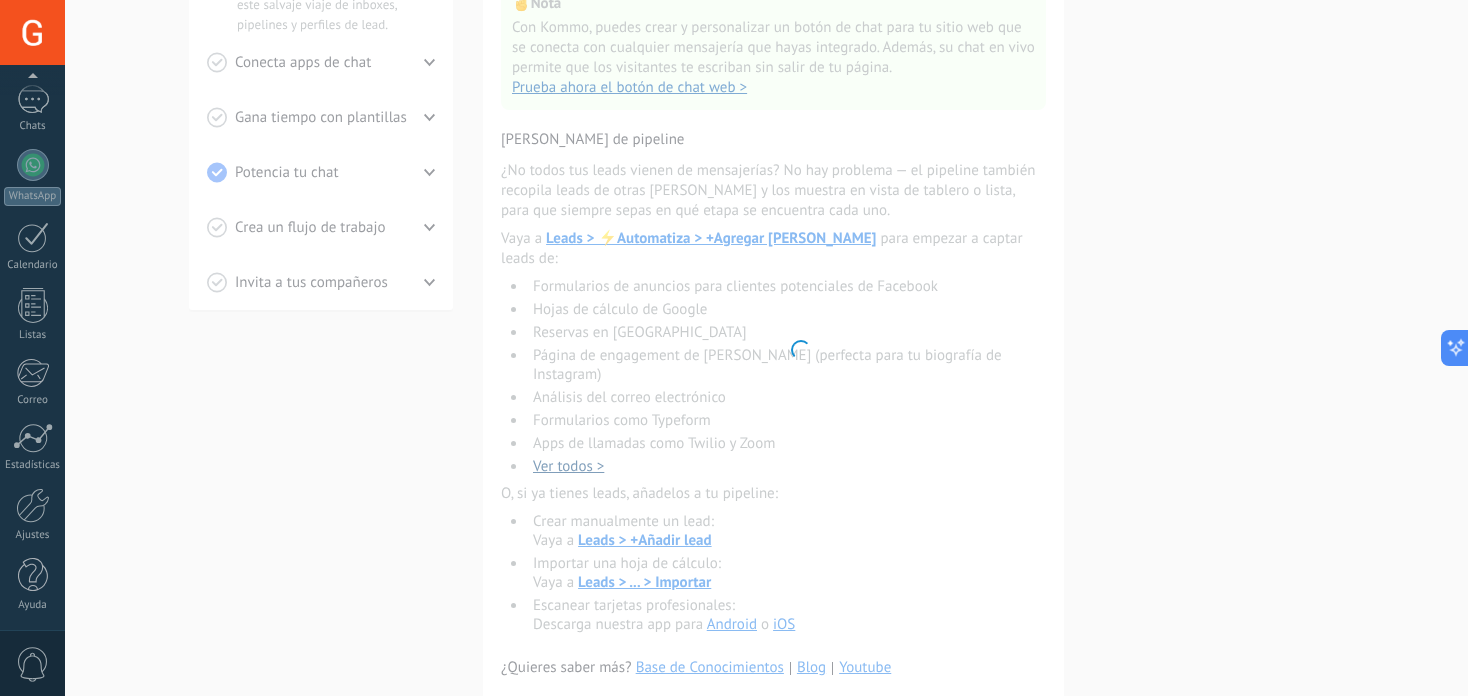 scroll, scrollTop: 0, scrollLeft: 0, axis: both 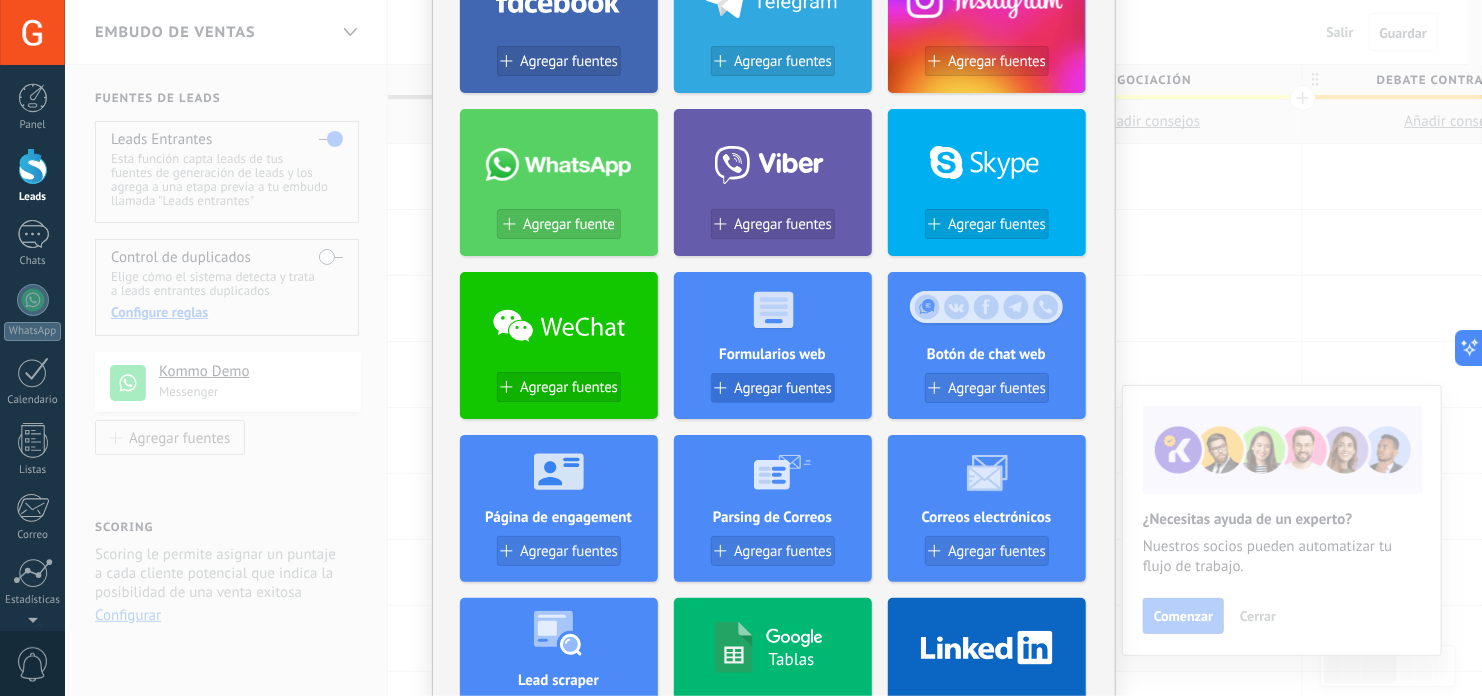 click on "Agregar fuentes" at bounding box center [783, 388] 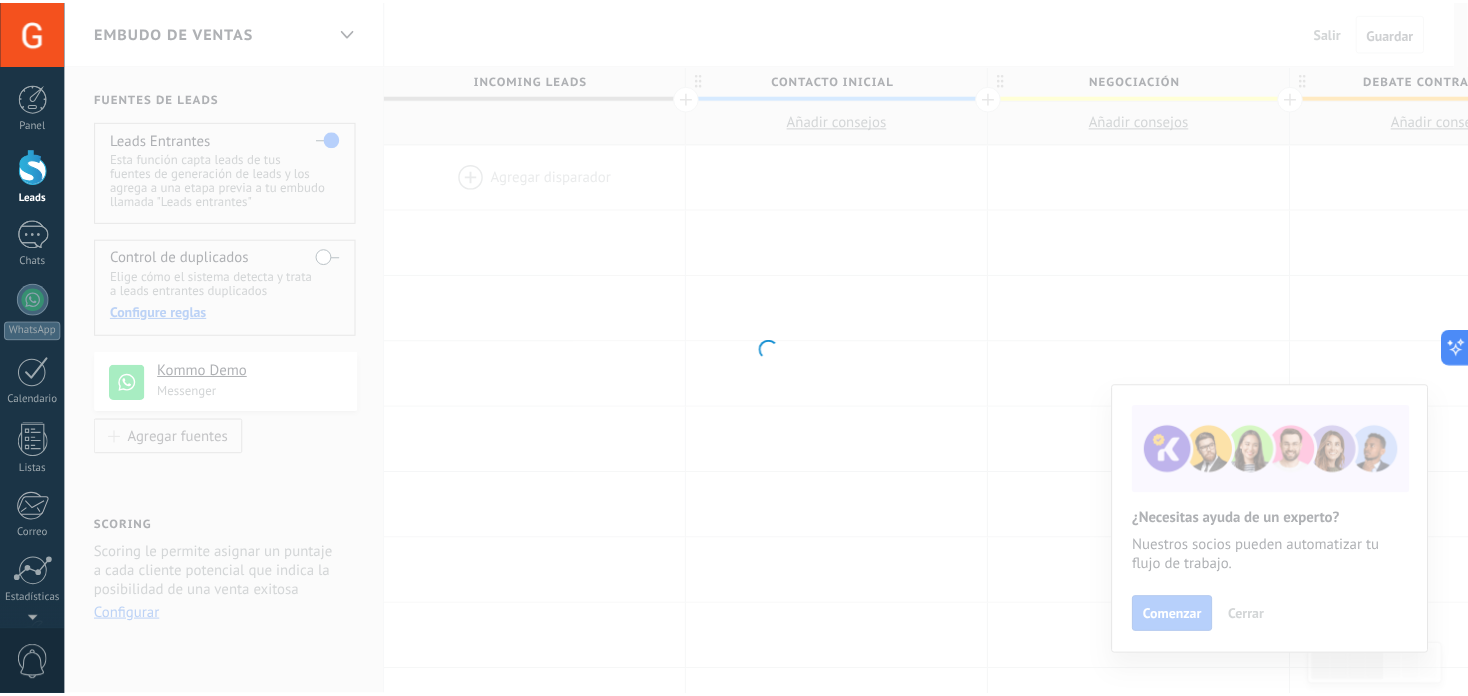 scroll, scrollTop: 0, scrollLeft: 0, axis: both 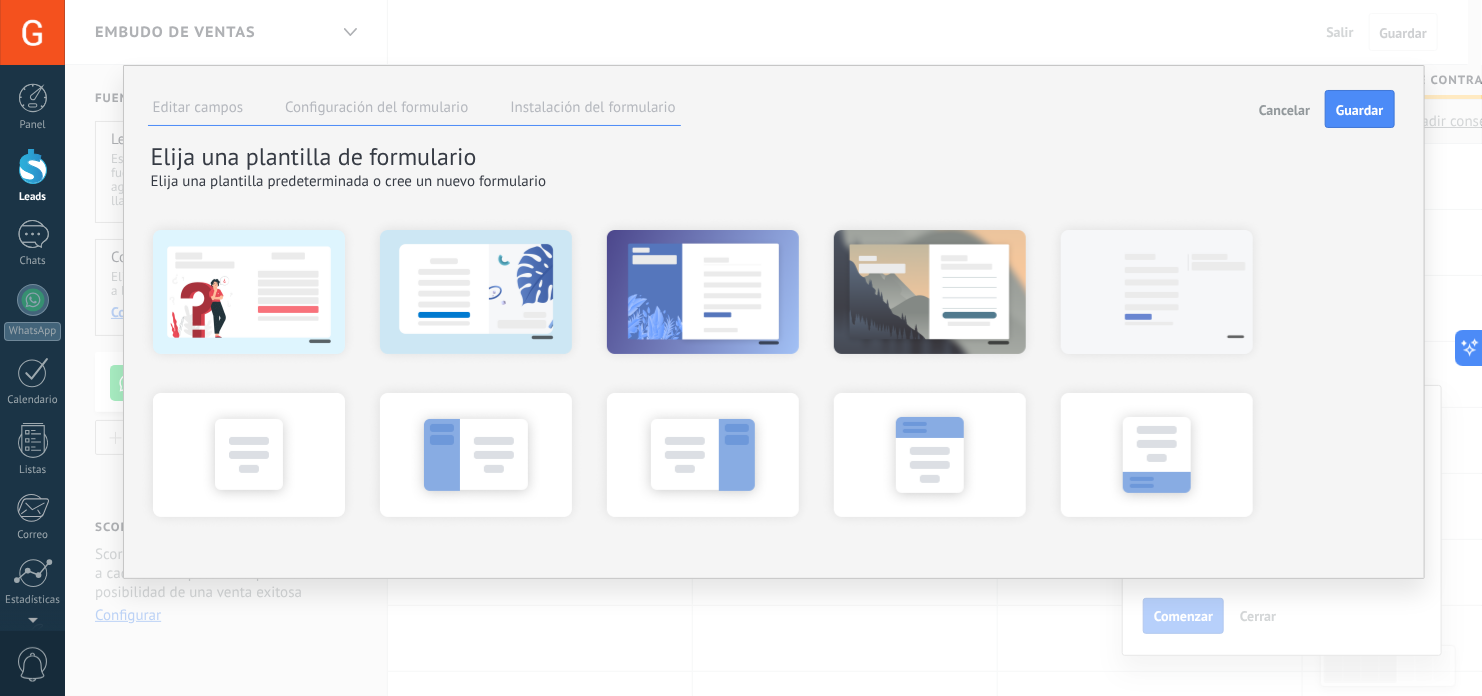 click on "Instalación del formulario" at bounding box center (592, 107) 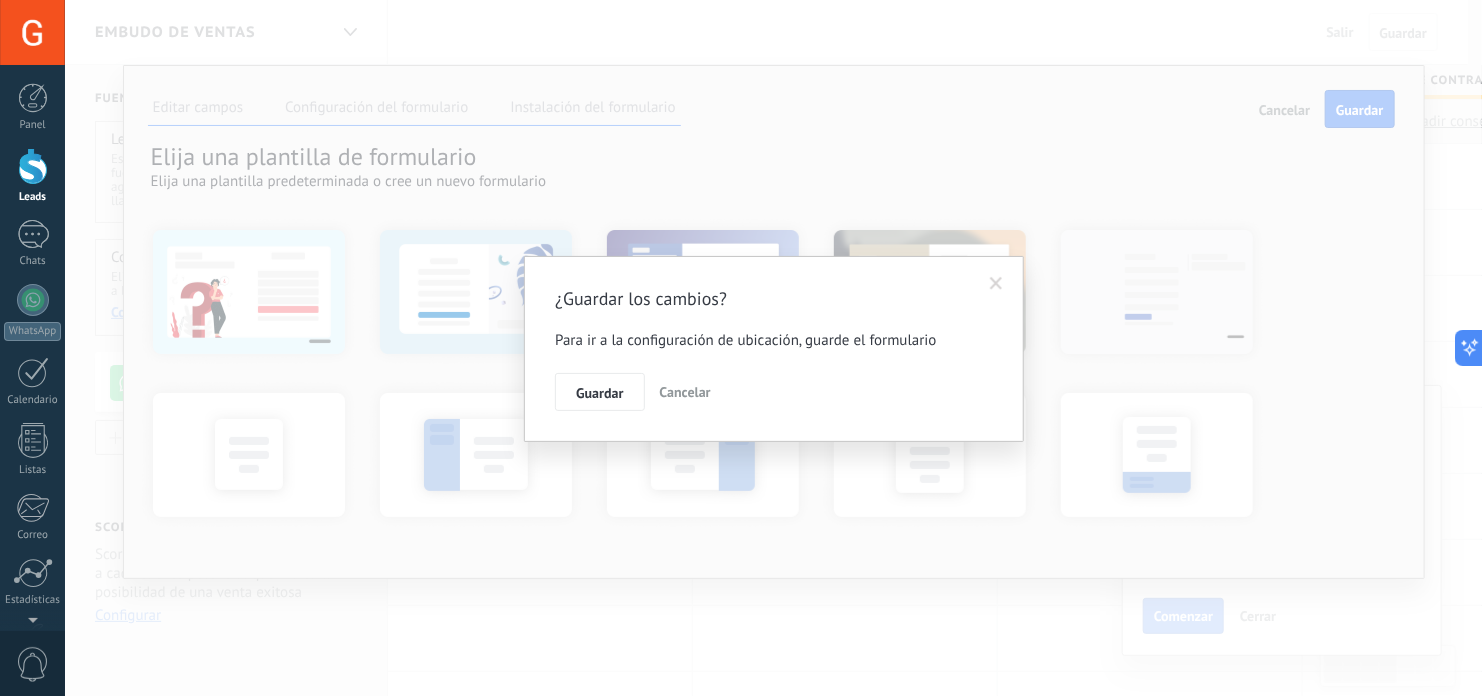 click at bounding box center [996, 284] 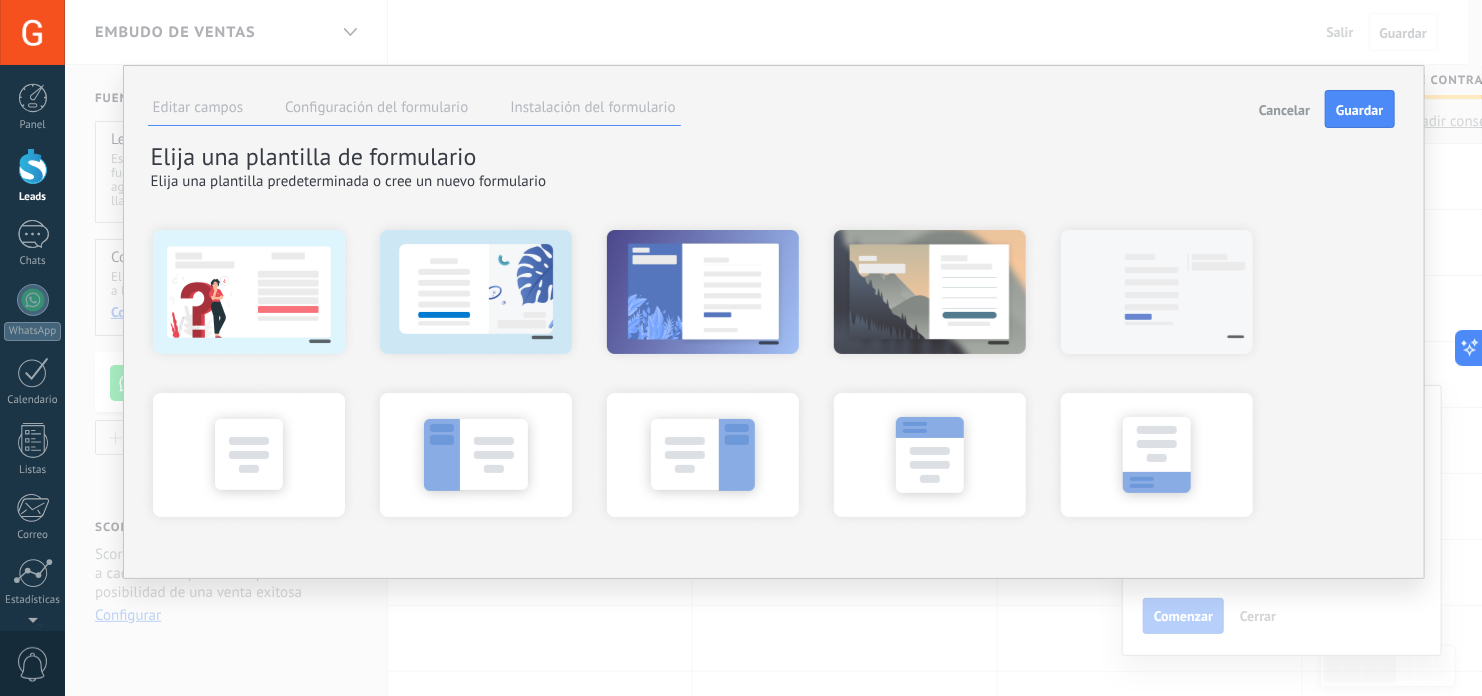 click on "Cancelar" at bounding box center (1284, 109) 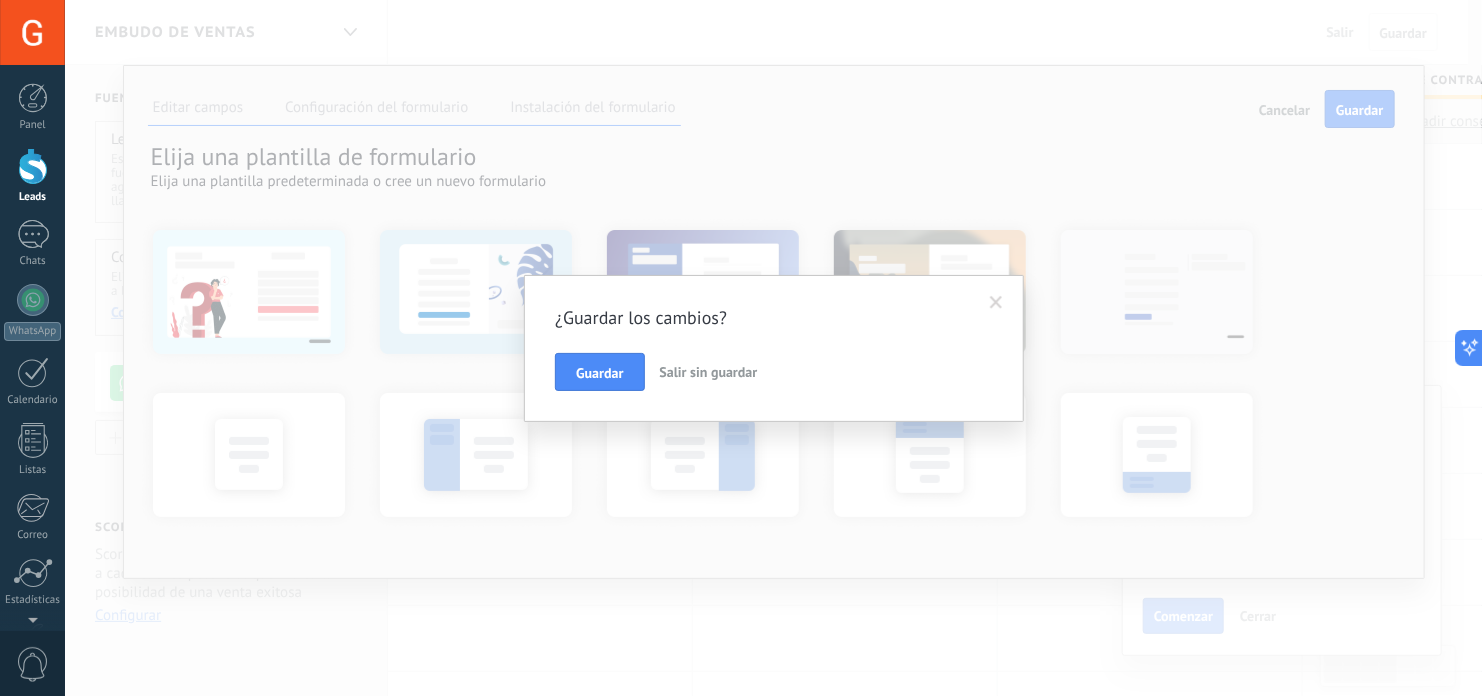click on "Salir sin guardar" at bounding box center [709, 372] 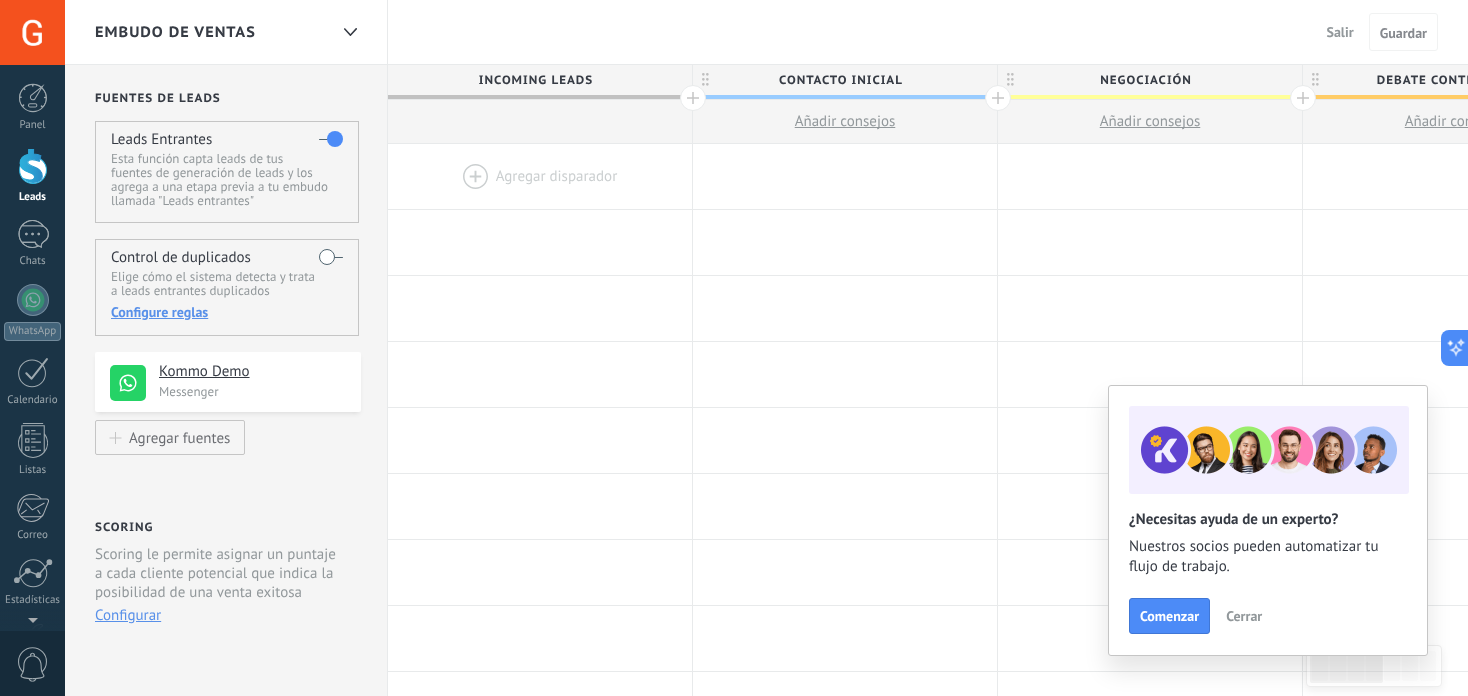 click at bounding box center (540, 176) 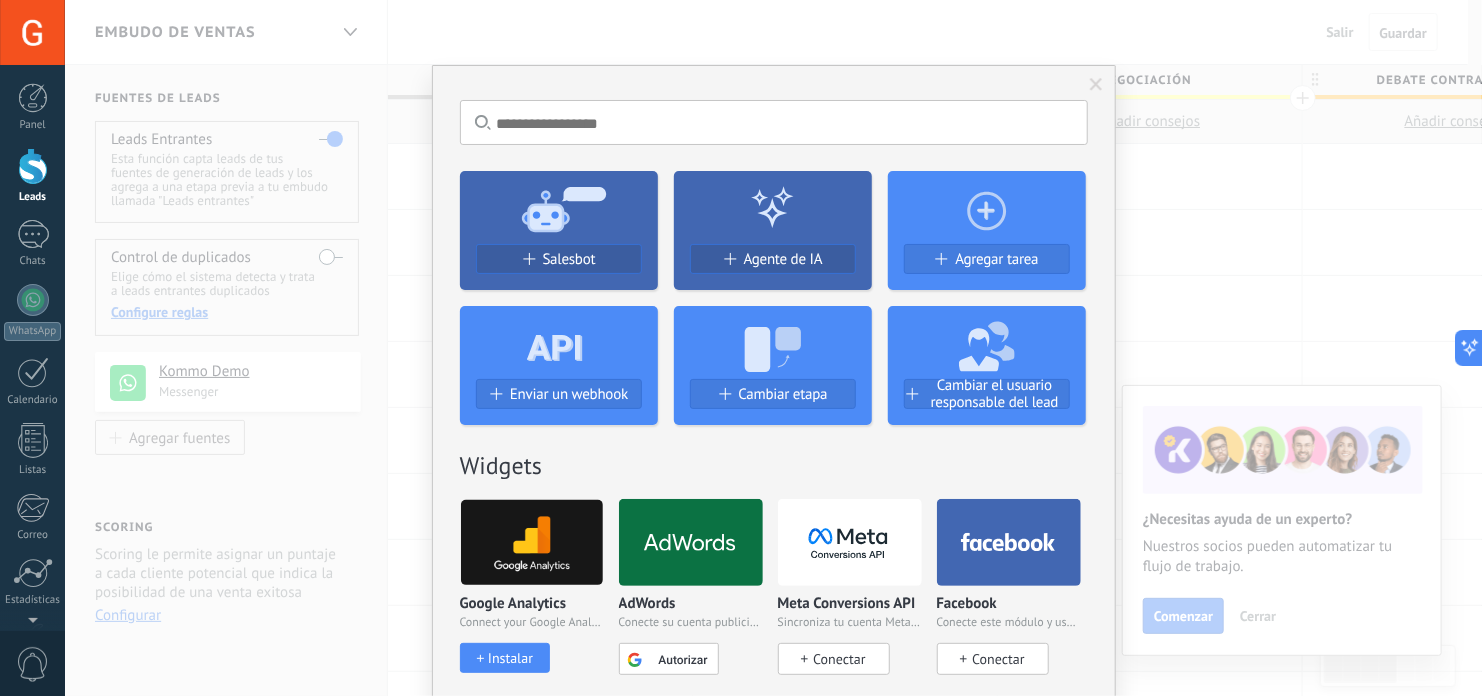 click 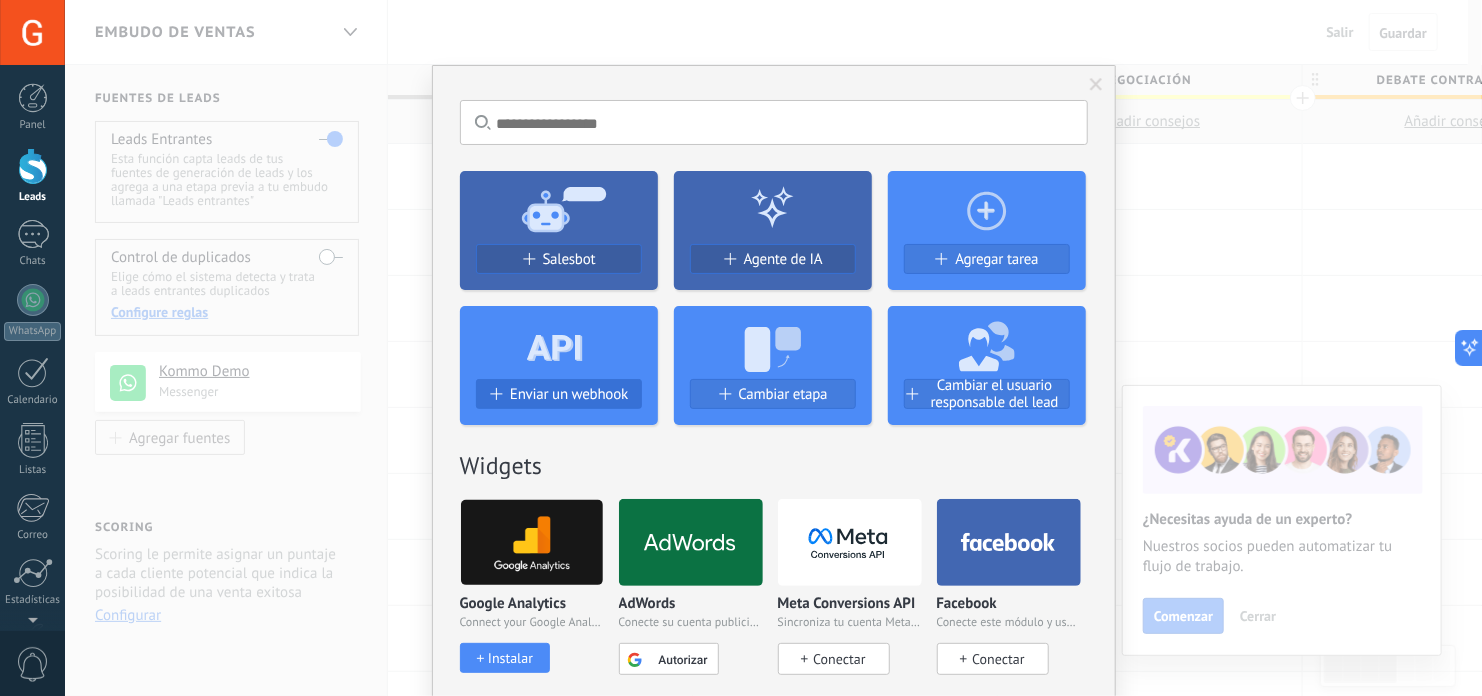 click on "Enviar un webhook" at bounding box center [559, 394] 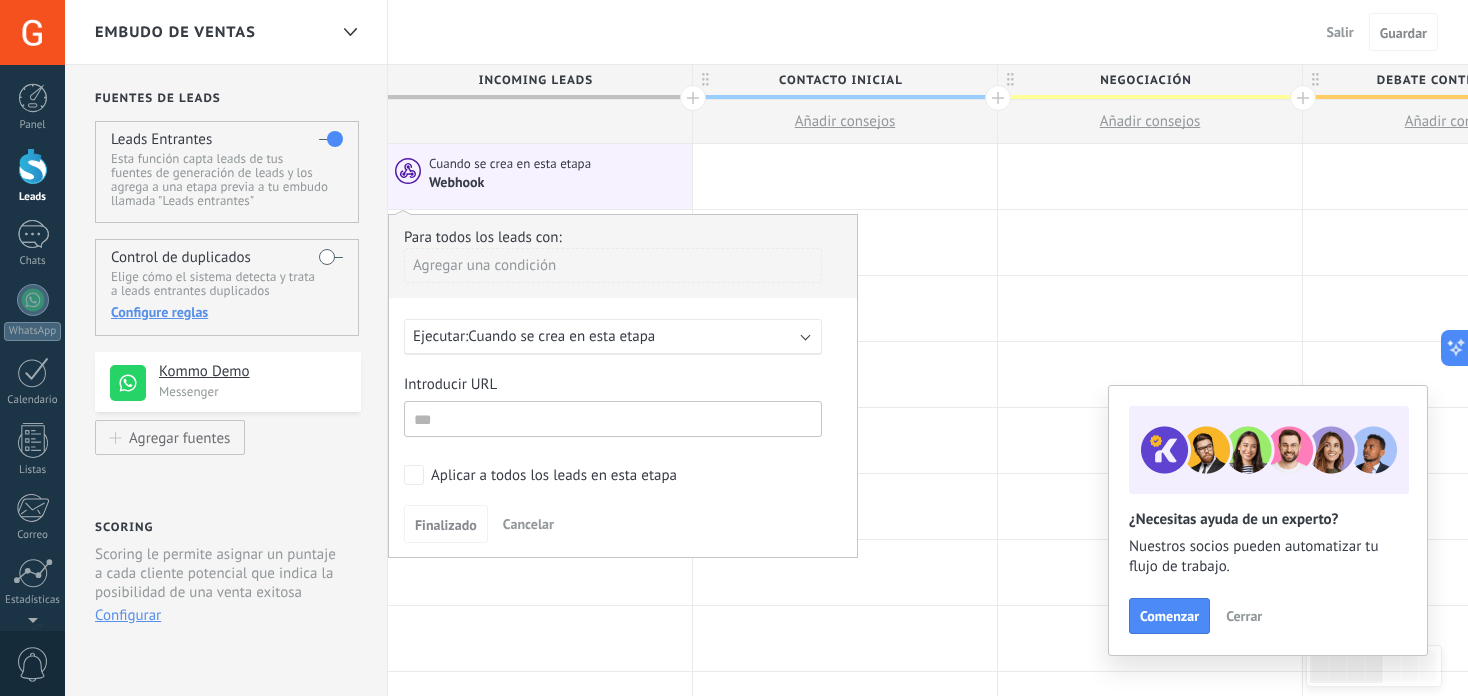 click on "Cuando se crea en esta etapa" at bounding box center (561, 336) 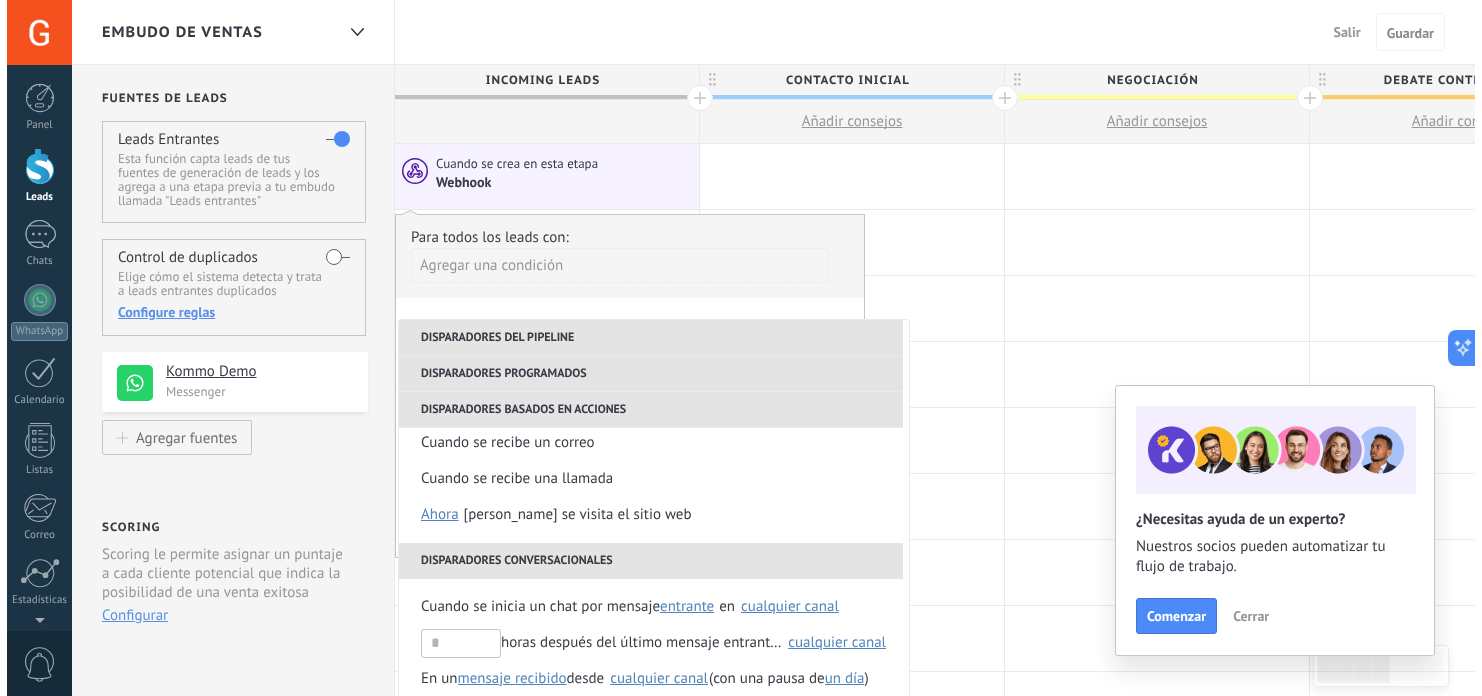 scroll, scrollTop: 200, scrollLeft: 0, axis: vertical 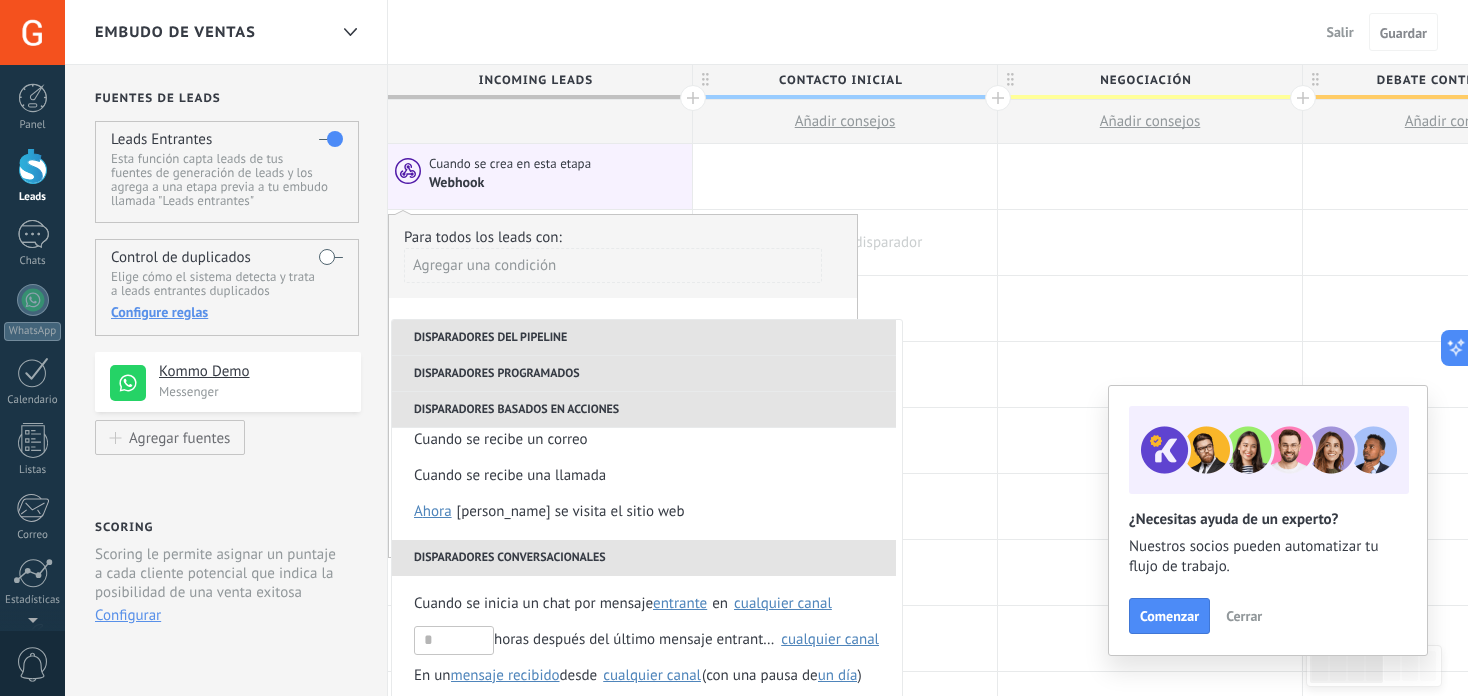click at bounding box center (845, 242) 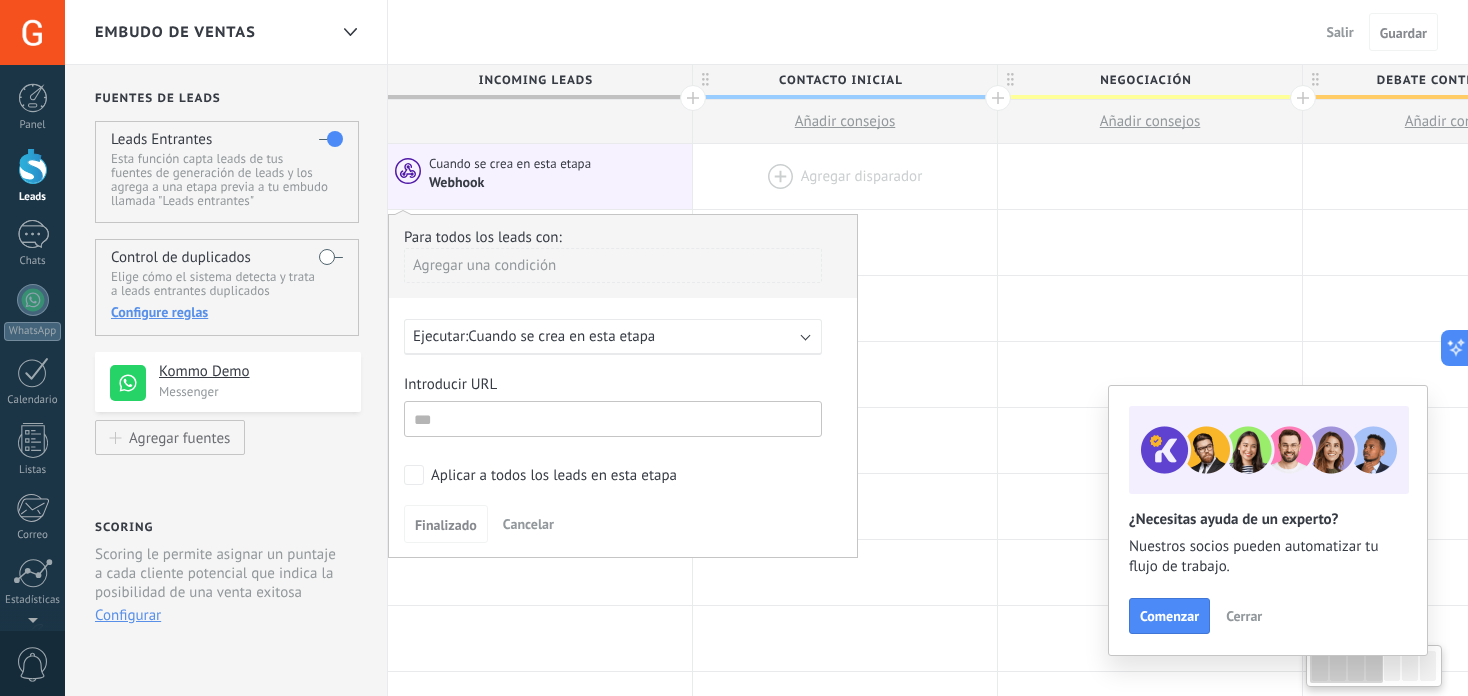 click at bounding box center [845, 176] 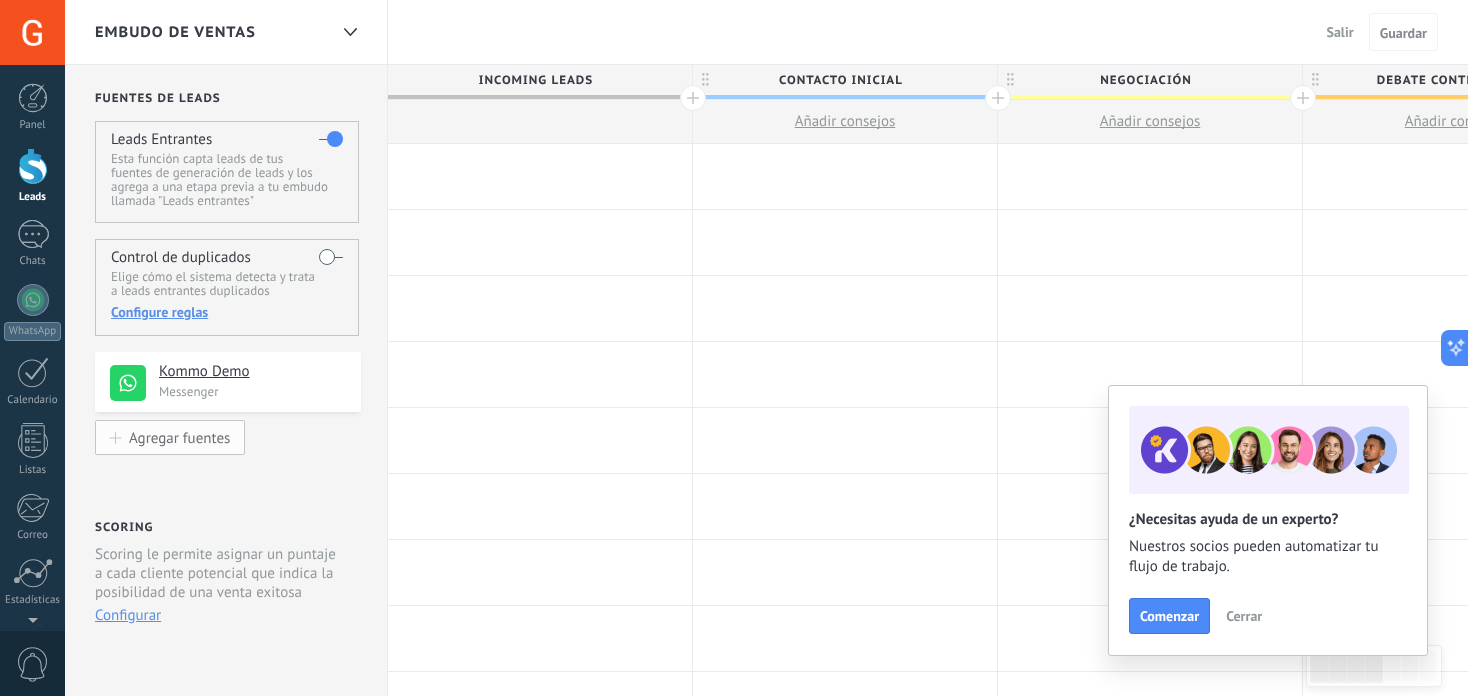 click on "Agregar fuentes" at bounding box center [179, 437] 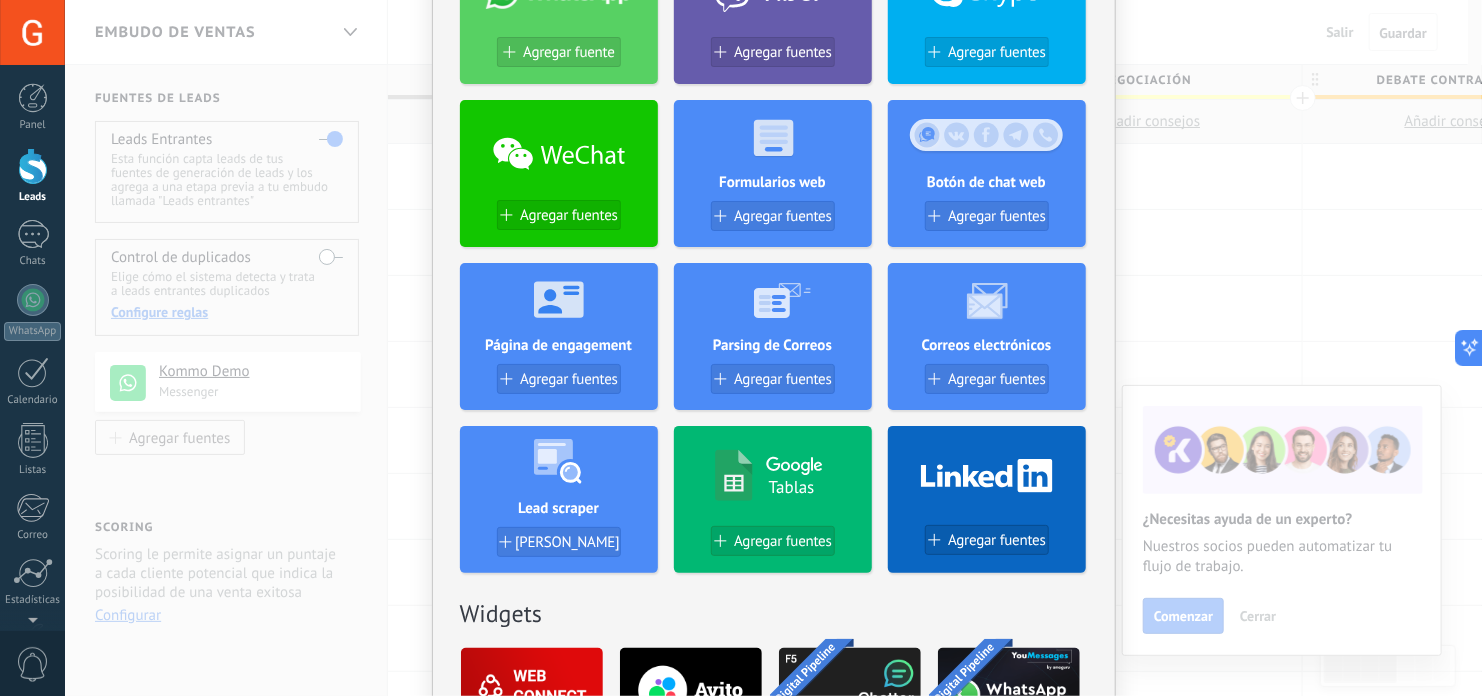 scroll, scrollTop: 400, scrollLeft: 0, axis: vertical 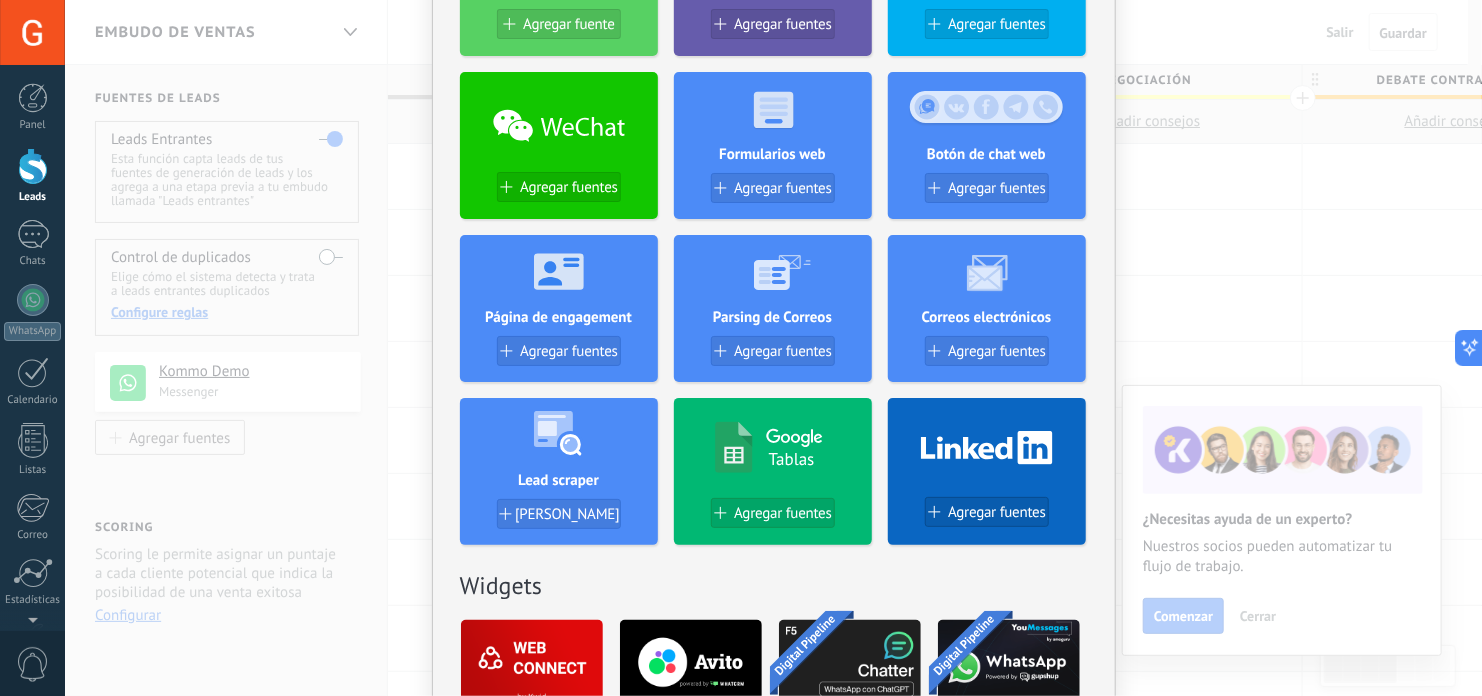 click at bounding box center (559, 434) 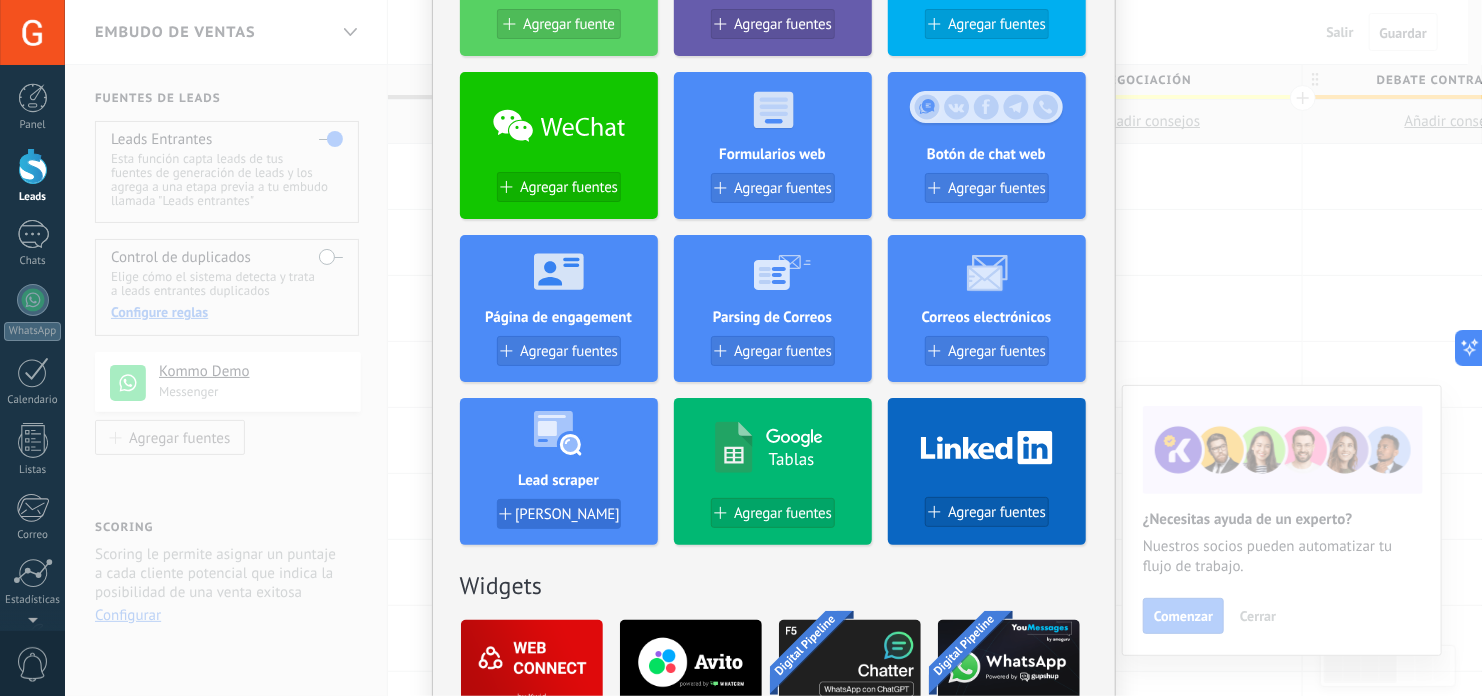 click on "[PERSON_NAME]" at bounding box center [567, 514] 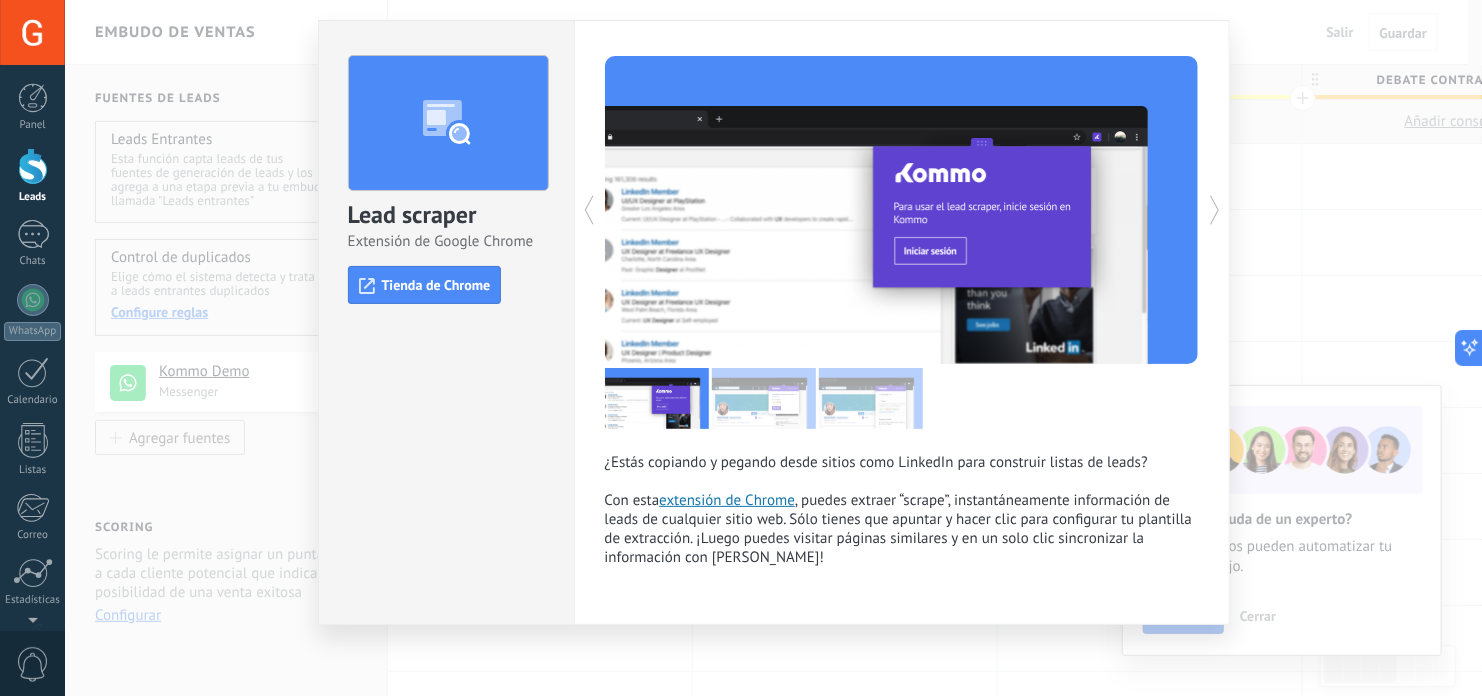 scroll, scrollTop: 49, scrollLeft: 0, axis: vertical 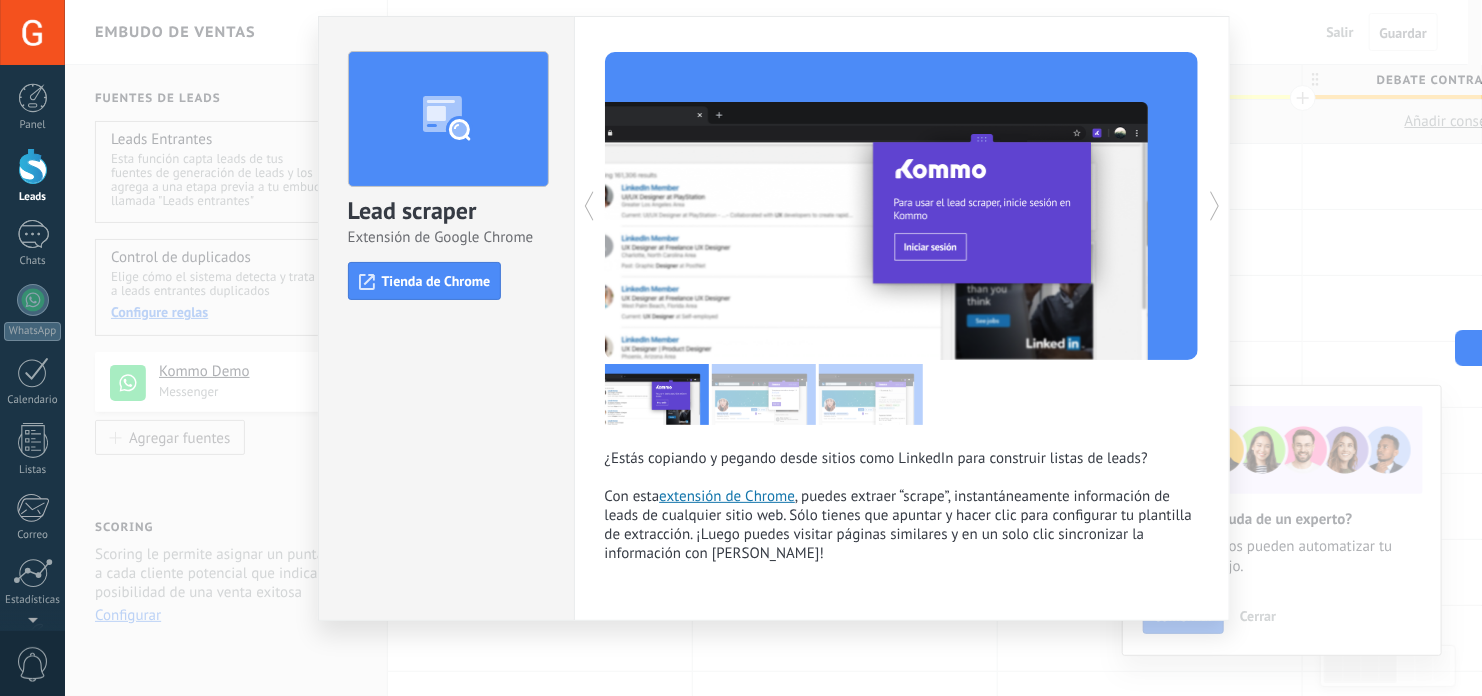 click on "Lead scraper Extensión de Google Chrome install Tienda de Chrome ¿Estás copiando y pegando desde sitios como LinkedIn para construir listas de leads? Con esta  extensión de Chrome , puedes extraer “scrape”, instantáneamente información de  leads de cualquier sitio web. Sólo tienes que apuntar y hacer clic para configurar tu plantilla de extracción. ¡Luego puedes visitar páginas similares y en un solo clic sincronizar la información con [PERSON_NAME]! más" at bounding box center [773, 348] 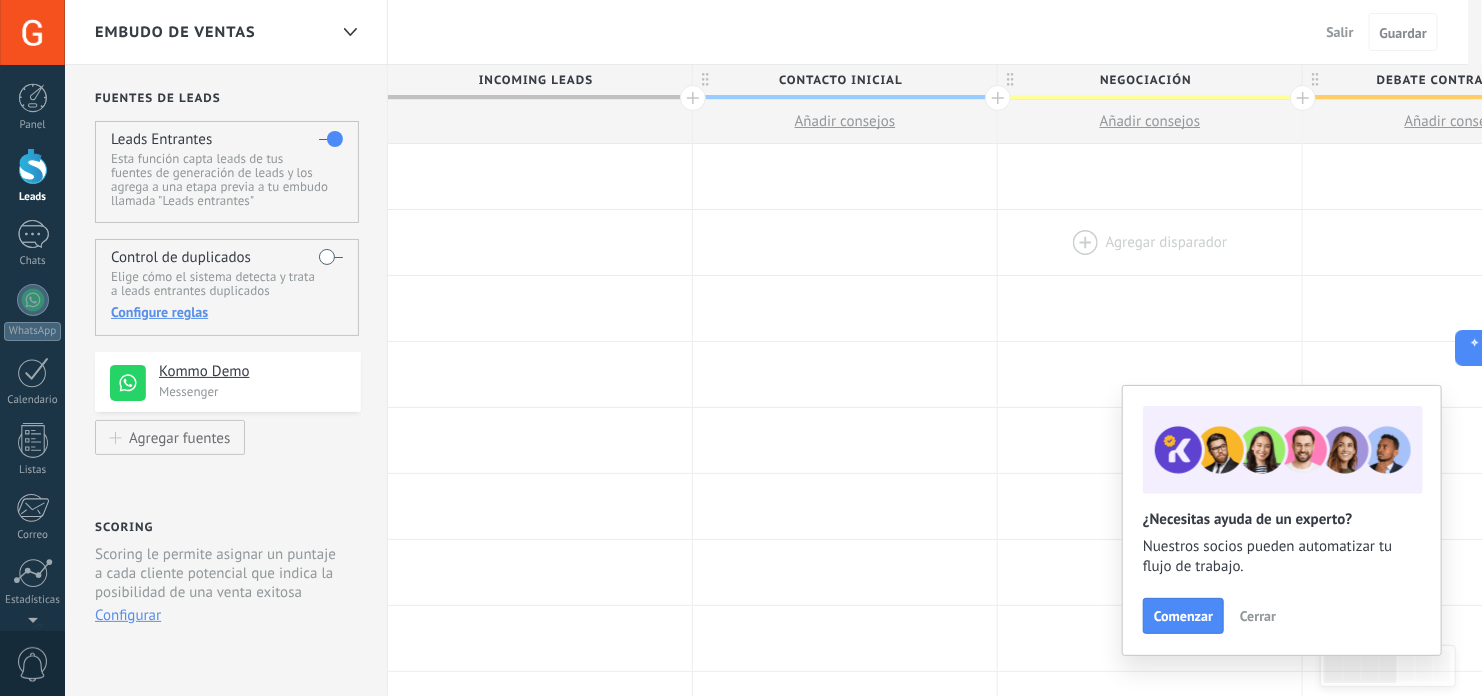 scroll, scrollTop: 0, scrollLeft: 0, axis: both 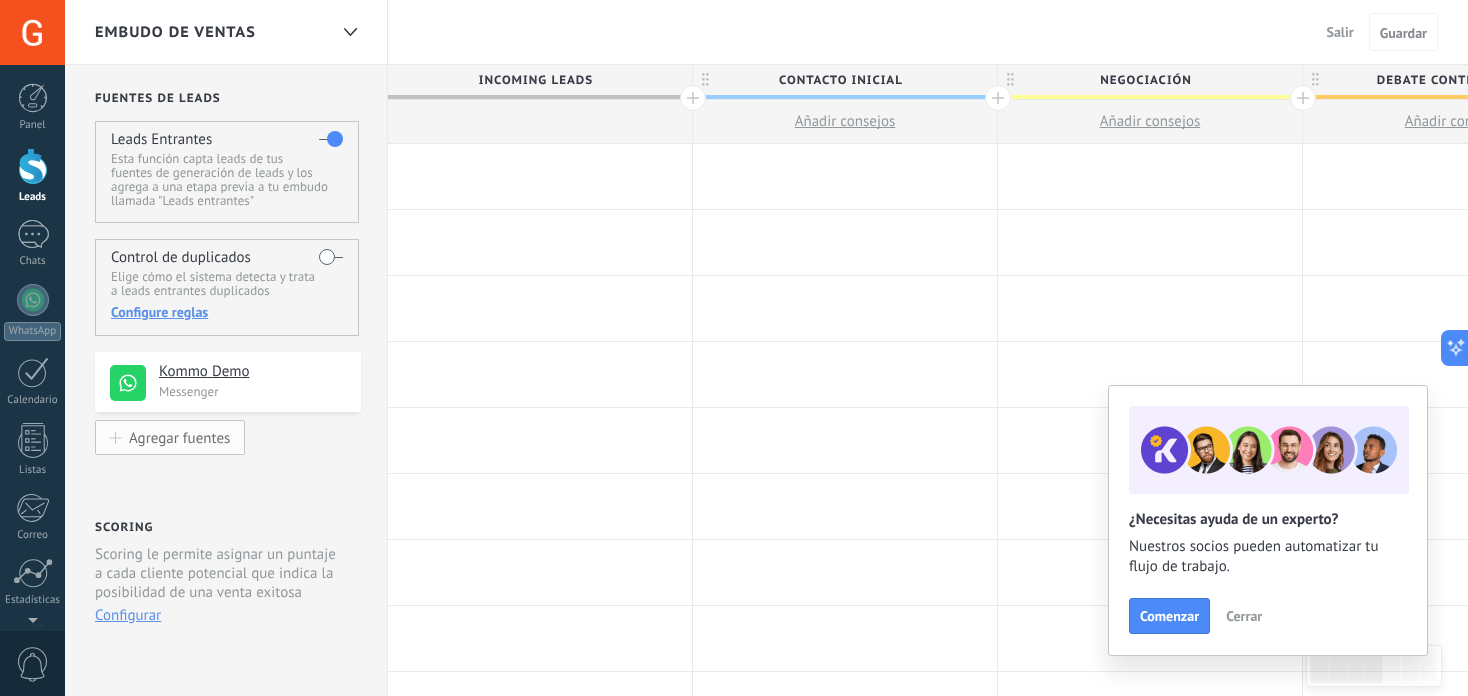 click on "Agregar fuentes" at bounding box center [179, 437] 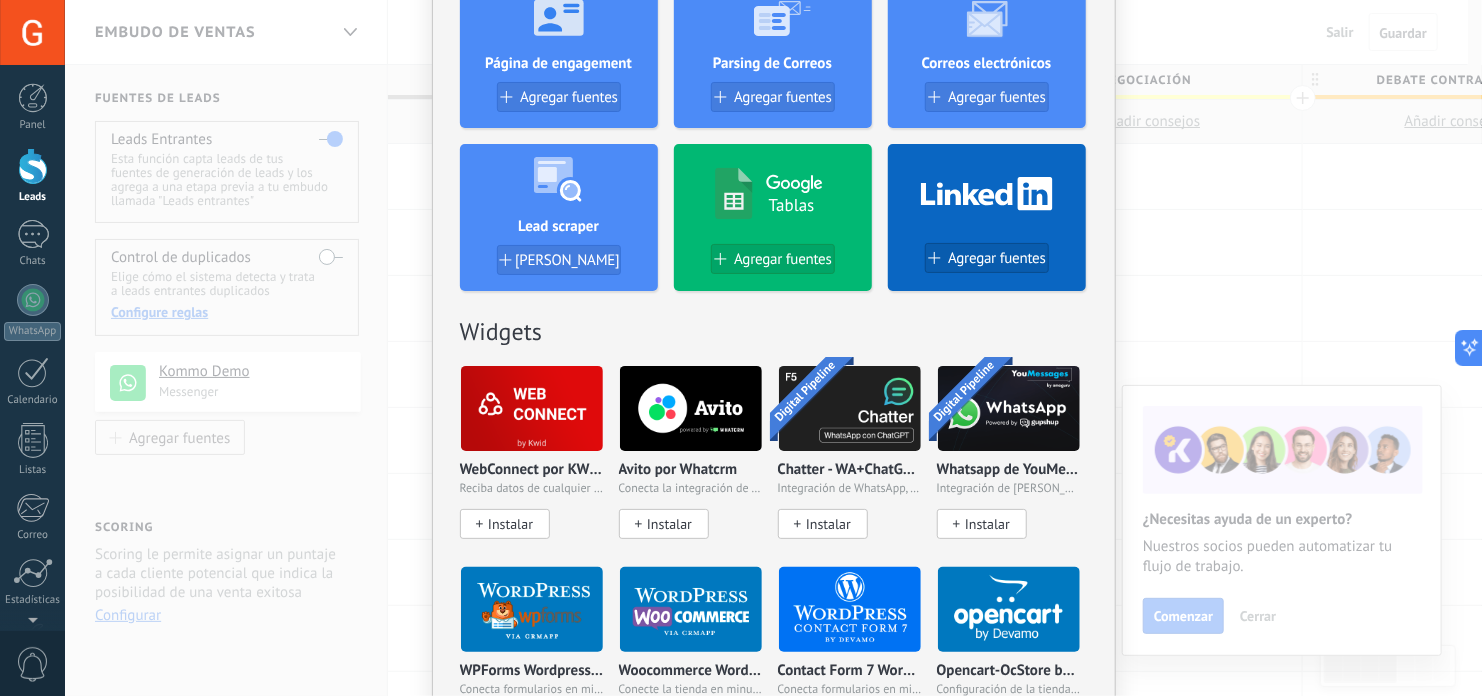 scroll, scrollTop: 623, scrollLeft: 0, axis: vertical 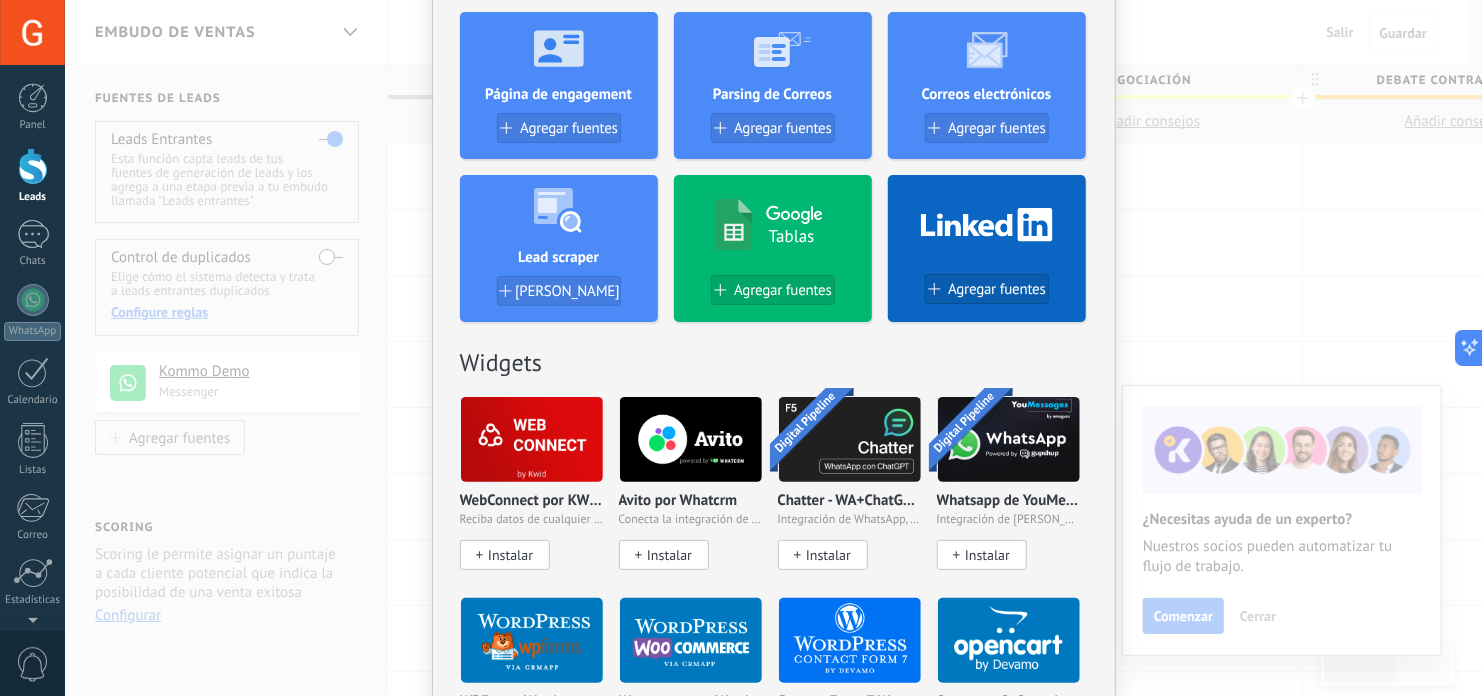 click at bounding box center [532, 439] 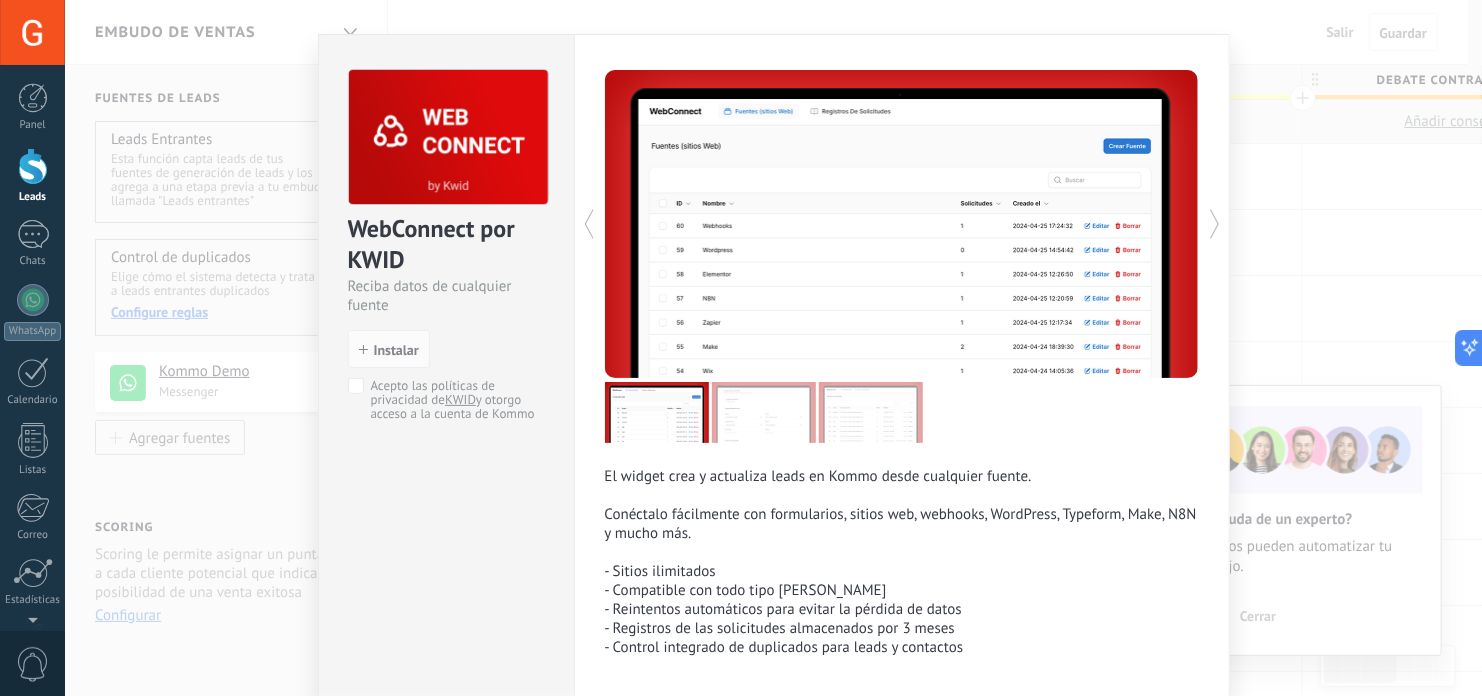 scroll, scrollTop: 0, scrollLeft: 0, axis: both 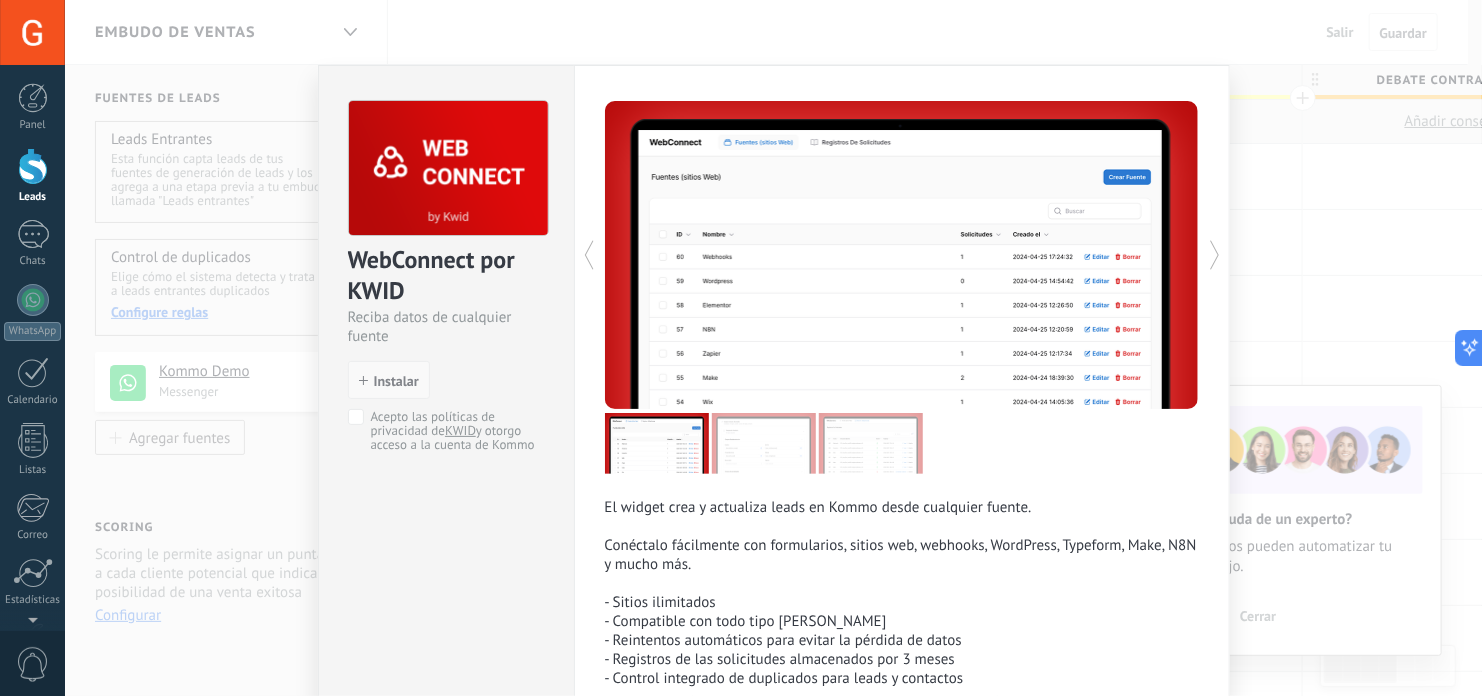 click on "Instalar" at bounding box center (396, 381) 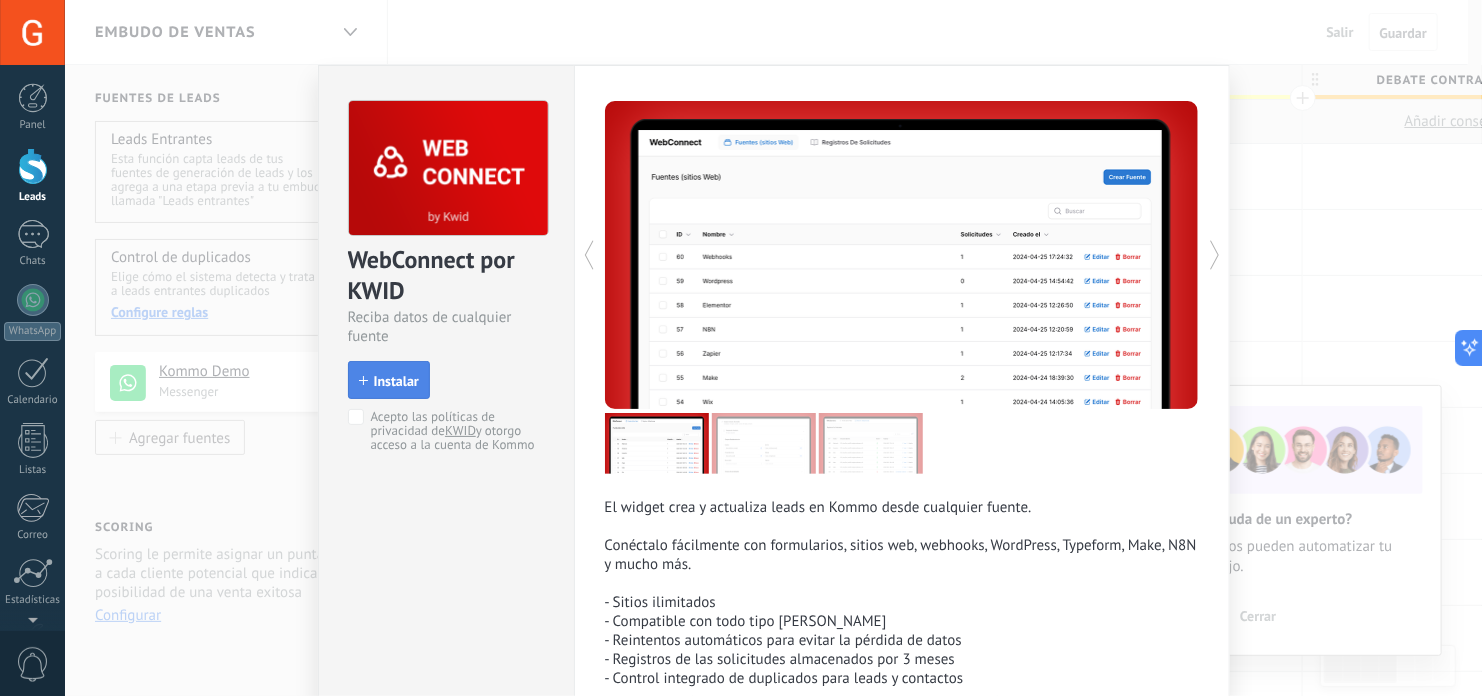 click on "Instalar" at bounding box center (396, 381) 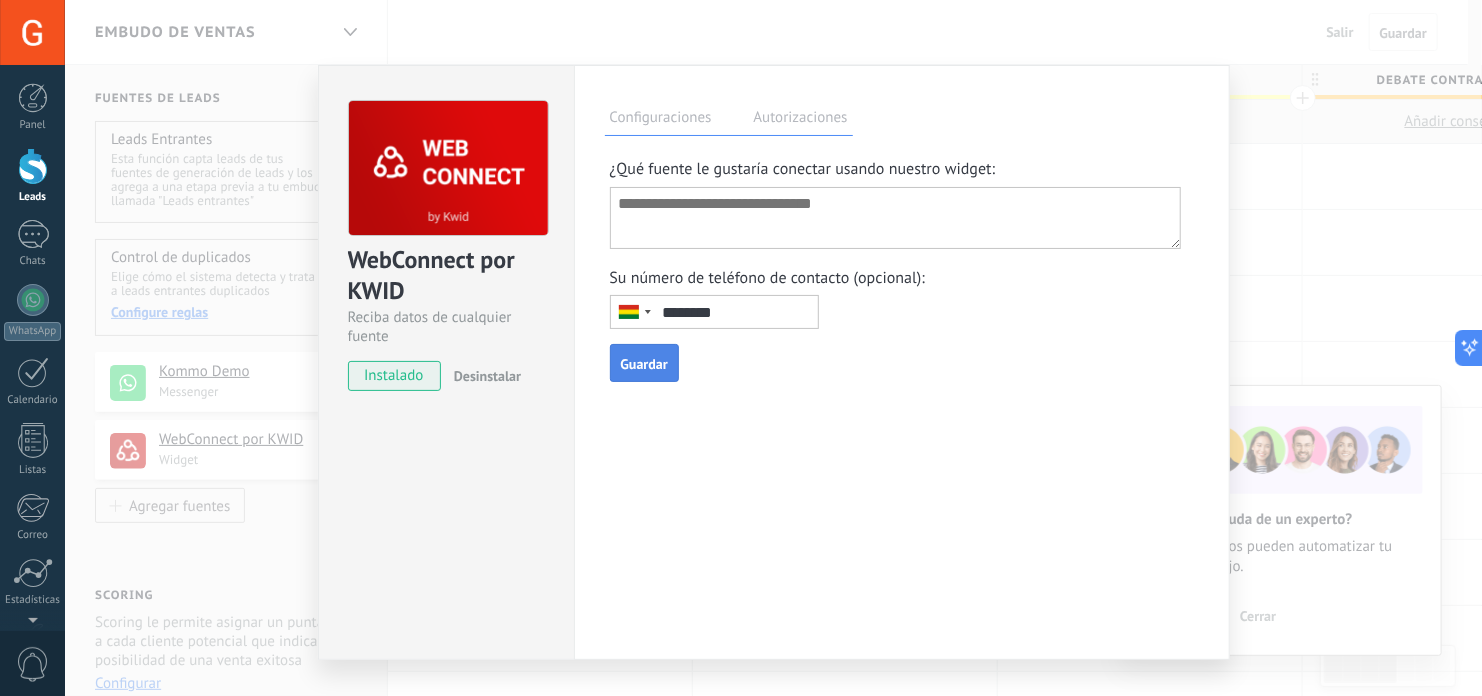 click on "Autorizaciones" at bounding box center (801, 120) 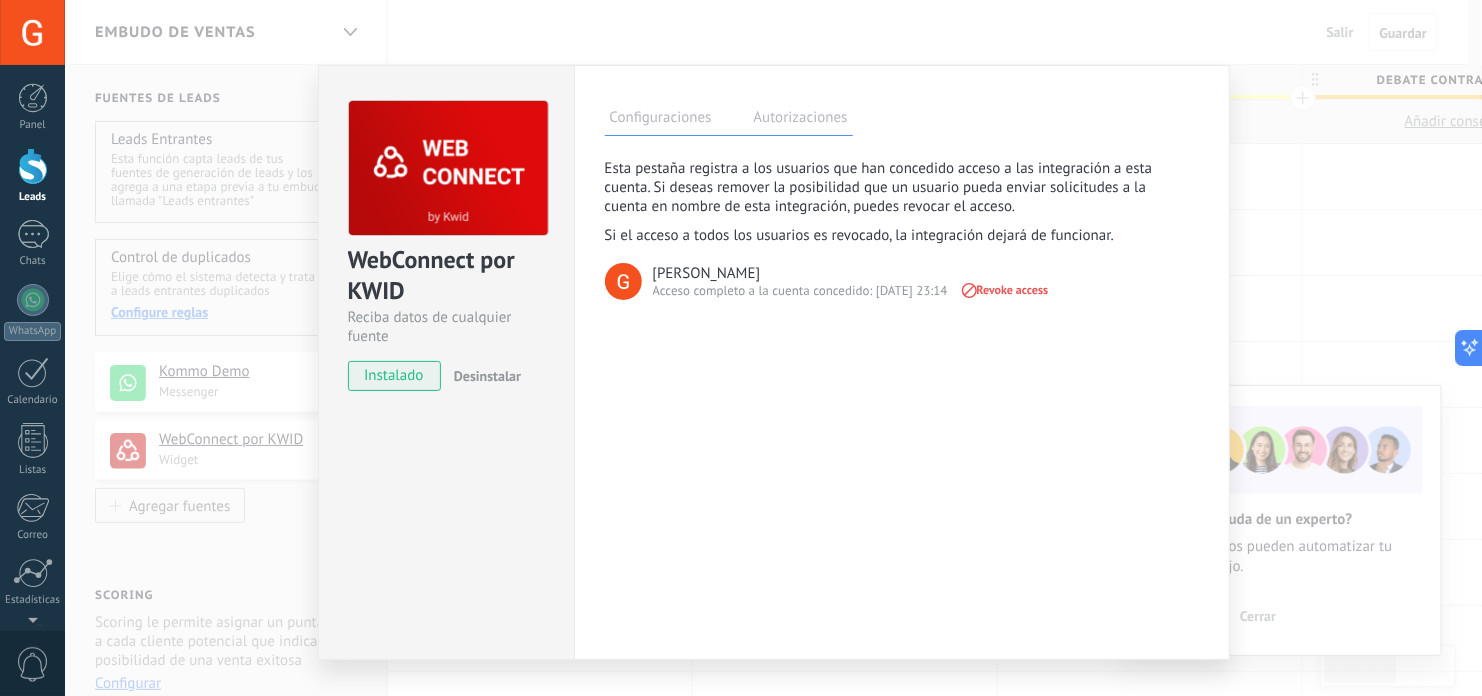 click on "Configuraciones" at bounding box center (661, 120) 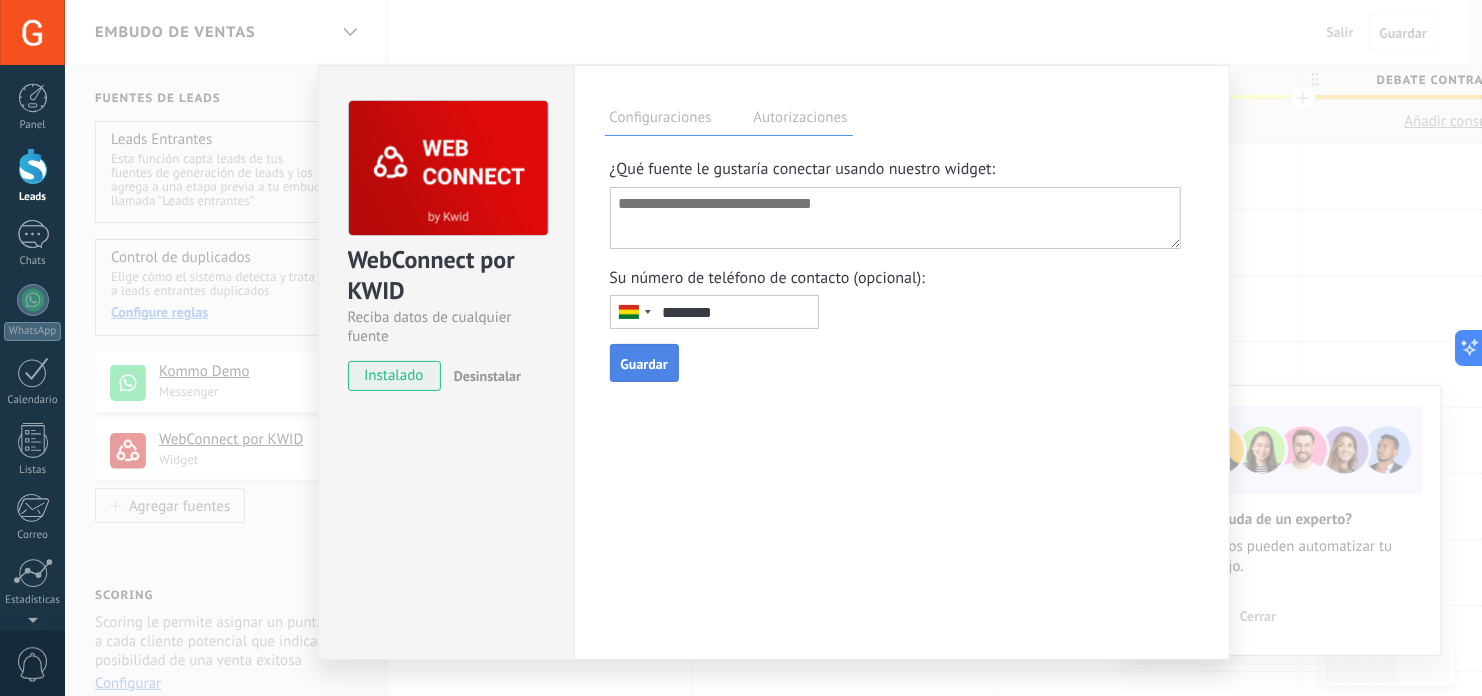 click on "Guardar" at bounding box center [644, 364] 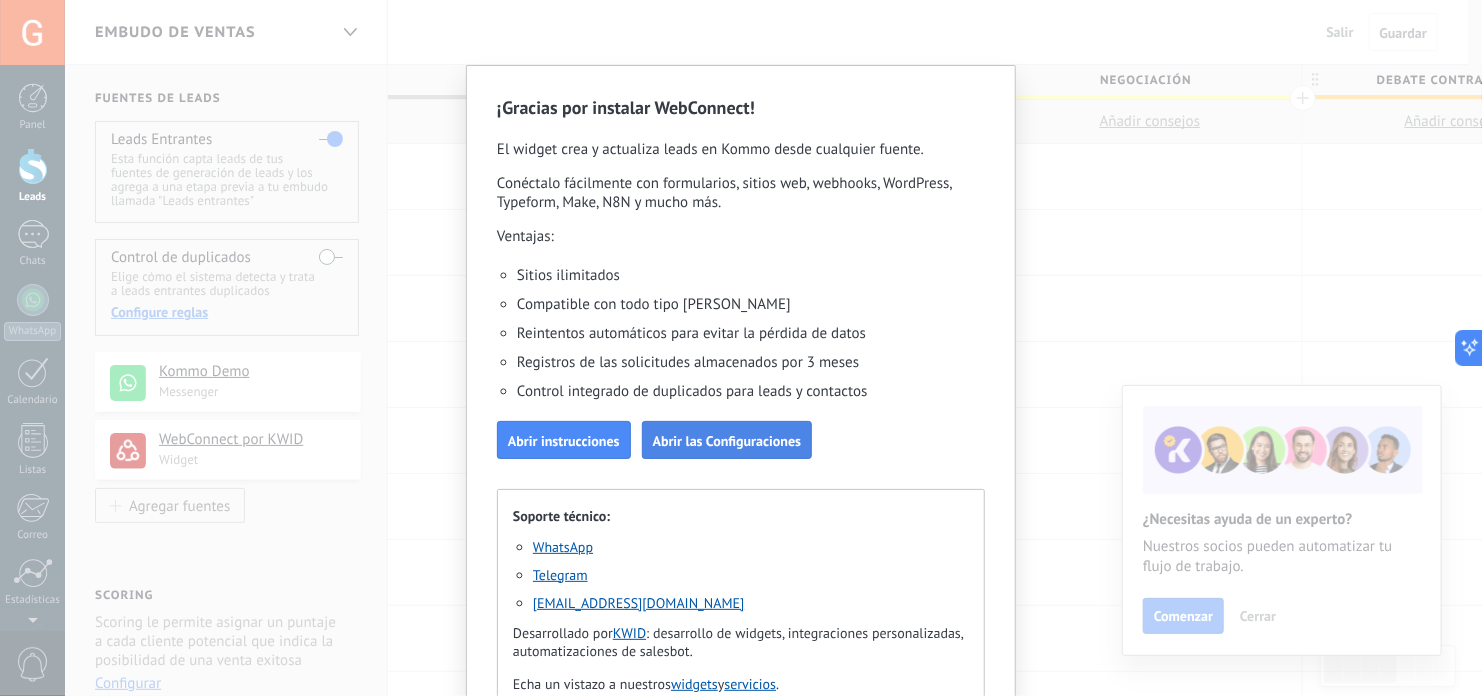 click on "Abrir las Configuraciones" at bounding box center [727, 441] 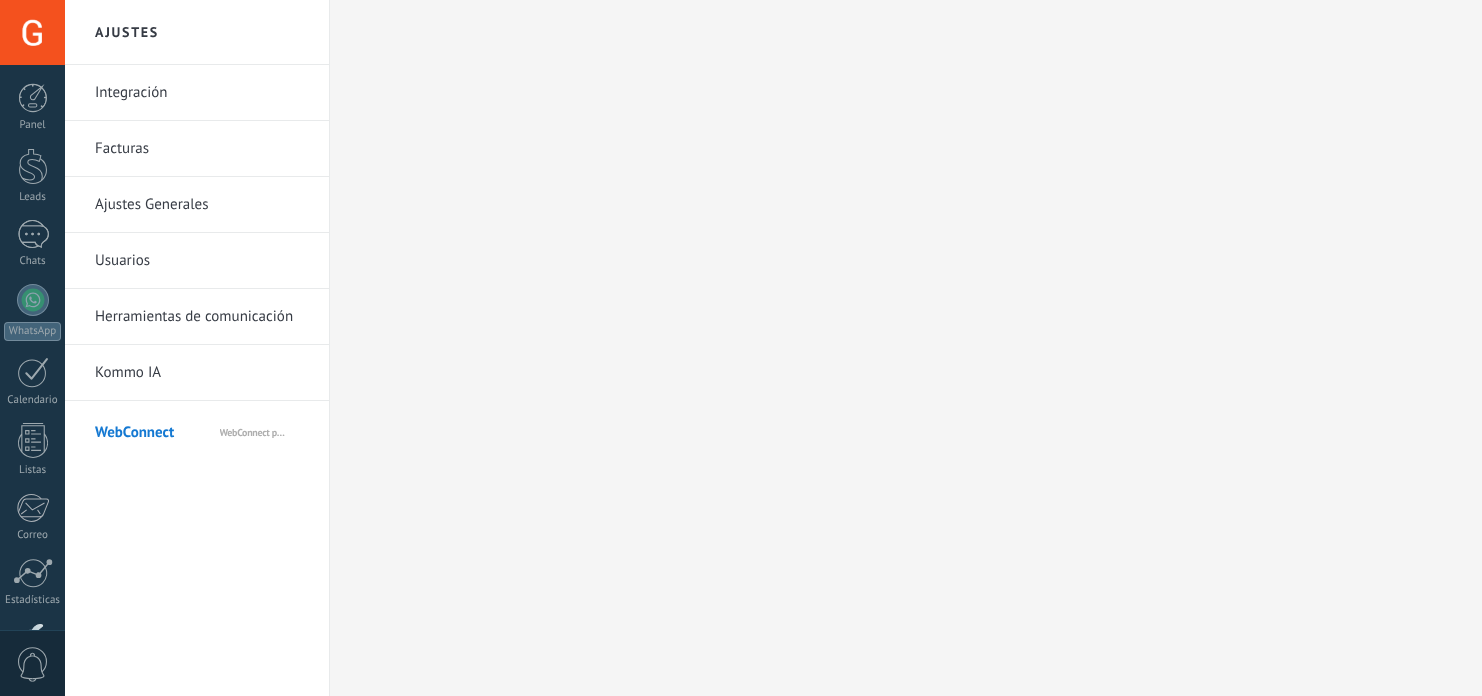 scroll, scrollTop: 0, scrollLeft: 0, axis: both 